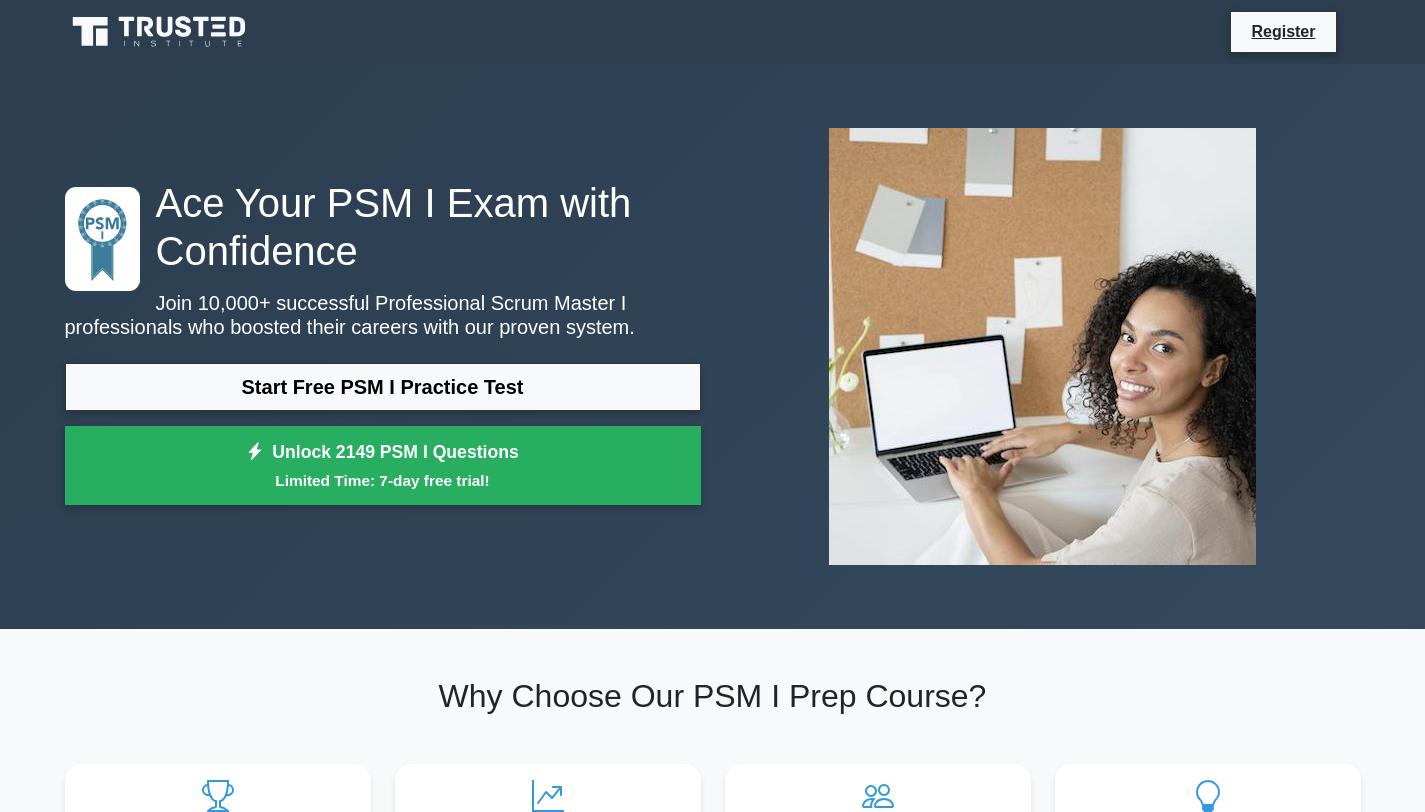 scroll, scrollTop: 0, scrollLeft: 0, axis: both 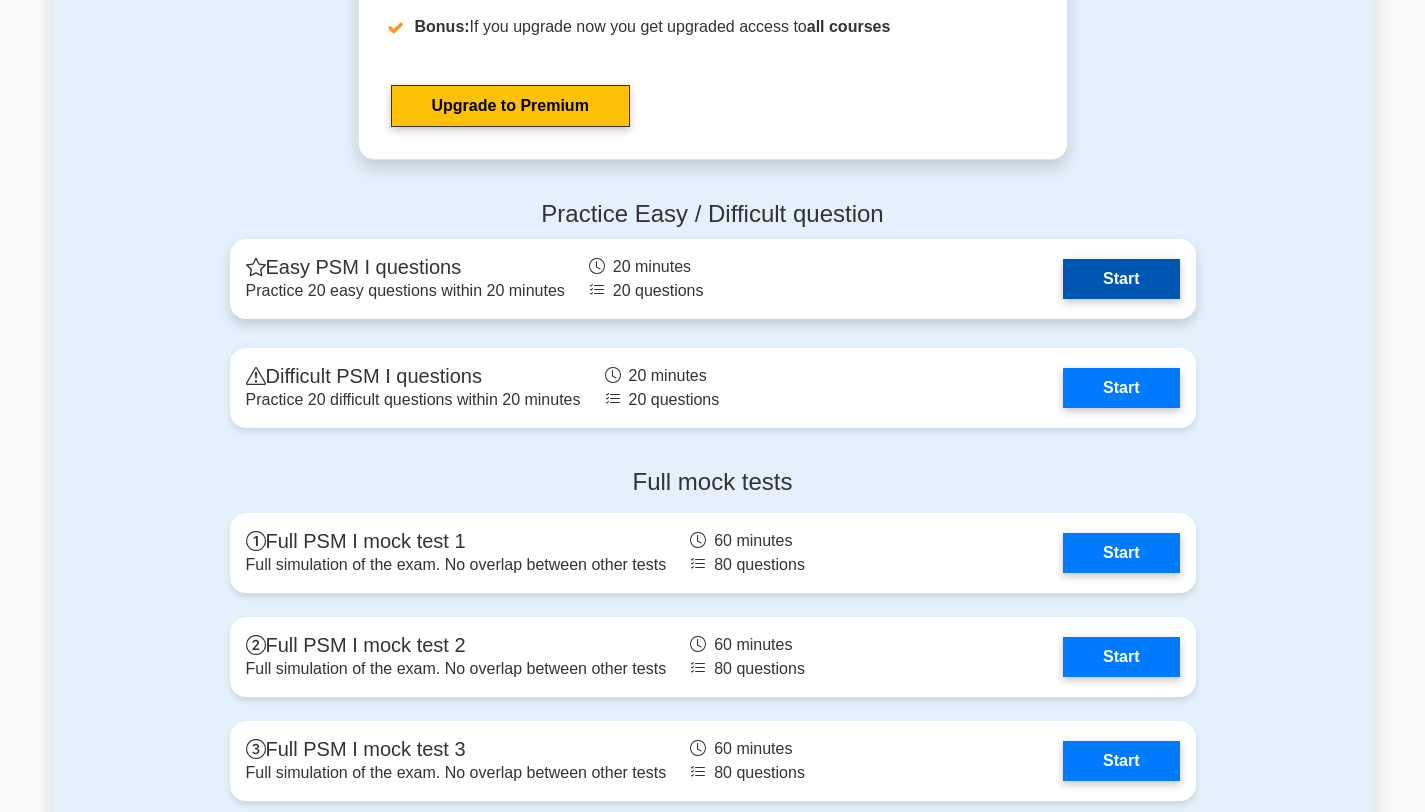 click on "Start" at bounding box center (1121, 279) 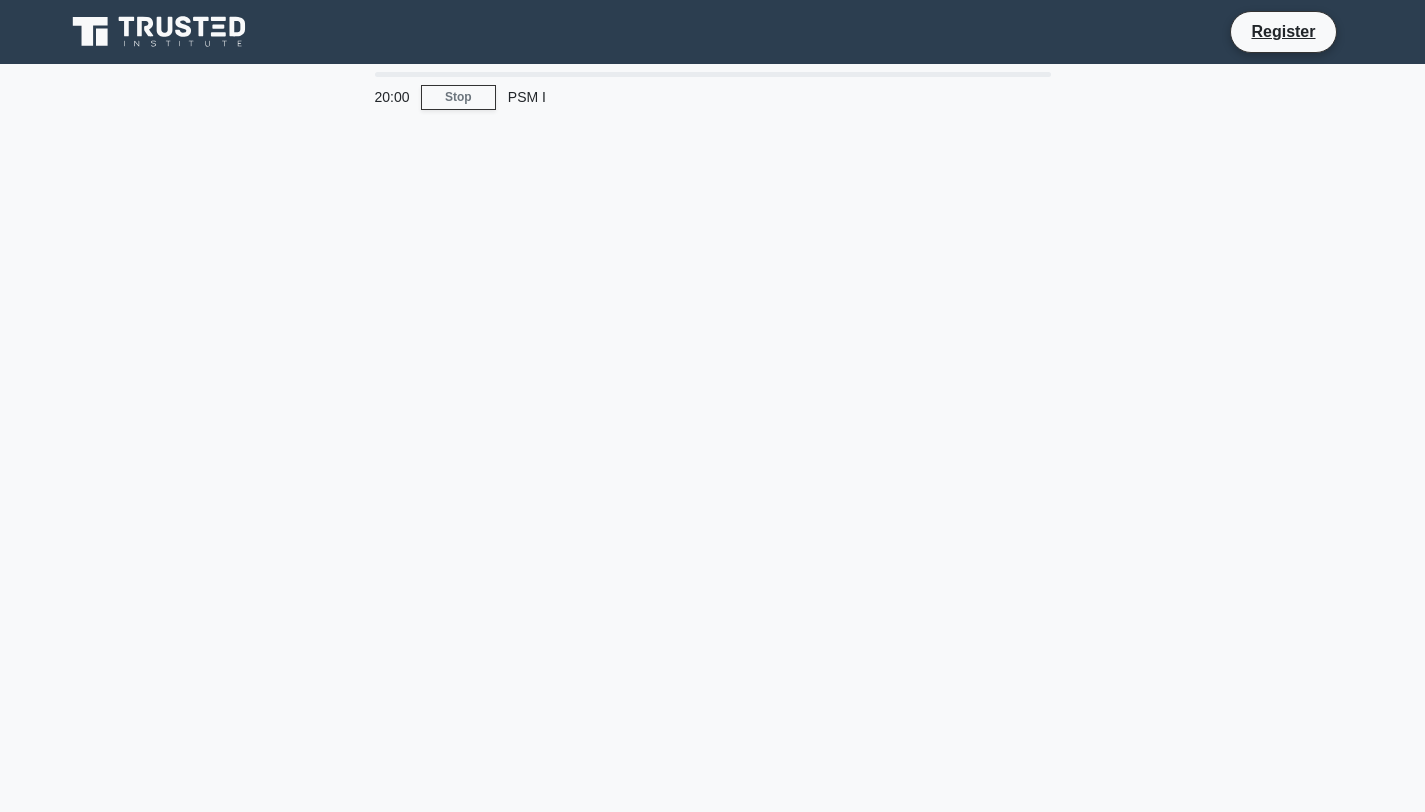 scroll, scrollTop: 0, scrollLeft: 0, axis: both 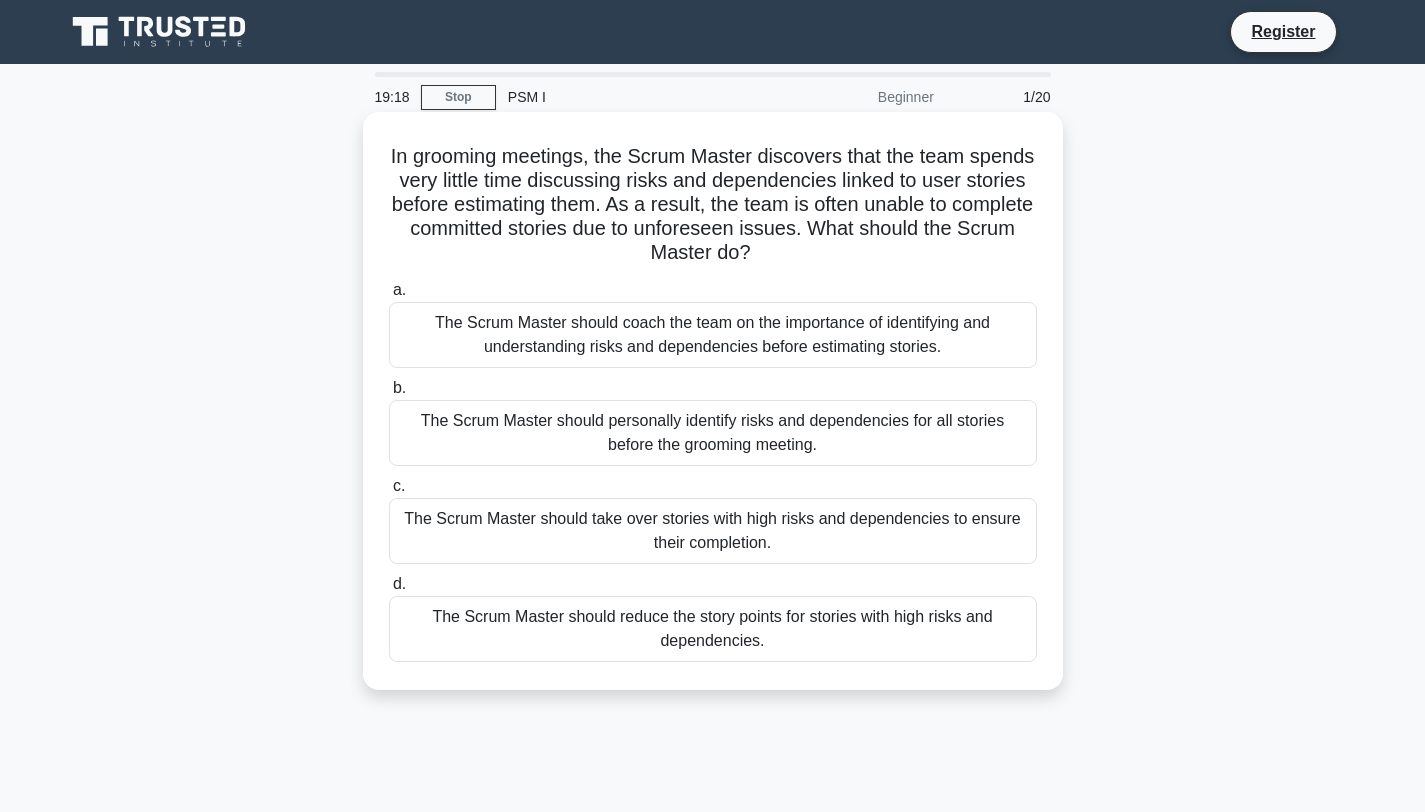 click on "The Scrum Master should coach the team on the importance of identifying and understanding risks and dependencies before estimating stories." at bounding box center [713, 335] 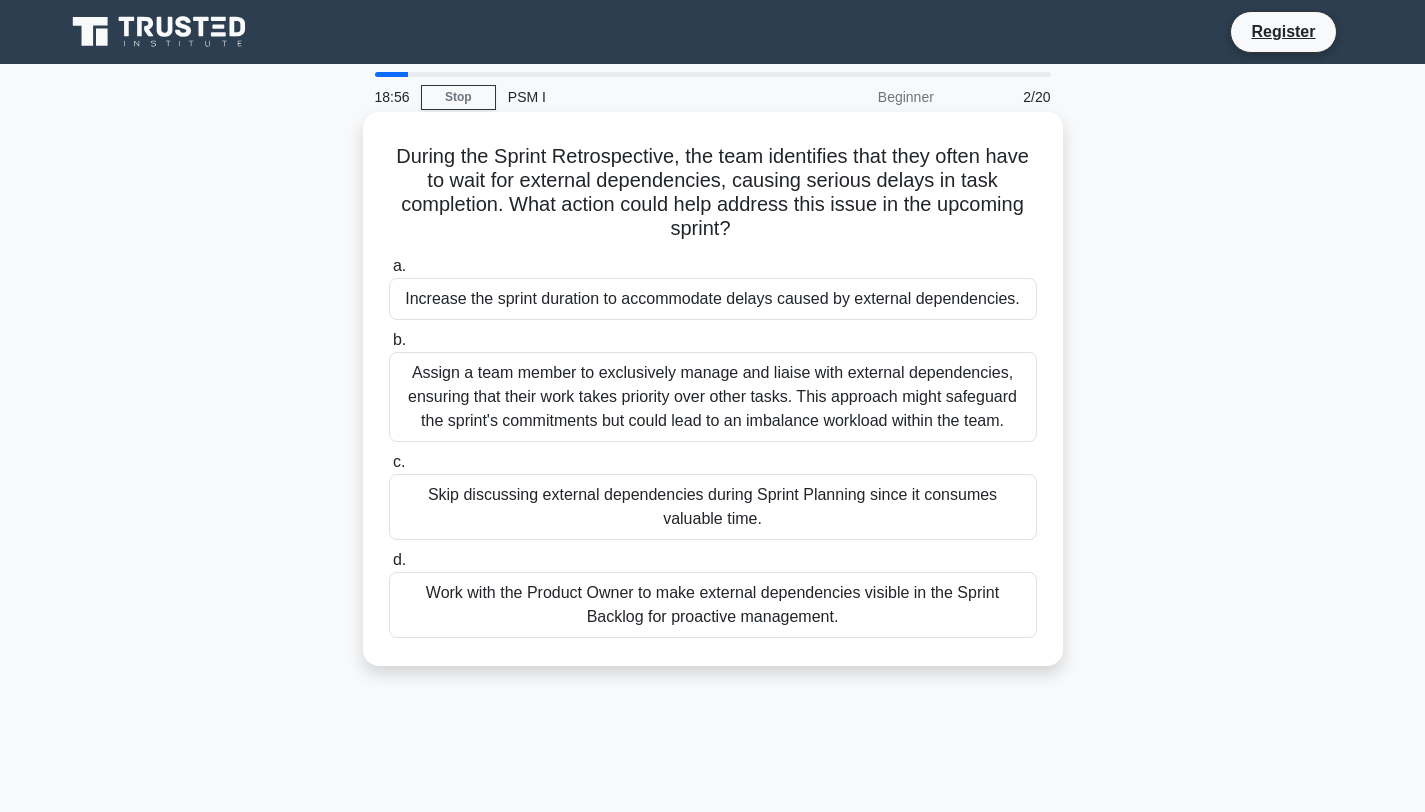 click on "Work with the Product Owner to make external dependencies visible in the Sprint Backlog for proactive management." at bounding box center [713, 605] 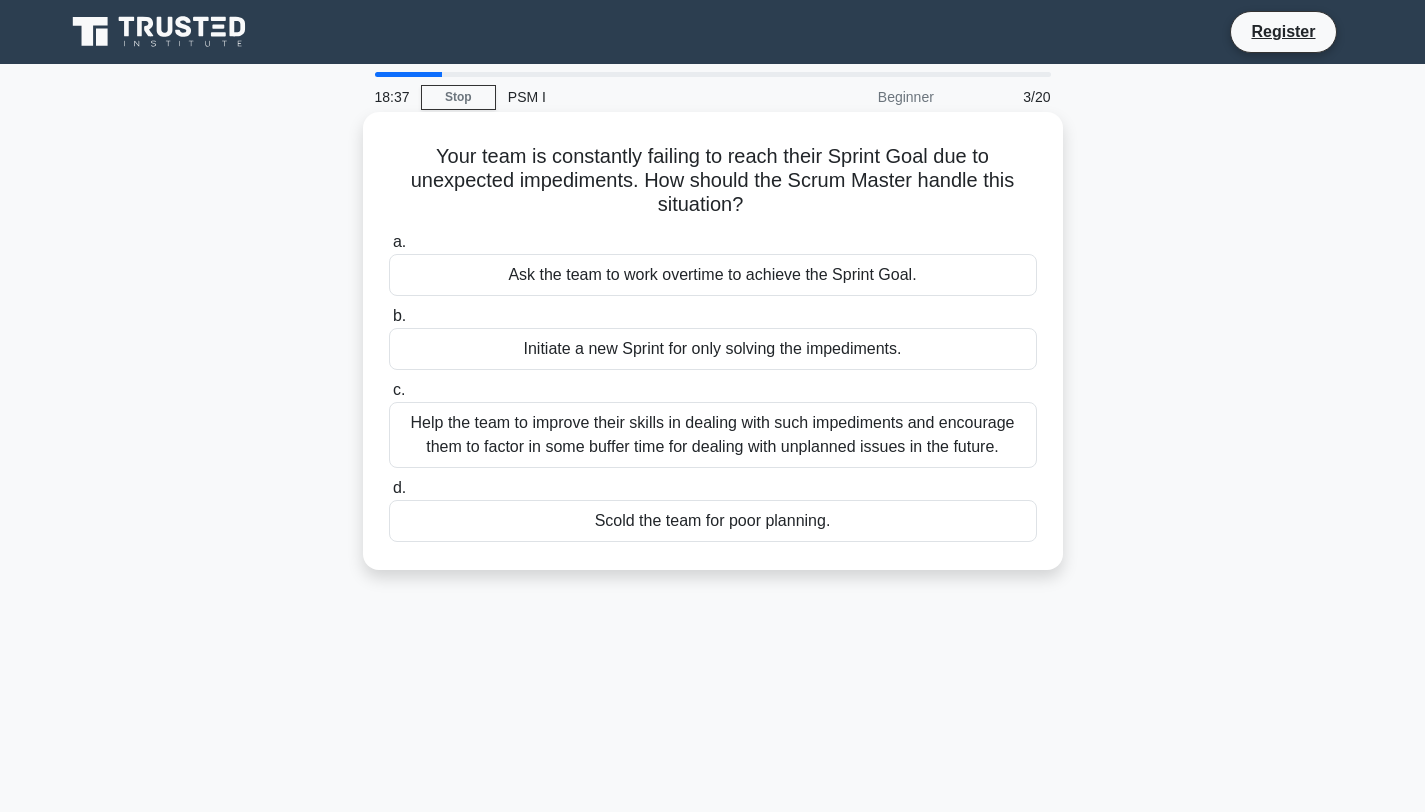 click on "Help the team to improve their skills in dealing with such impediments and encourage them to factor in some buffer time for dealing with unplanned issues in the future." at bounding box center (713, 435) 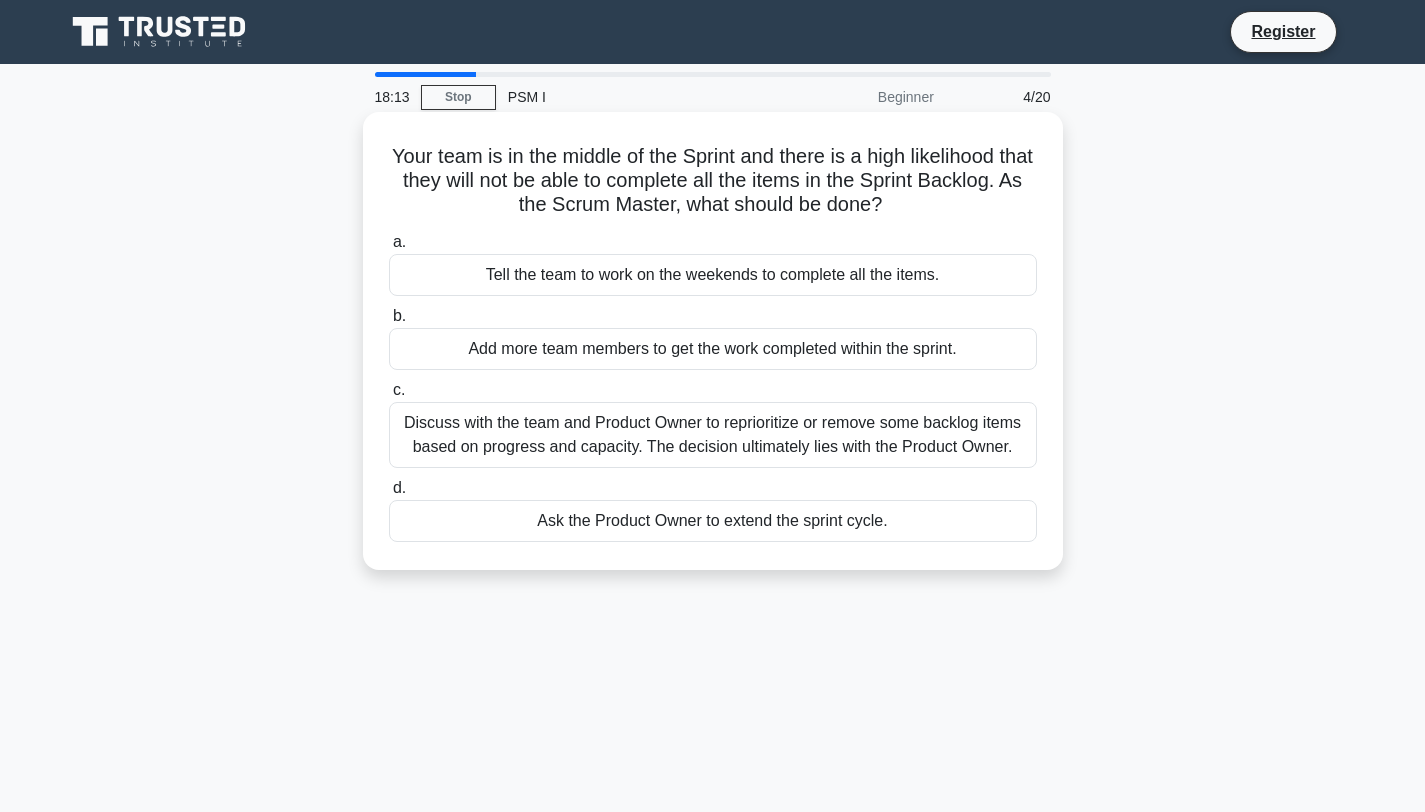 click on "Discuss with the team and Product Owner to reprioritize or remove some backlog items based on progress and capacity. The decision ultimately lies with the Product Owner." at bounding box center [713, 435] 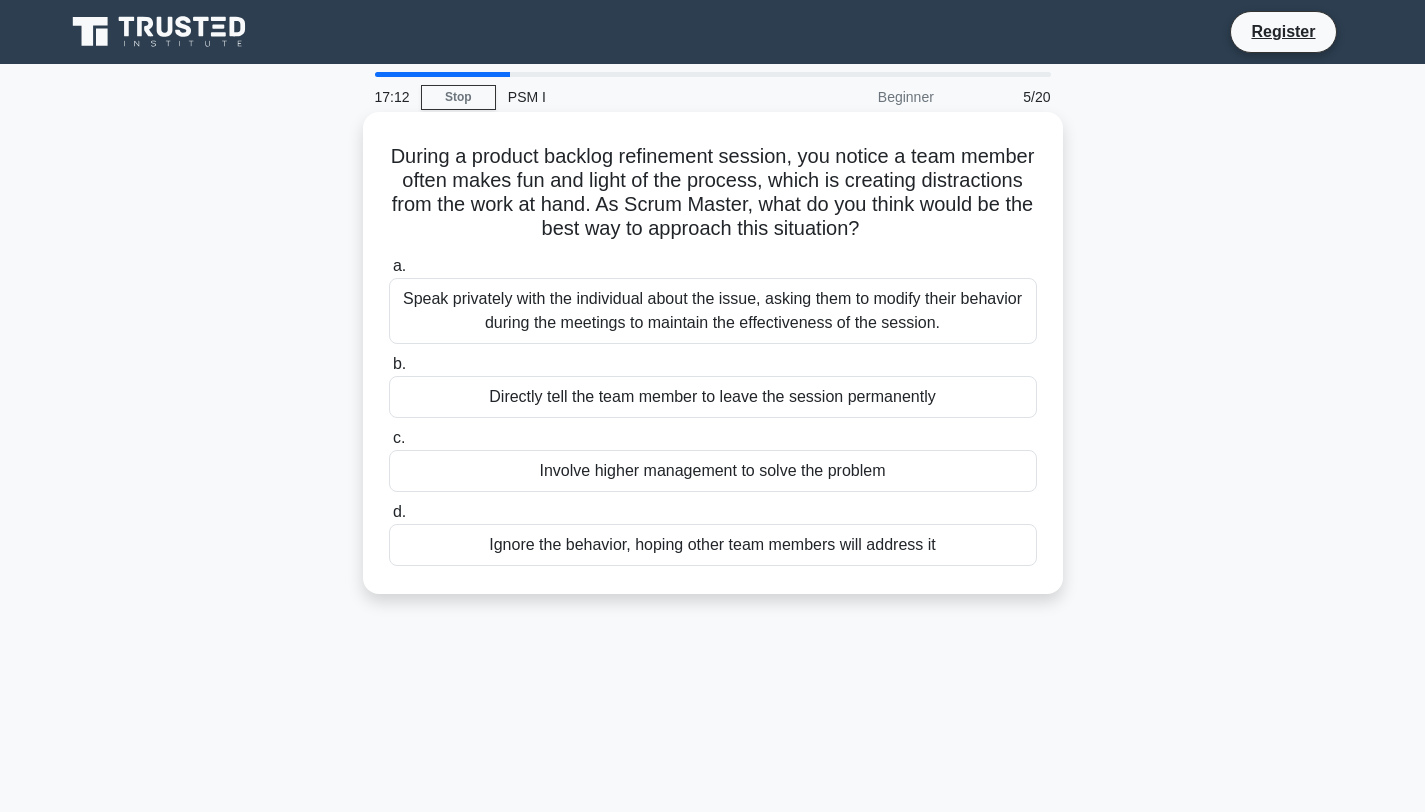 click on "Speak privately with the individual about the issue, asking them to modify their behavior during the meetings to maintain the effectiveness of the session." at bounding box center [713, 311] 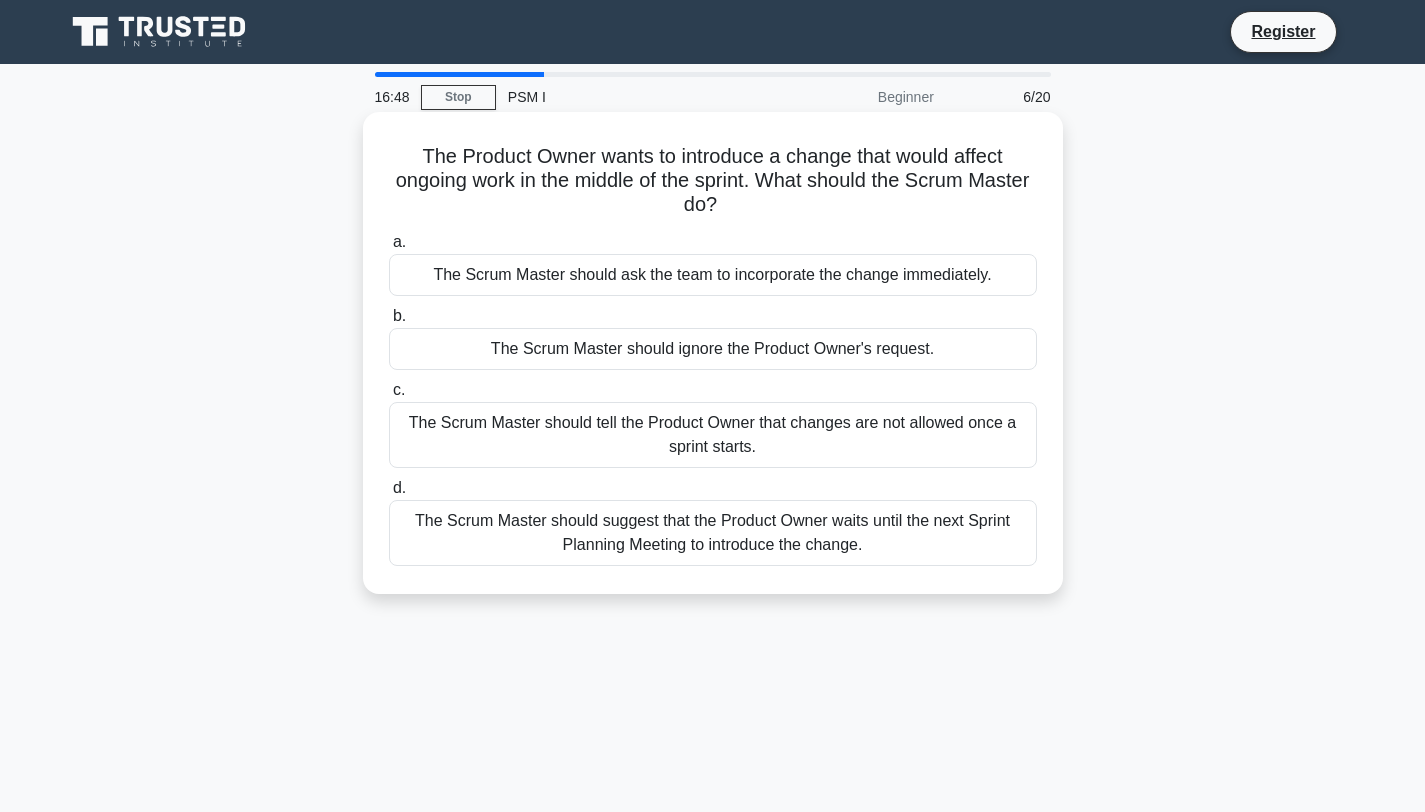 click on "The Scrum Master should suggest that the Product Owner waits until the next Sprint Planning Meeting to introduce the change." at bounding box center (713, 533) 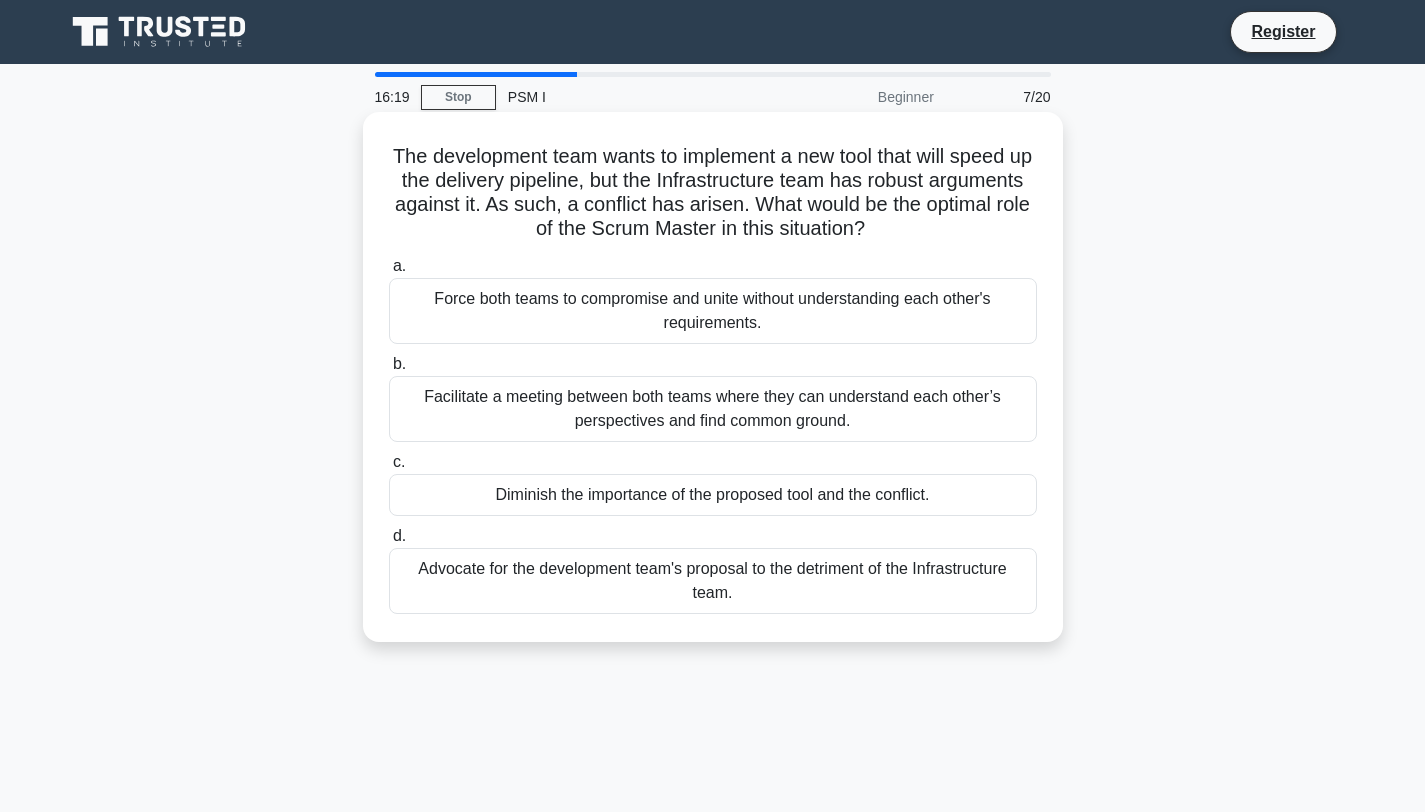 click on "Facilitate a meeting between both teams where they can understand each other’s perspectives and find common ground." at bounding box center [713, 409] 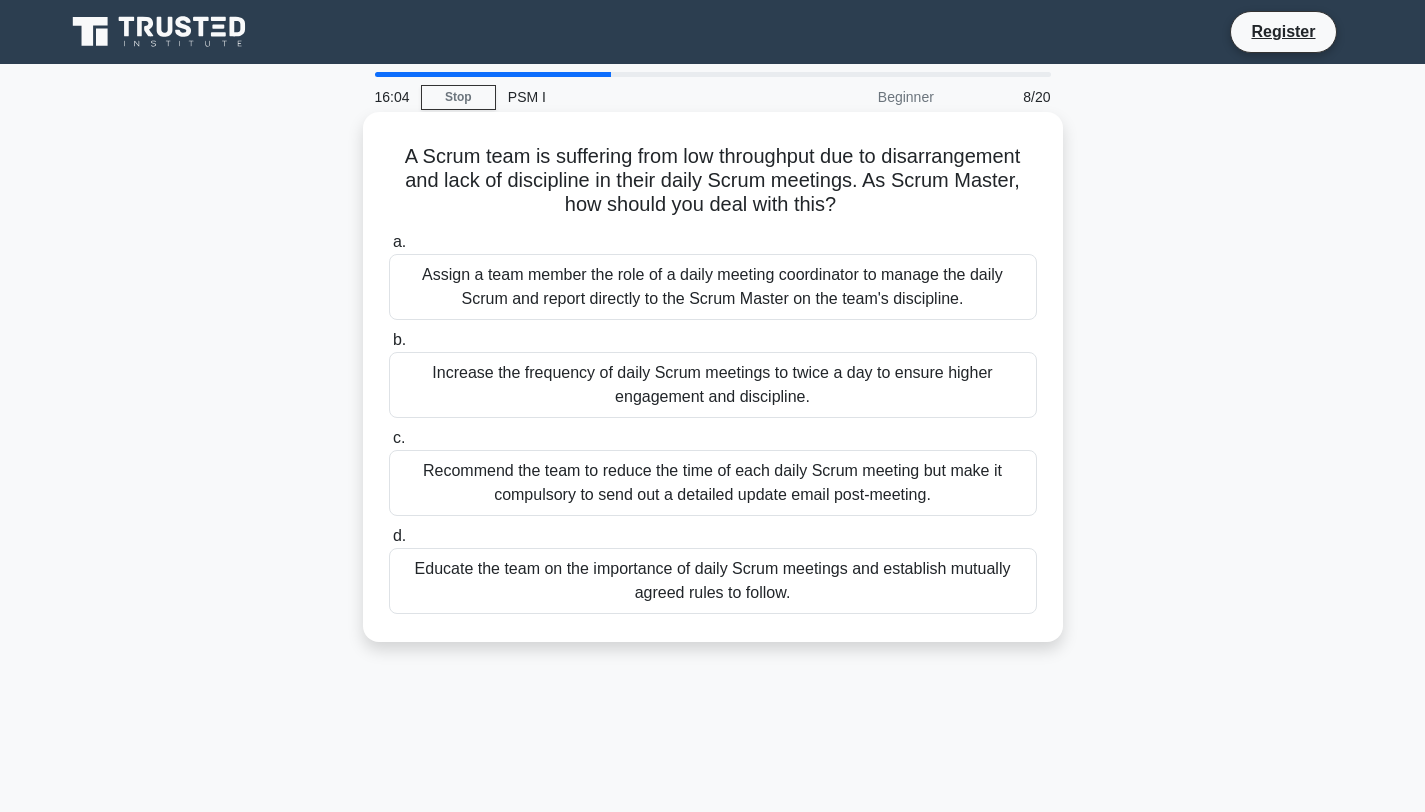 click on "Educate the team on the importance of daily Scrum meetings and establish mutually agreed rules to follow." at bounding box center [713, 581] 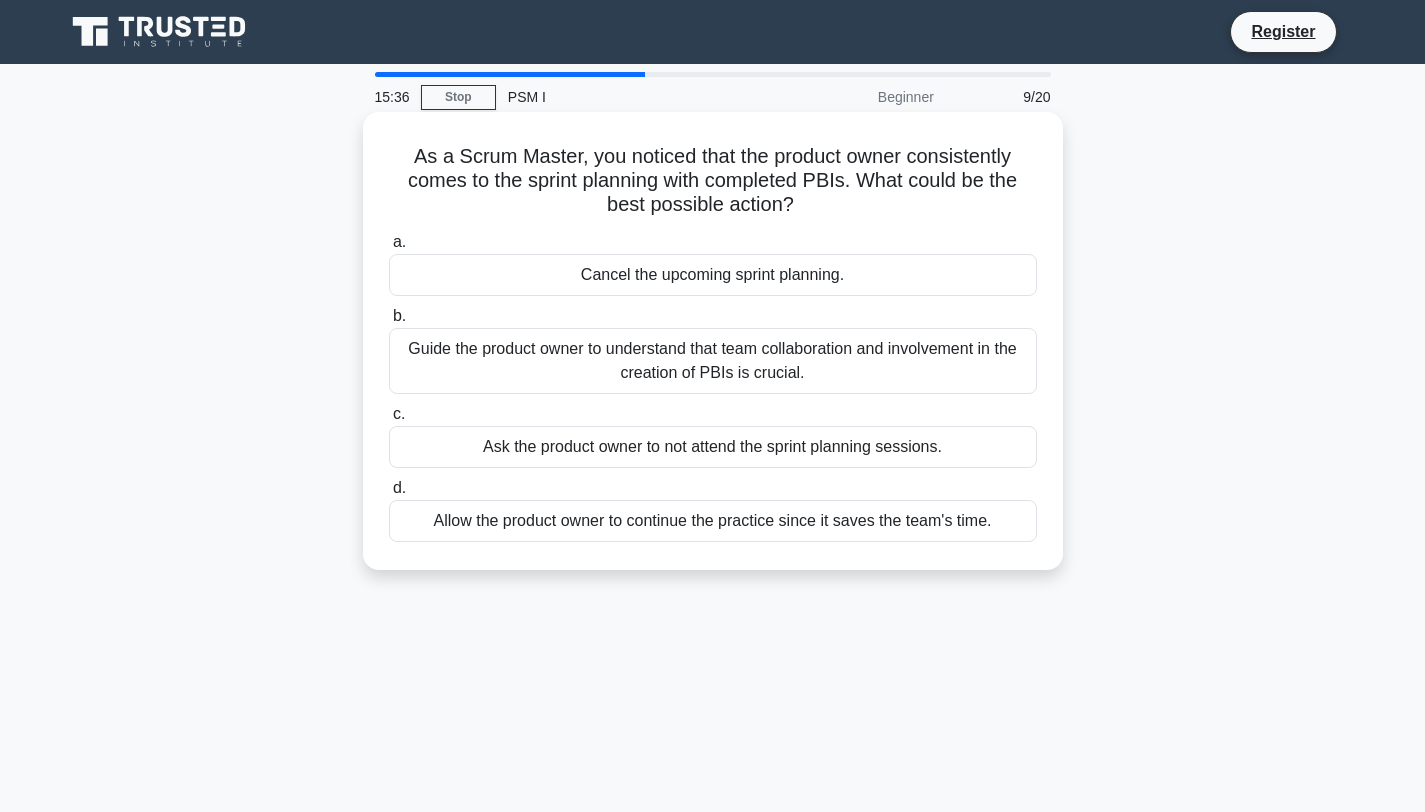 click on "Guide the product owner to understand that team collaboration and involvement in the creation of PBIs is crucial." at bounding box center (713, 361) 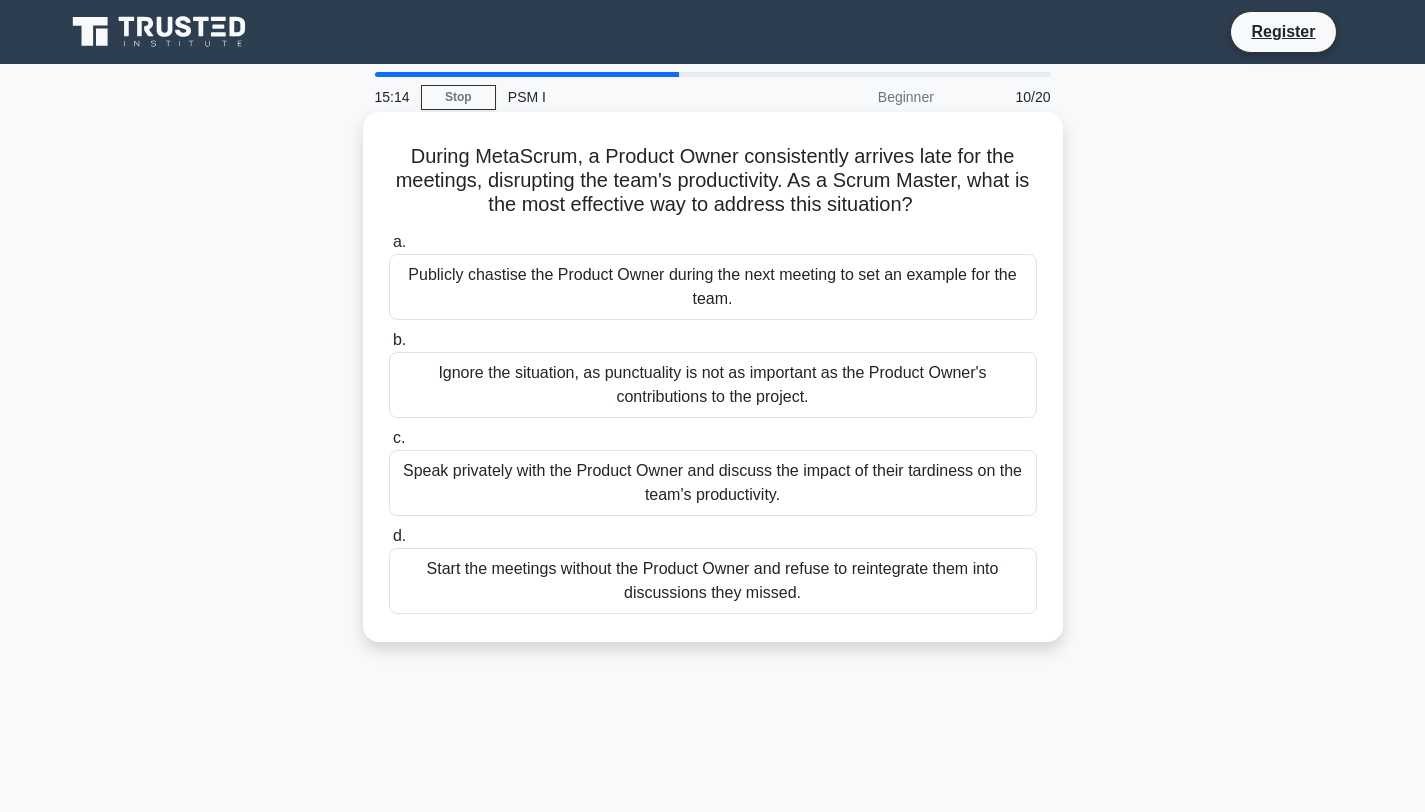click on "Speak privately with the Product Owner and discuss the impact of their tardiness on the team's productivity." at bounding box center [713, 483] 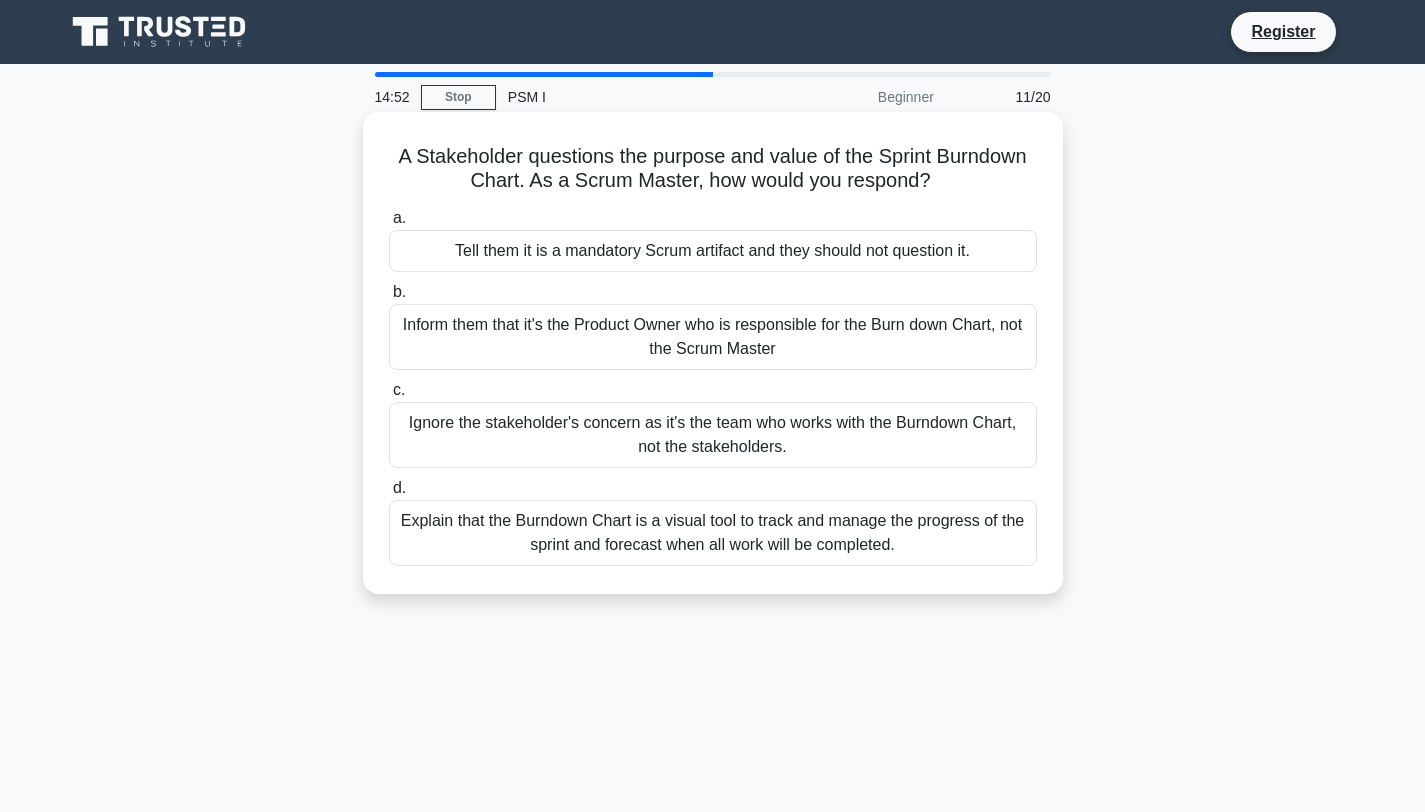 click on "Explain that the Burndown Chart is a visual tool to track and manage the progress of the sprint and forecast when all work will be completed." at bounding box center [713, 533] 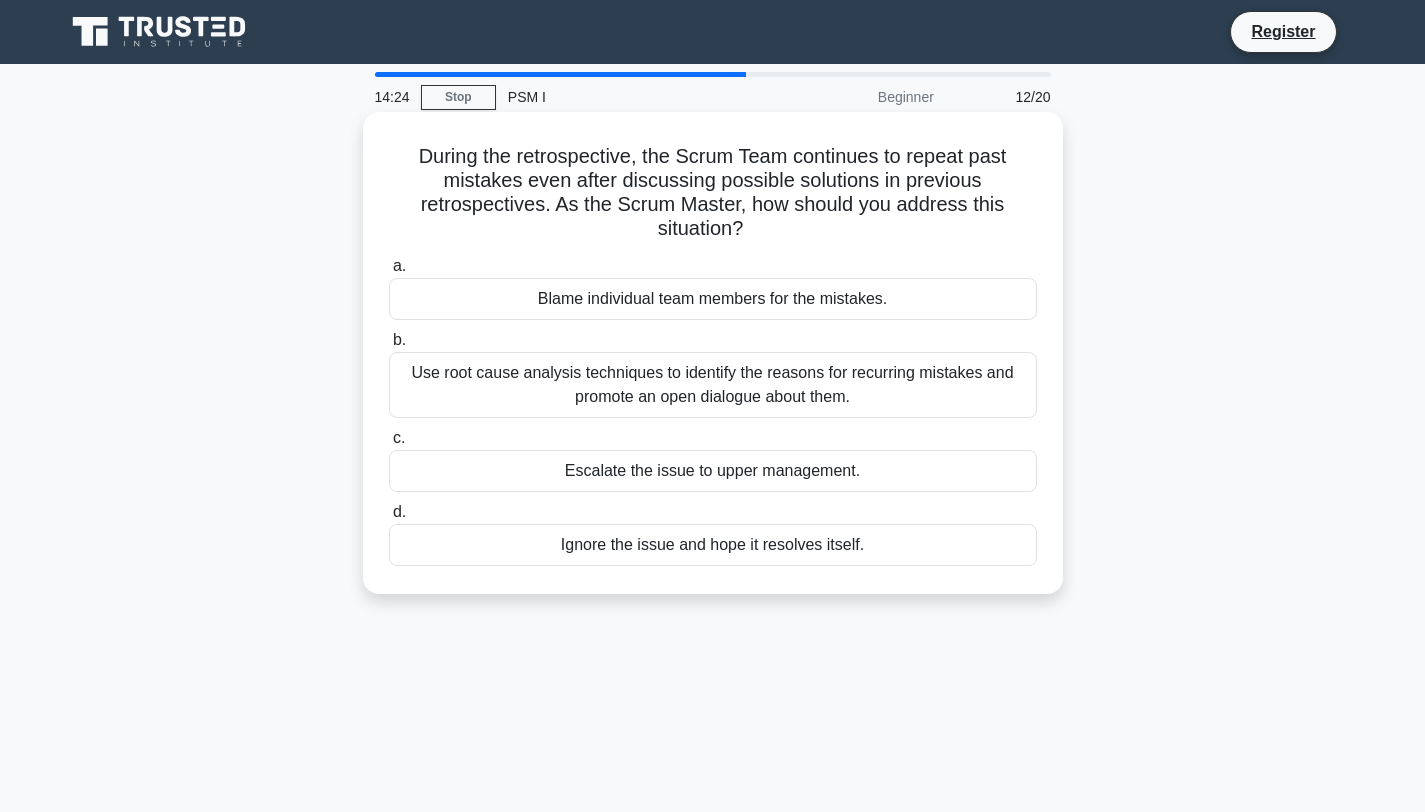 click on "Use root cause analysis techniques to identify the reasons for recurring mistakes and promote an open dialogue about them." at bounding box center [713, 385] 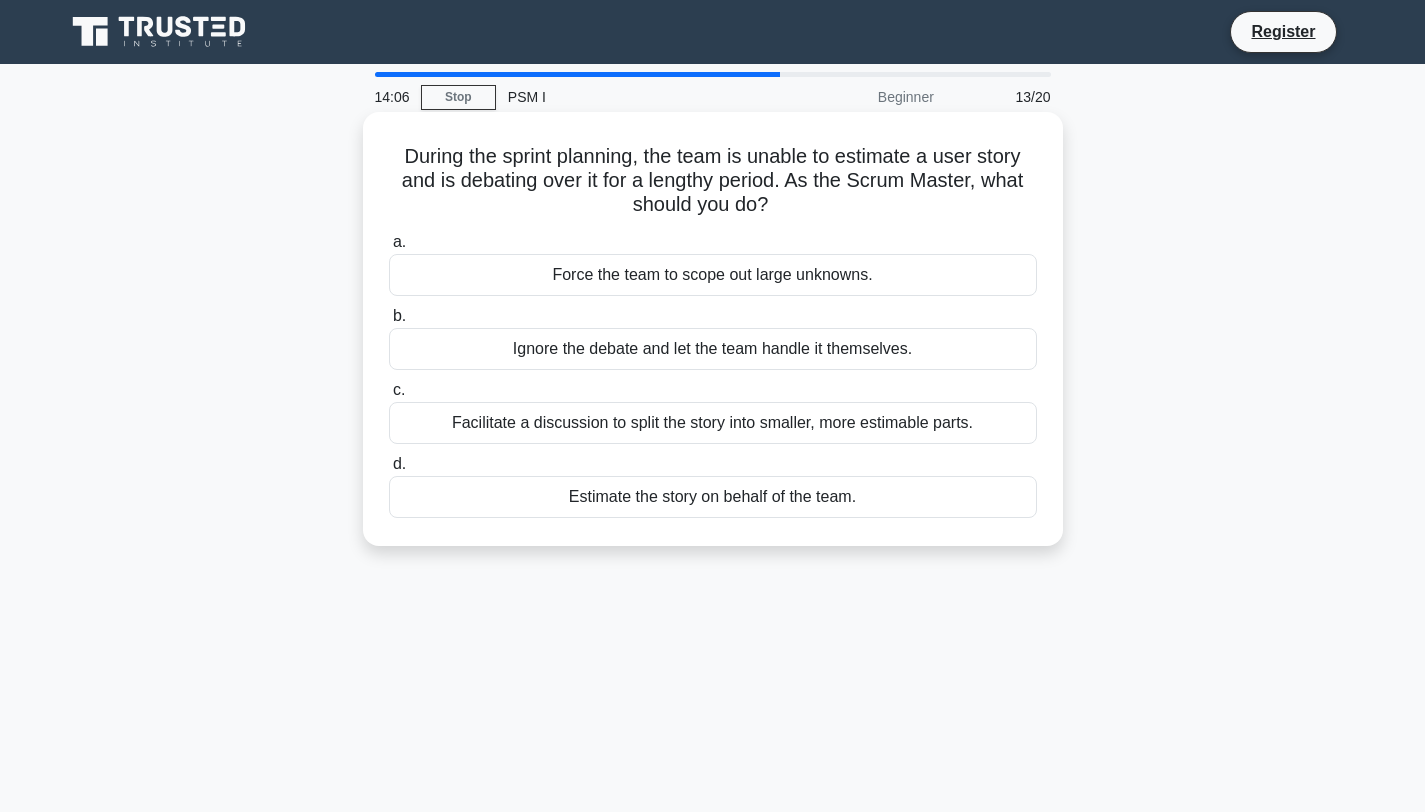click on "Facilitate a discussion to split the story into smaller, more estimable parts." at bounding box center (713, 423) 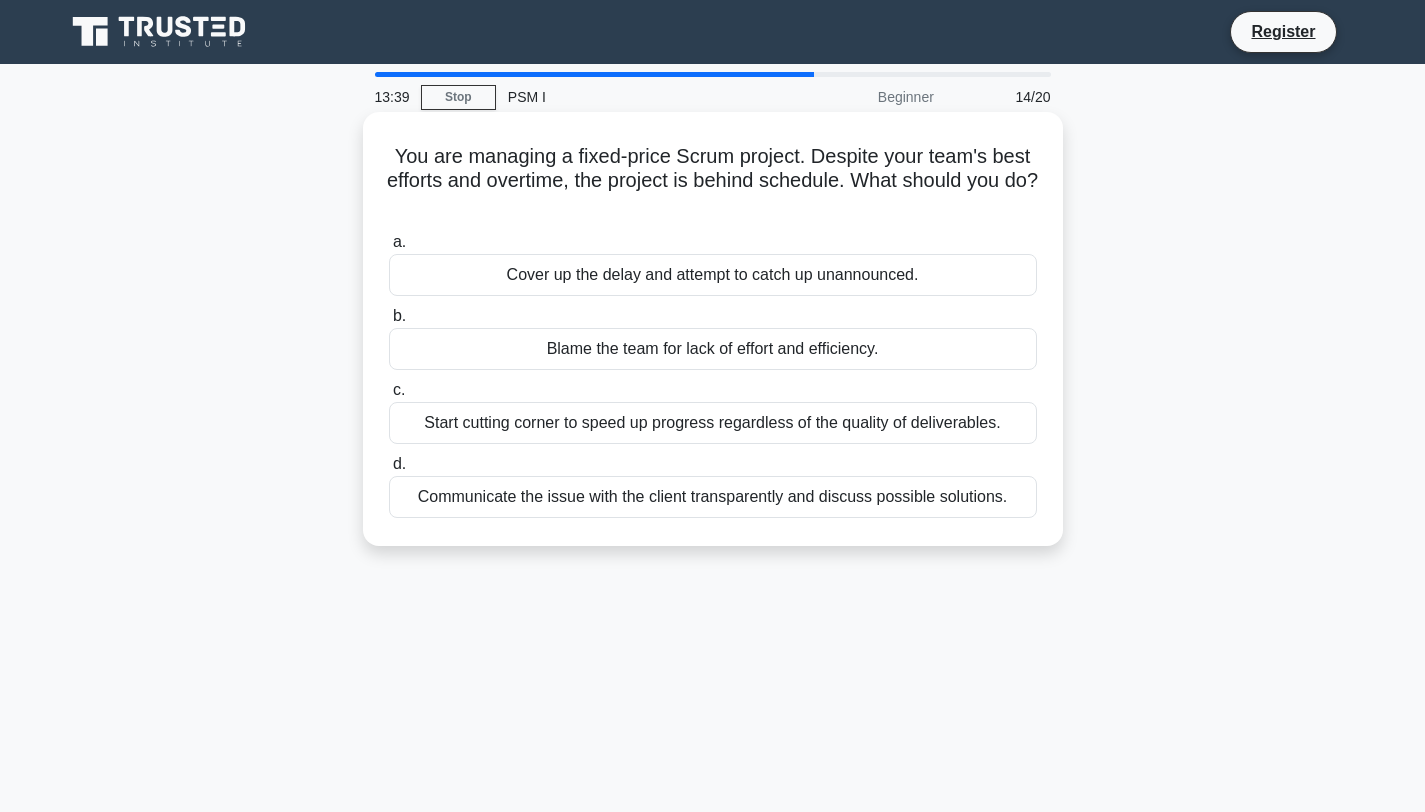 click on "Communicate the issue with the client transparently and discuss possible solutions." at bounding box center (713, 497) 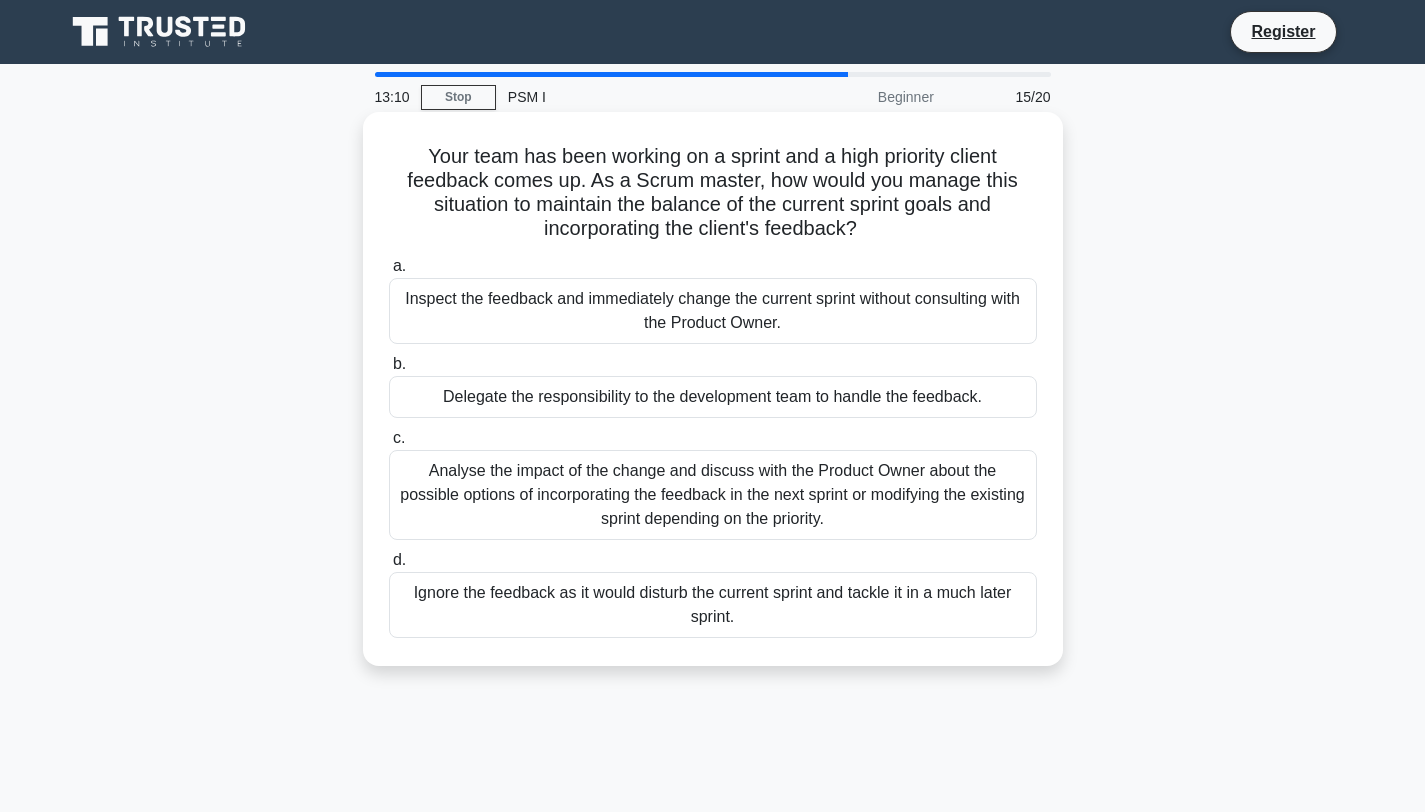 click on "Analyse the impact of the change and discuss with the Product Owner about the possible options of incorporating the feedback in the next sprint or modifying the existing sprint depending on the priority." at bounding box center [713, 495] 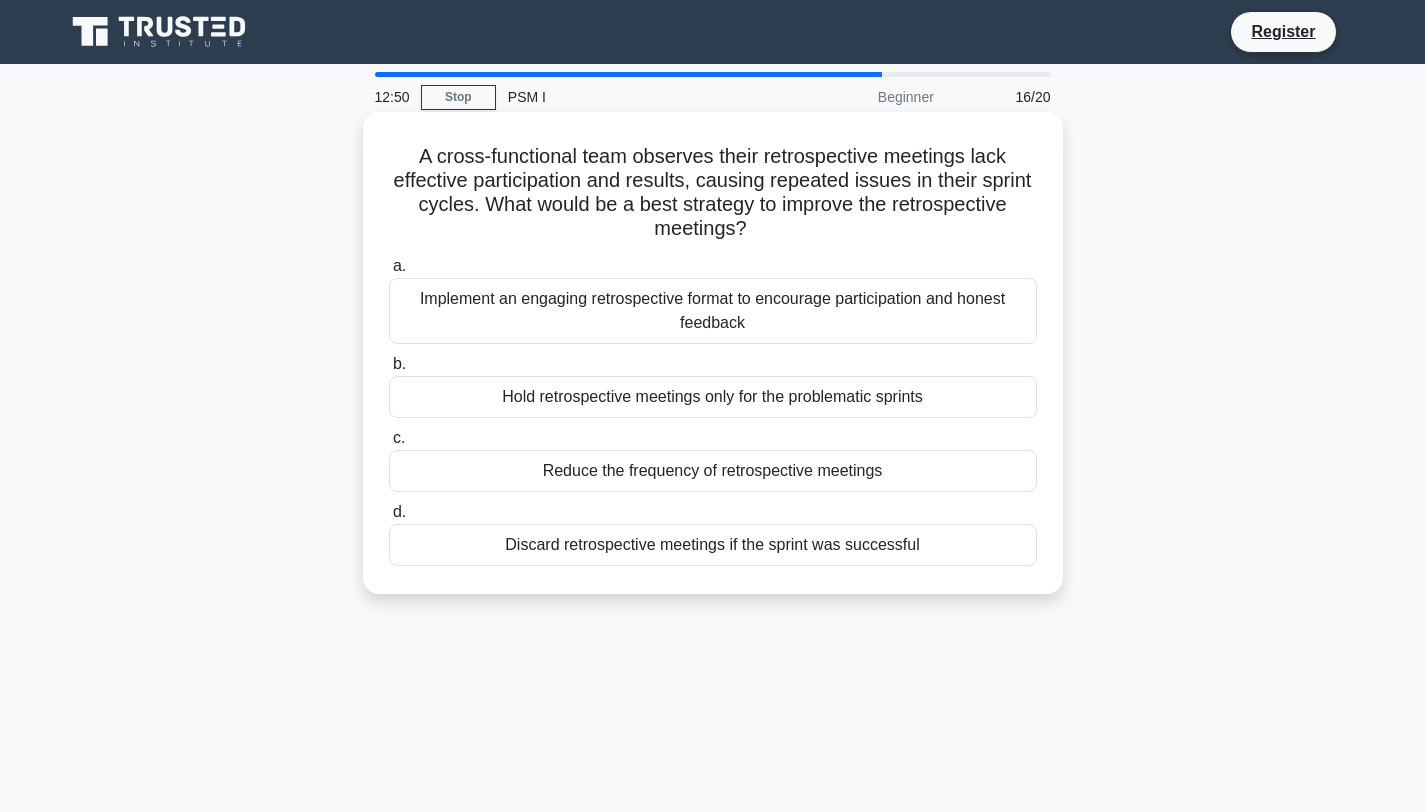 click on "Implement an engaging retrospective format to encourage participation and honest feedback" at bounding box center (713, 311) 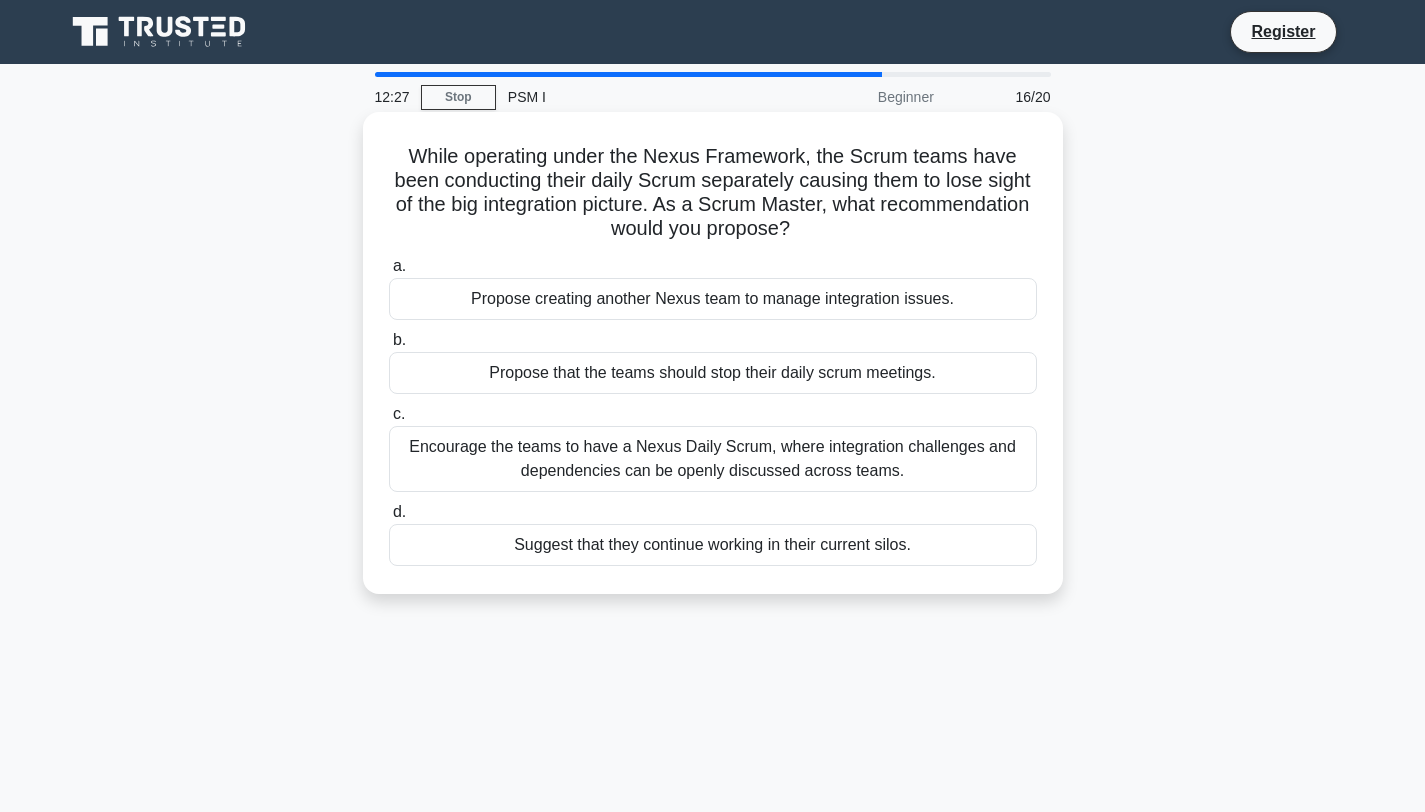 click on "Encourage the teams to have a Nexus Daily Scrum, where integration challenges and dependencies can be openly discussed across teams." at bounding box center (713, 459) 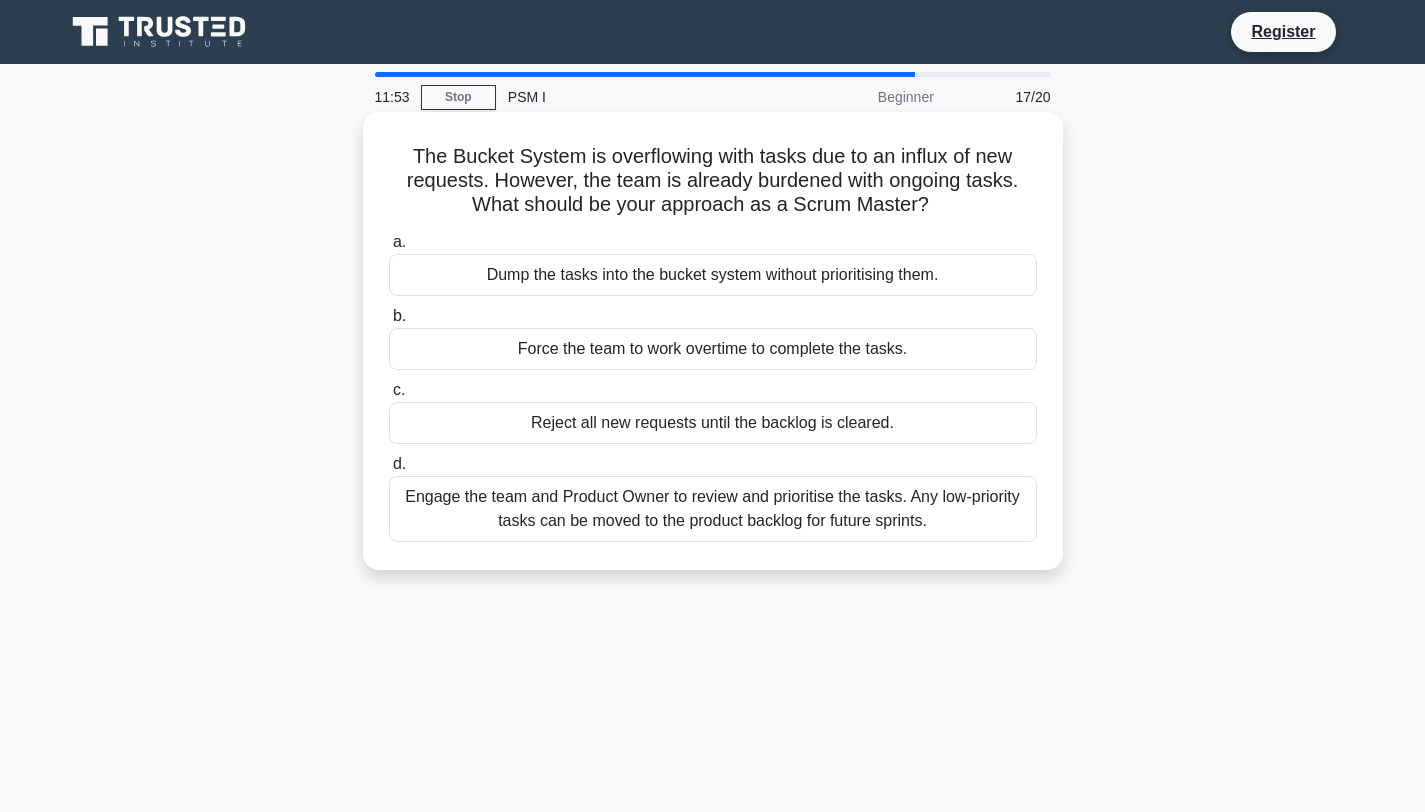 click on "Engage the team and Product Owner to review and prioritise the tasks. Any low-priority tasks can be moved to the product backlog for future sprints." at bounding box center (713, 509) 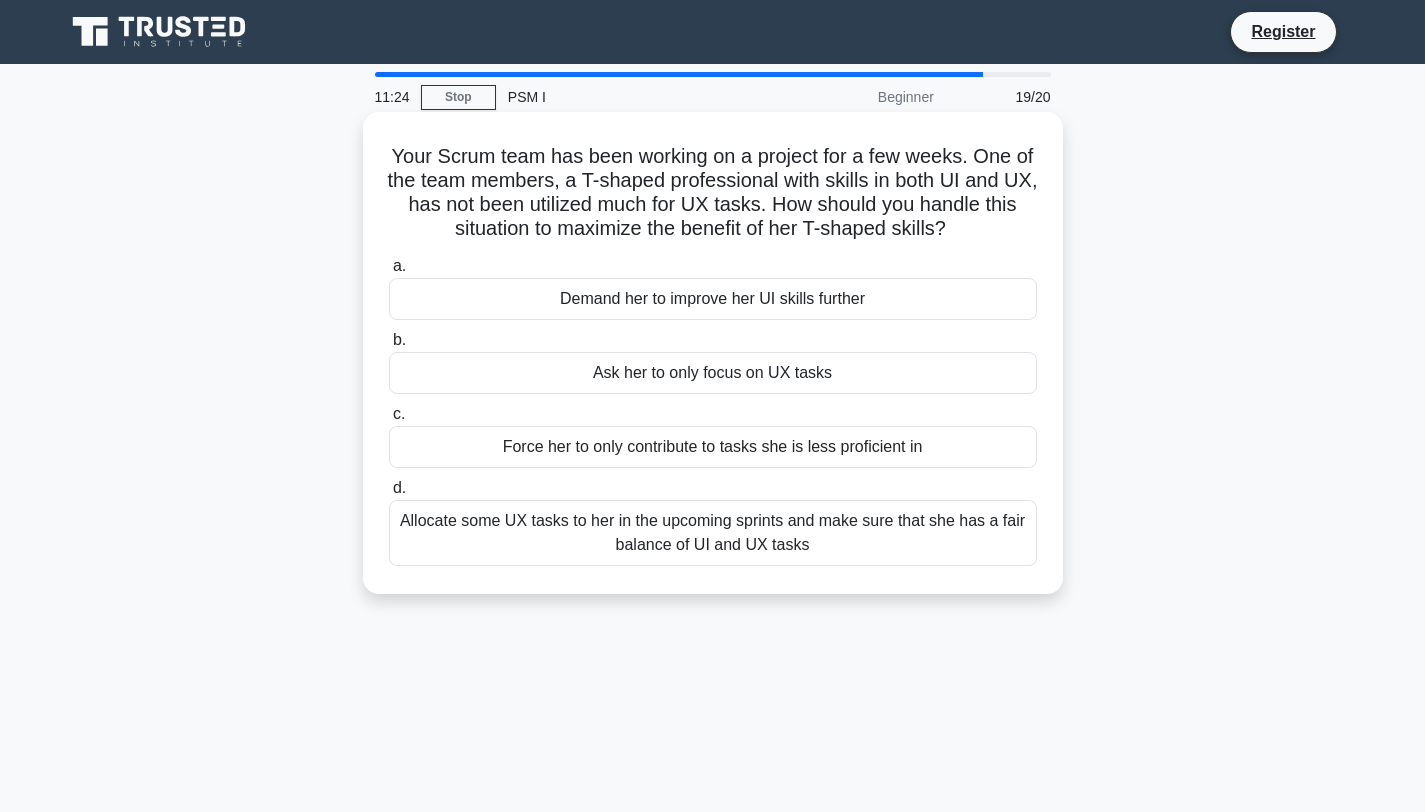 click on "Allocate some UX tasks to her in the upcoming sprints and make sure that she has a fair balance of UI and UX tasks" at bounding box center (713, 533) 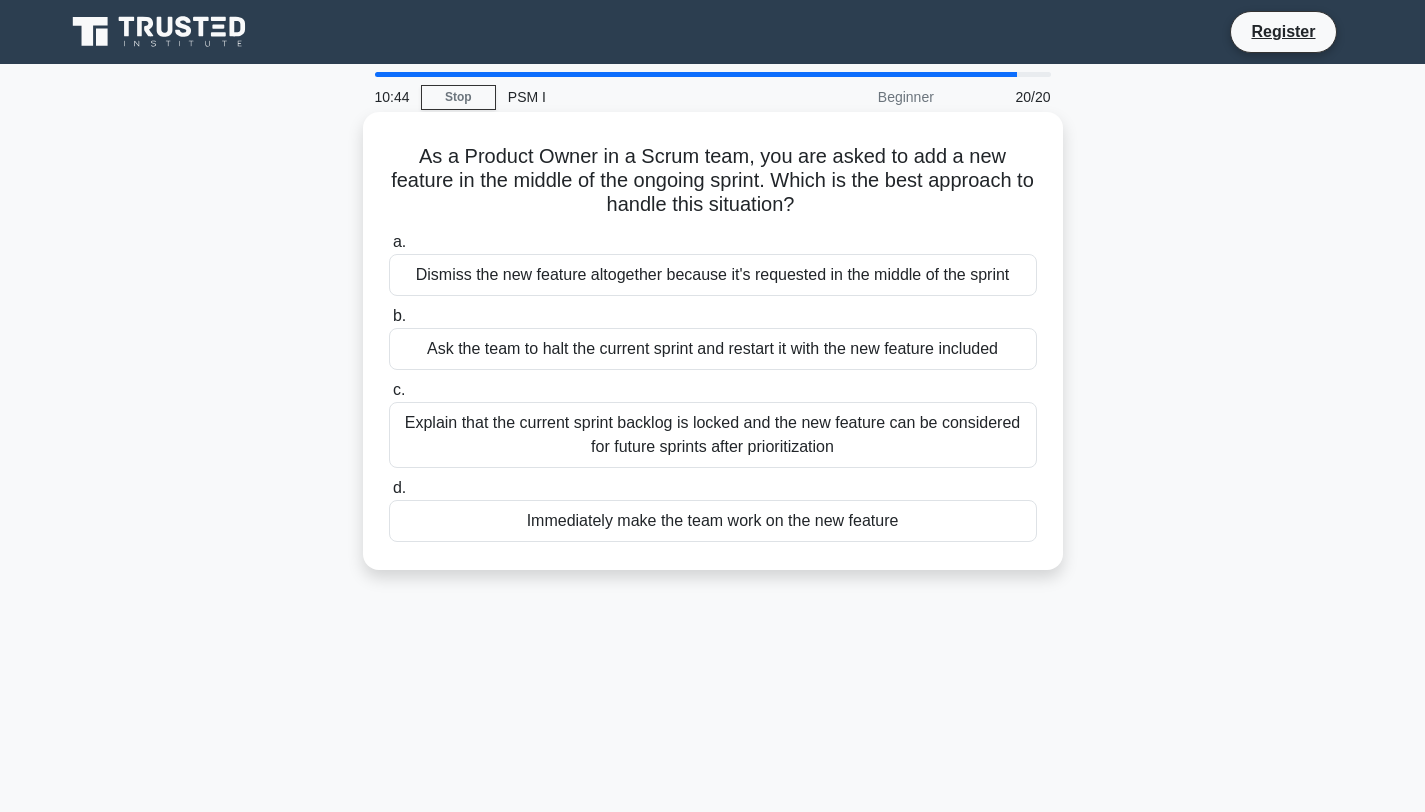 click on "Explain that the current sprint backlog is locked and the new feature can be considered for future sprints after prioritization" at bounding box center (713, 435) 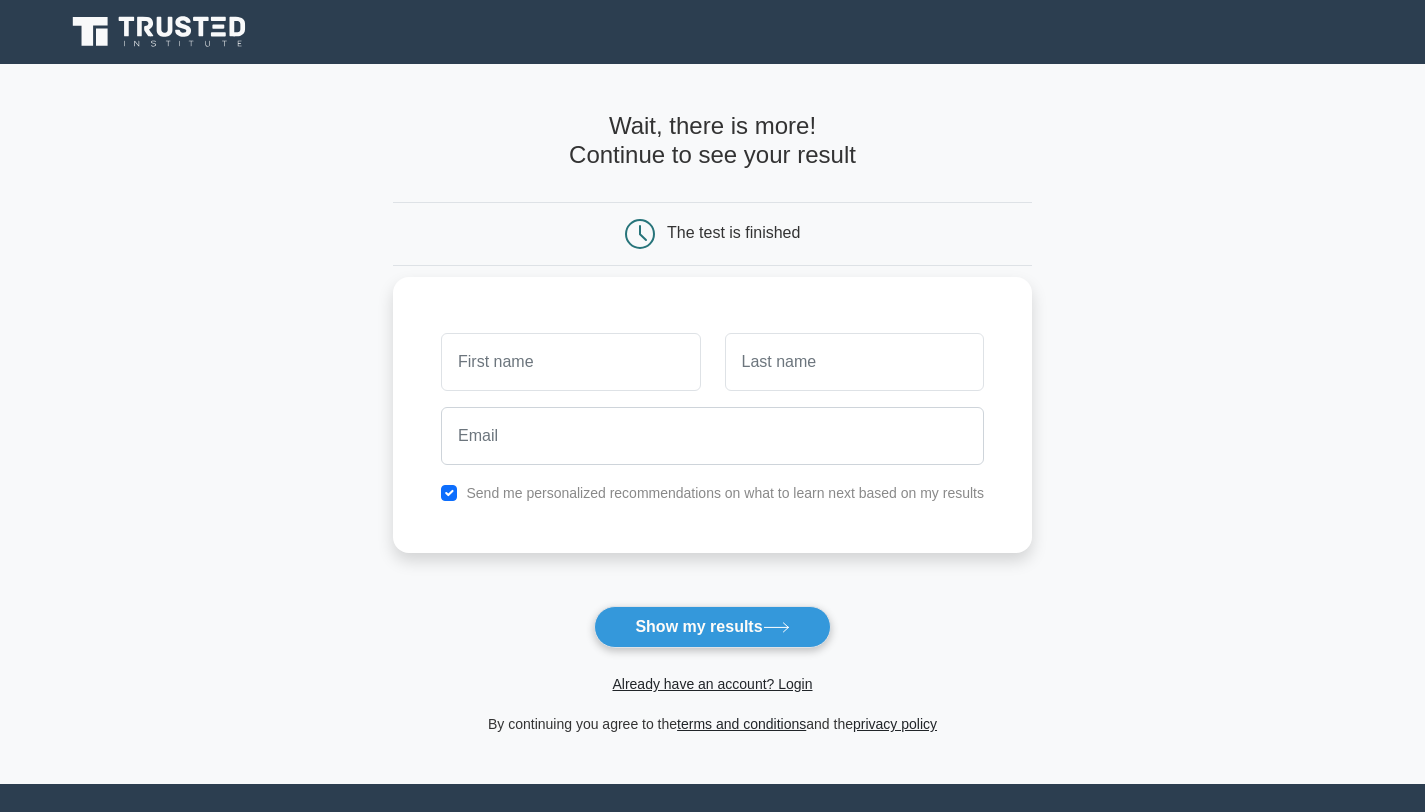 scroll, scrollTop: 0, scrollLeft: 0, axis: both 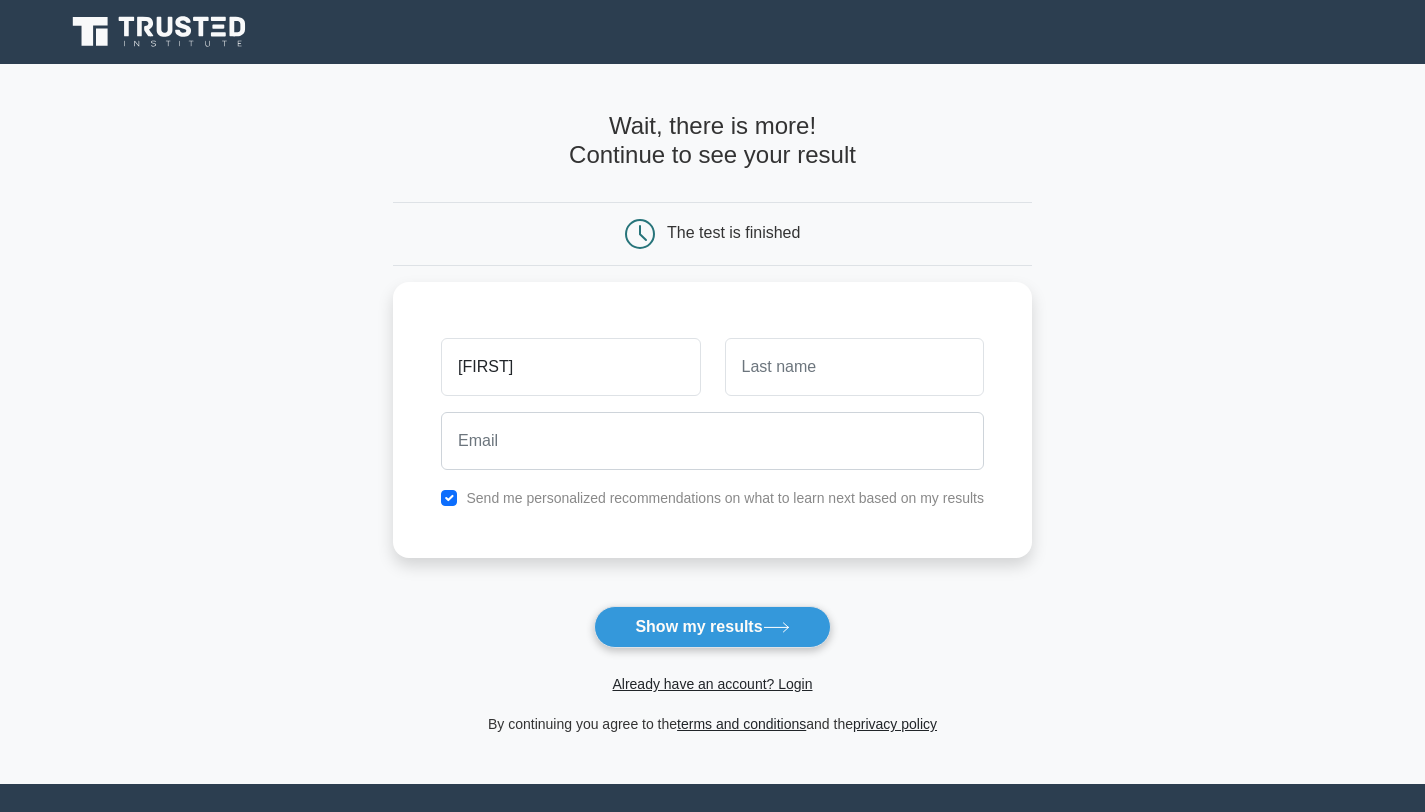 type on "Joao" 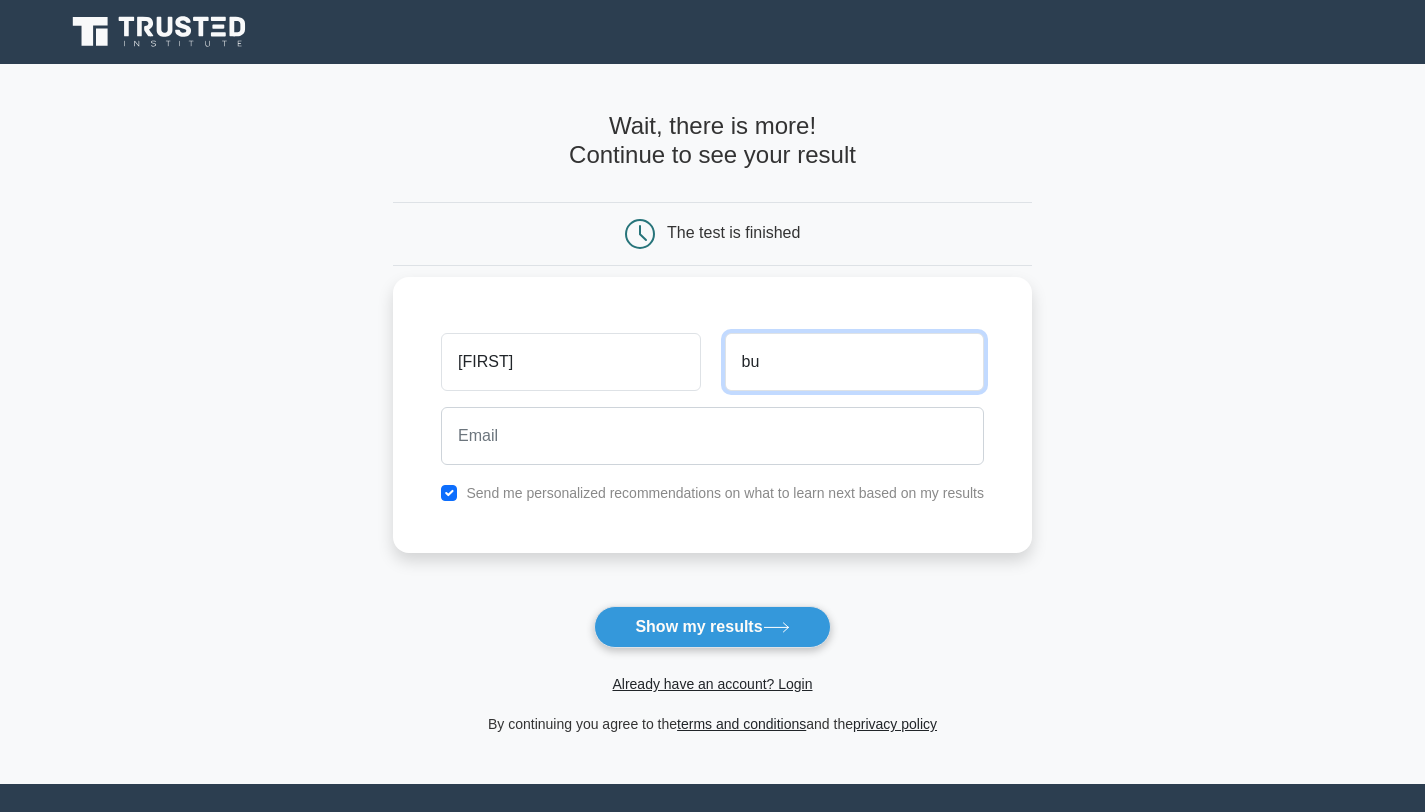 type on "Bussab Junior" 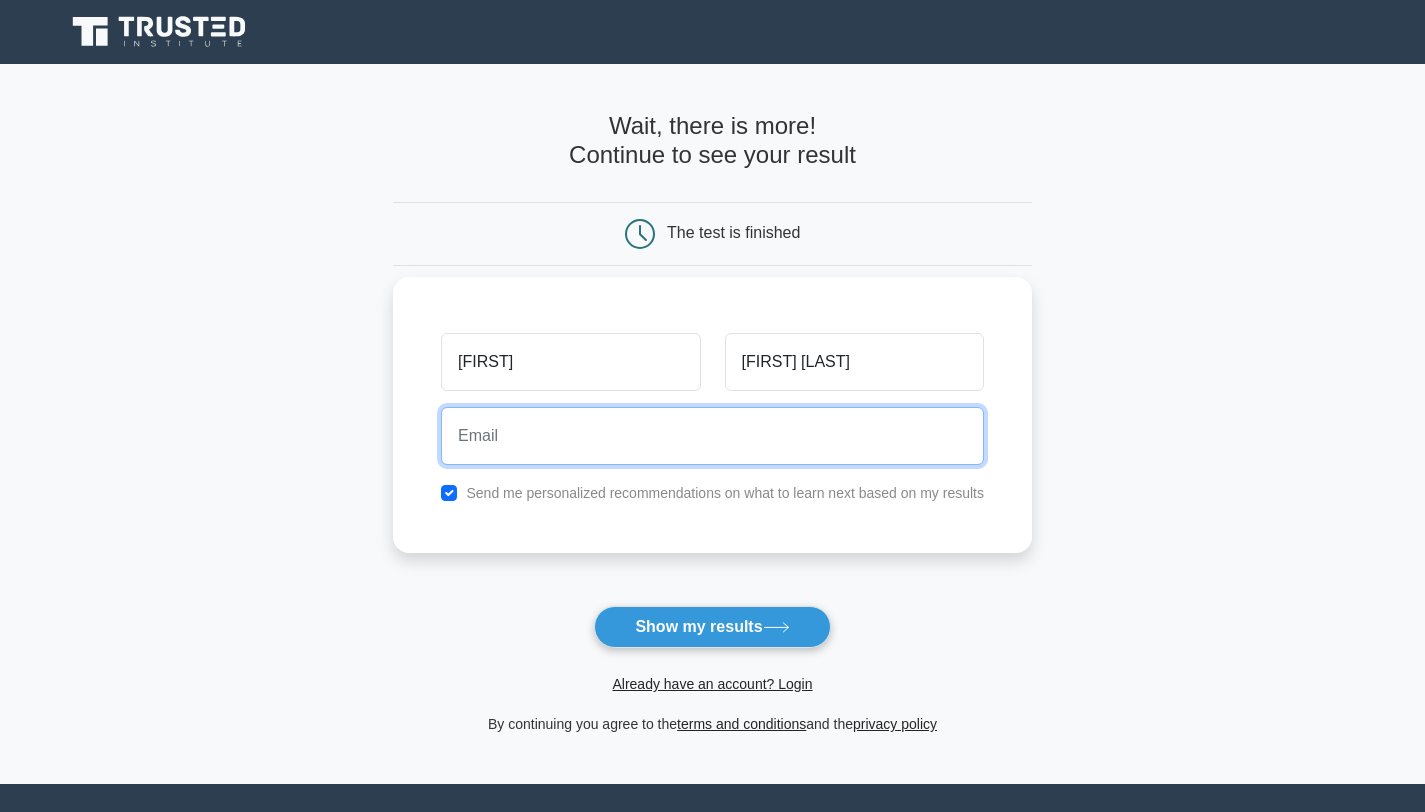 click at bounding box center [712, 436] 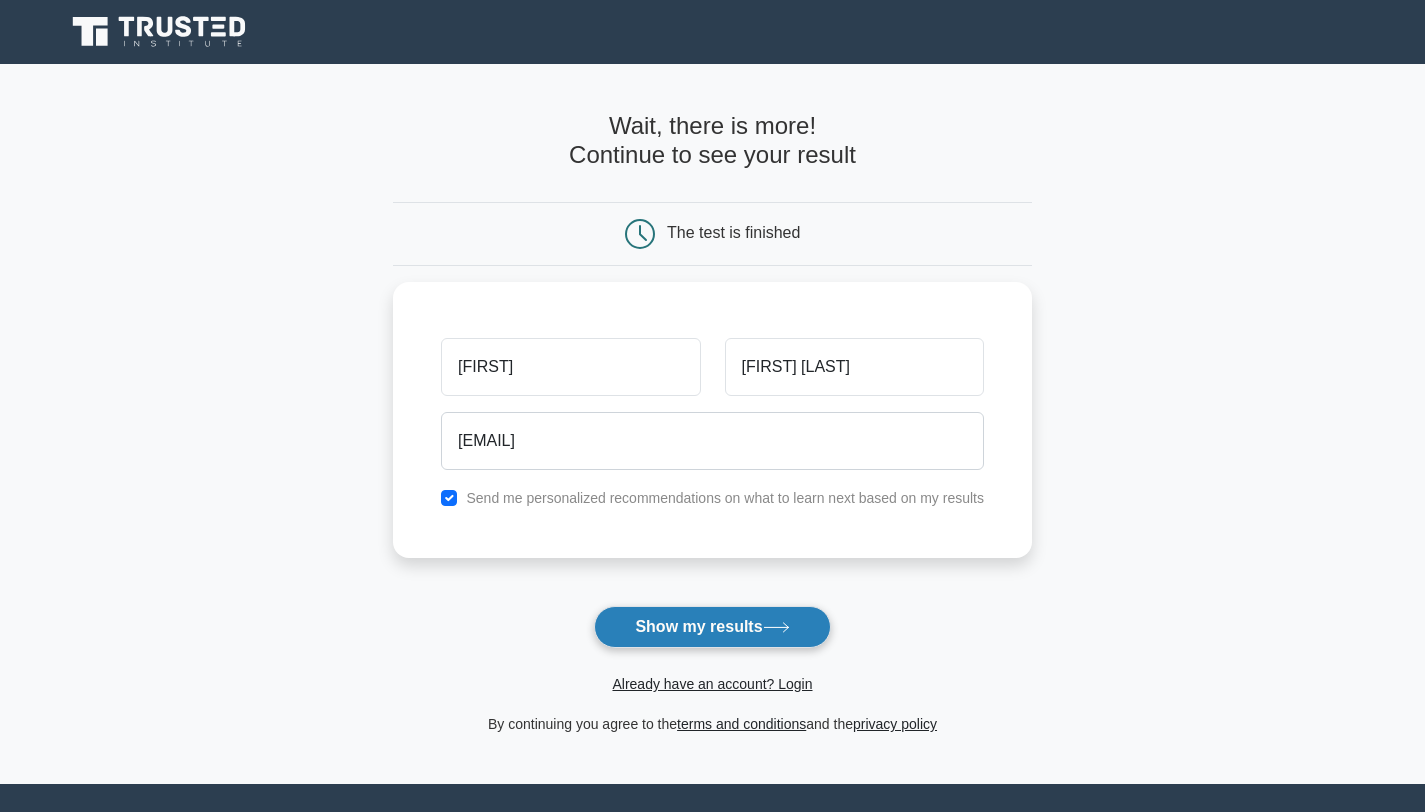 click on "Show my results" at bounding box center (712, 627) 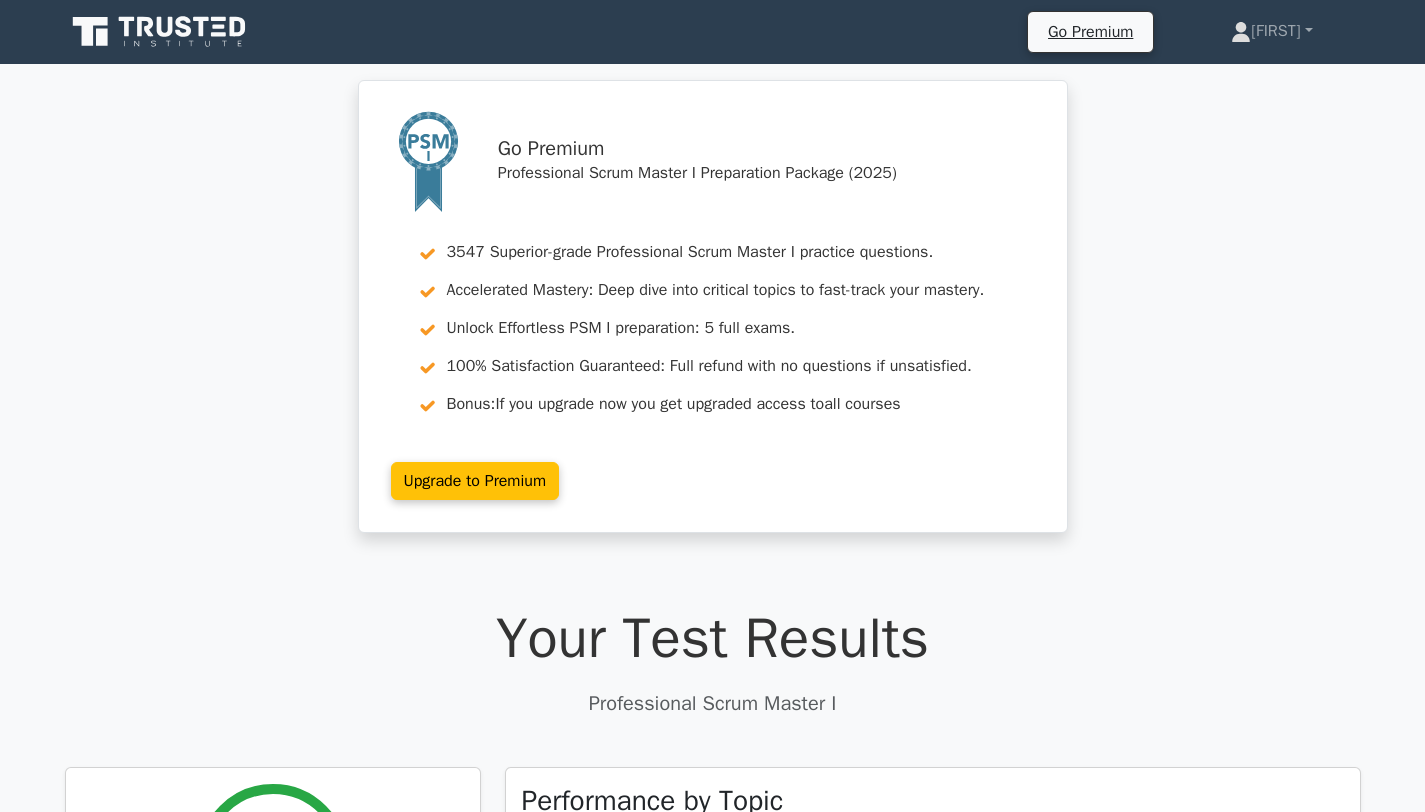 scroll, scrollTop: 0, scrollLeft: 0, axis: both 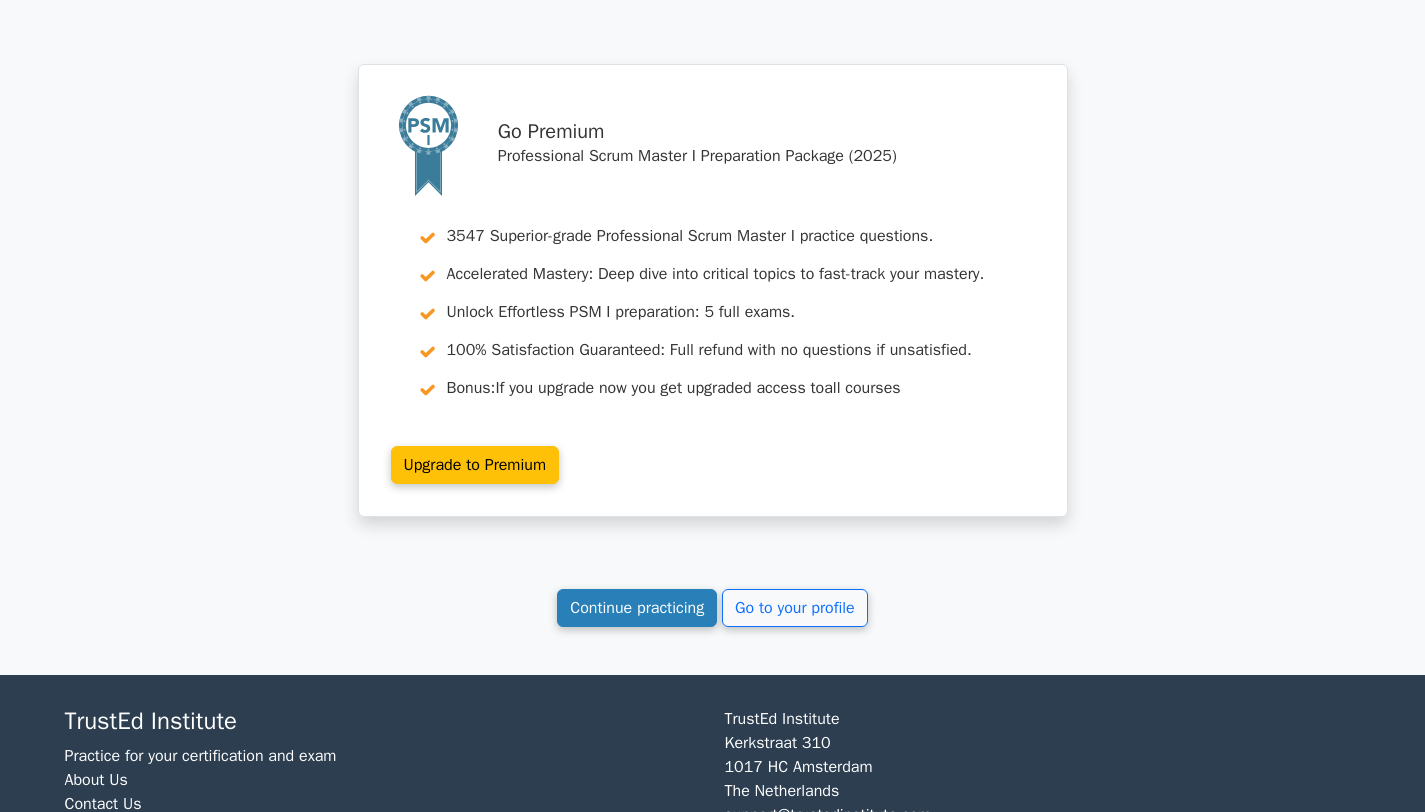 click on "Continue practicing" at bounding box center (637, 608) 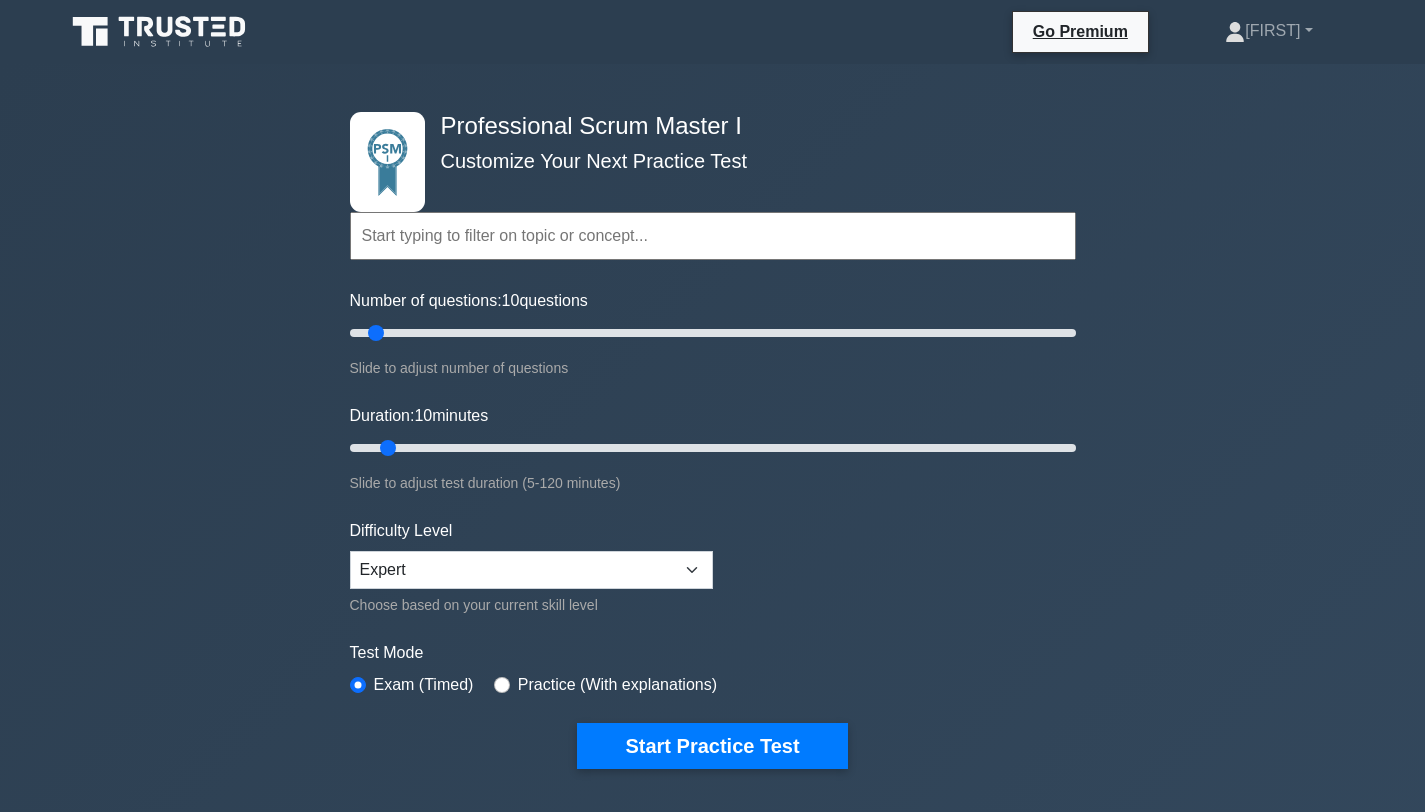 scroll, scrollTop: 0, scrollLeft: 0, axis: both 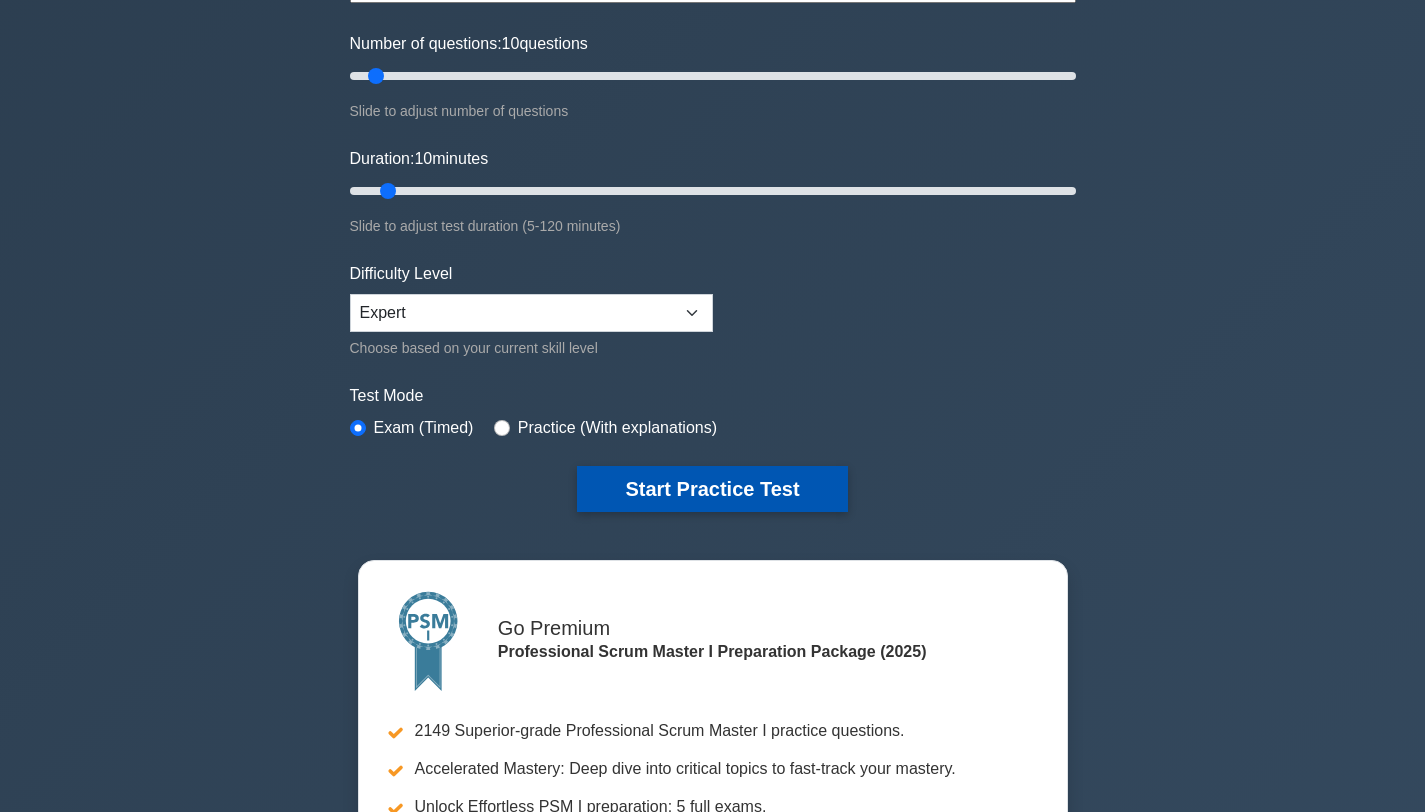 click on "Start Practice Test" at bounding box center (712, 489) 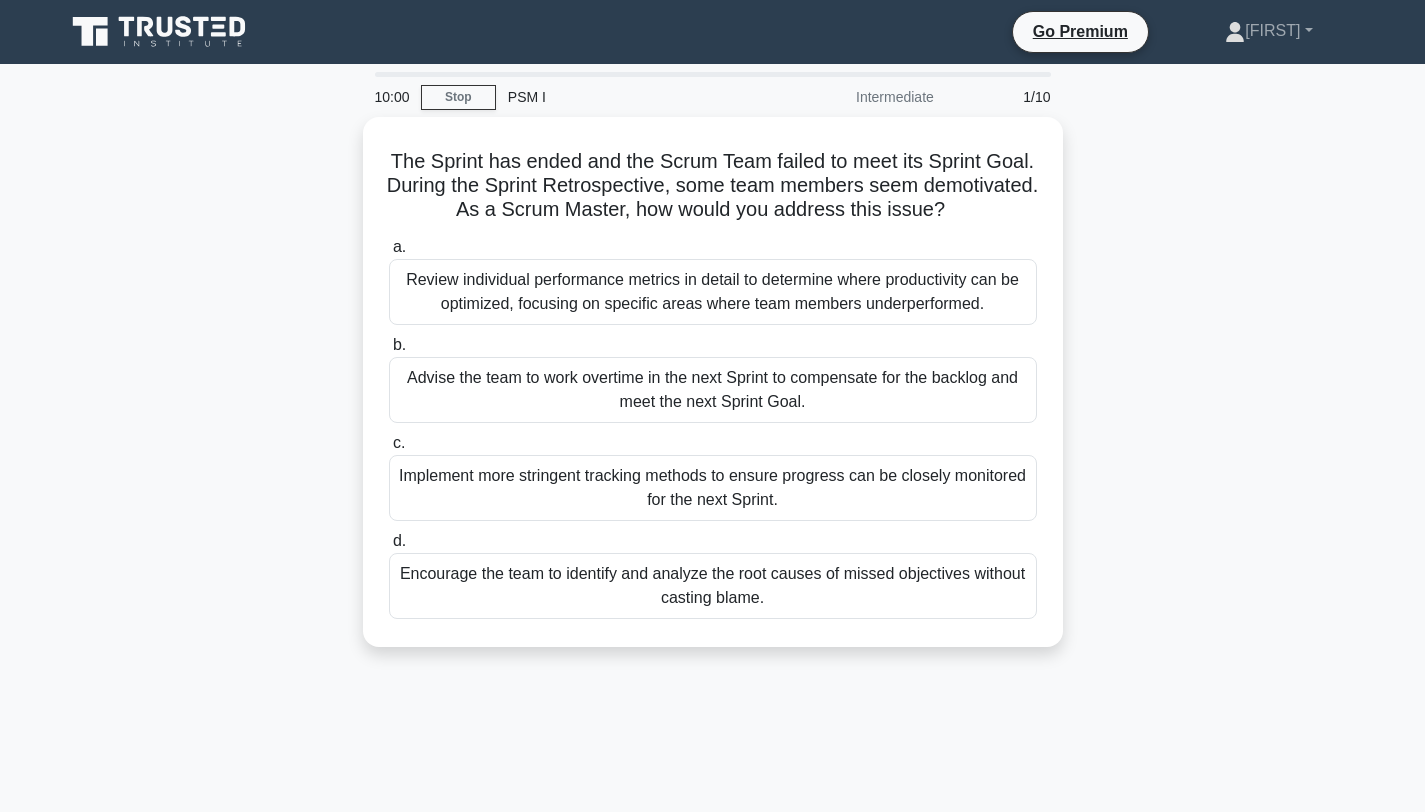 scroll, scrollTop: 0, scrollLeft: 0, axis: both 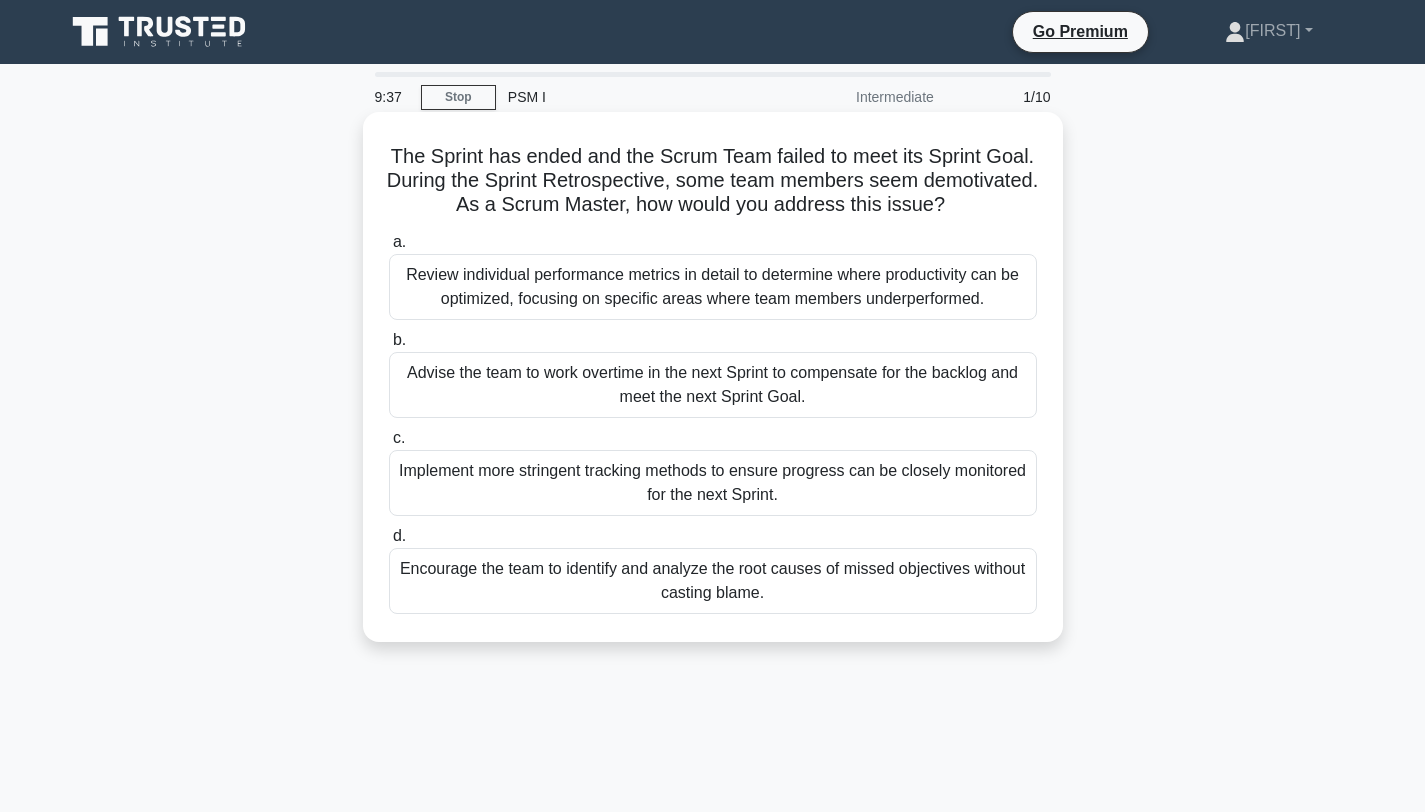 click on "Encourage the team to identify and analyze the root causes of missed objectives without casting blame." at bounding box center (713, 581) 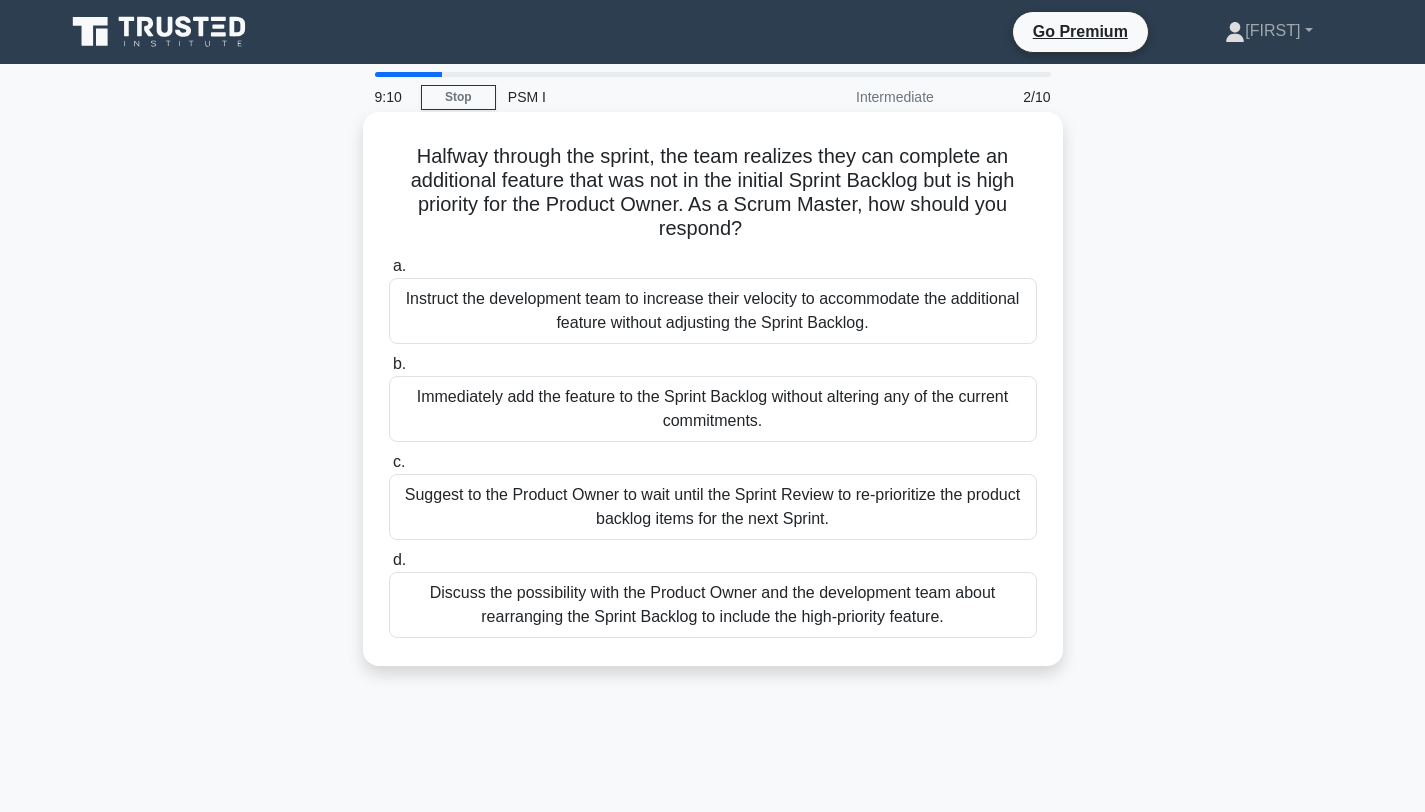click on "Discuss the possibility with the Product Owner and the development team about rearranging the Sprint Backlog to include the high-priority feature." at bounding box center (713, 605) 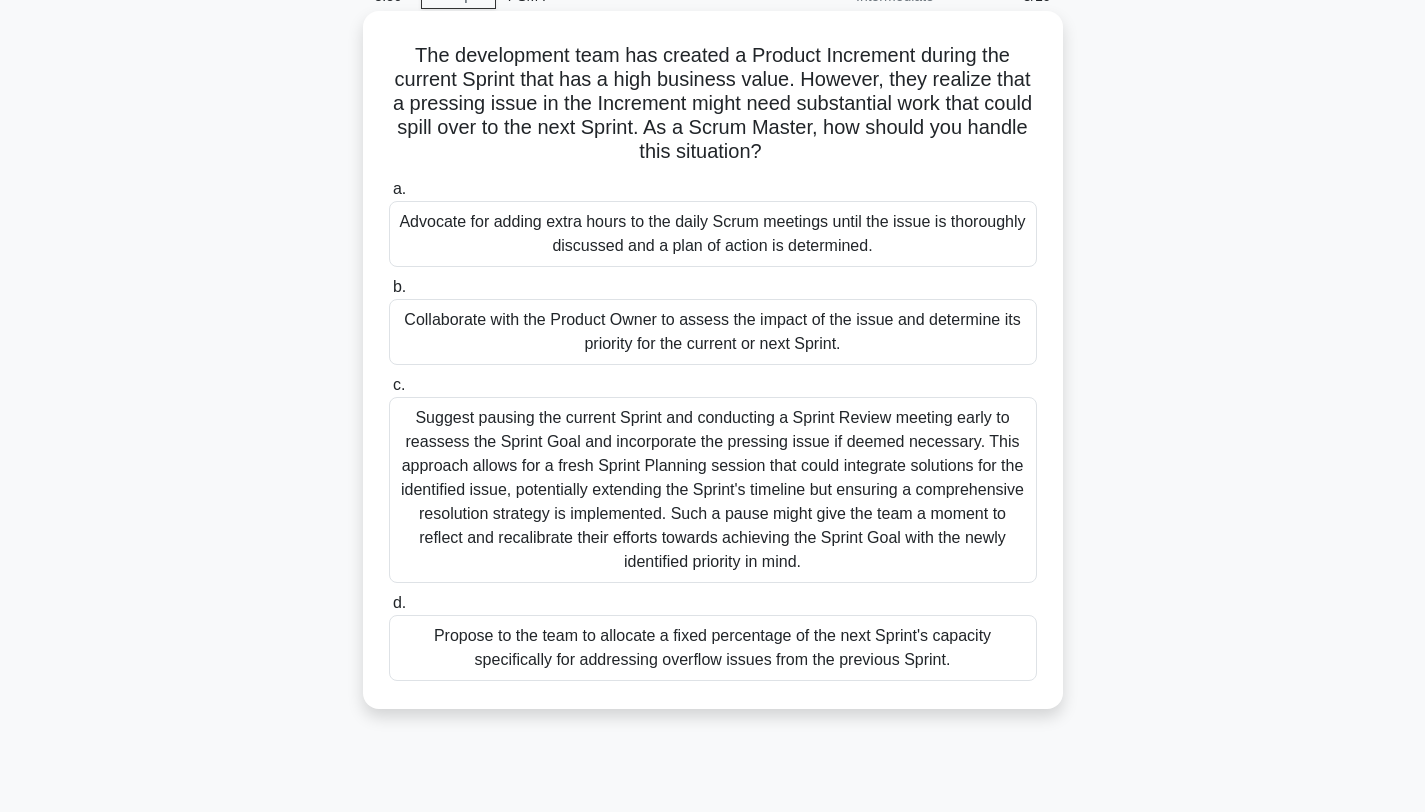 scroll, scrollTop: 114, scrollLeft: 0, axis: vertical 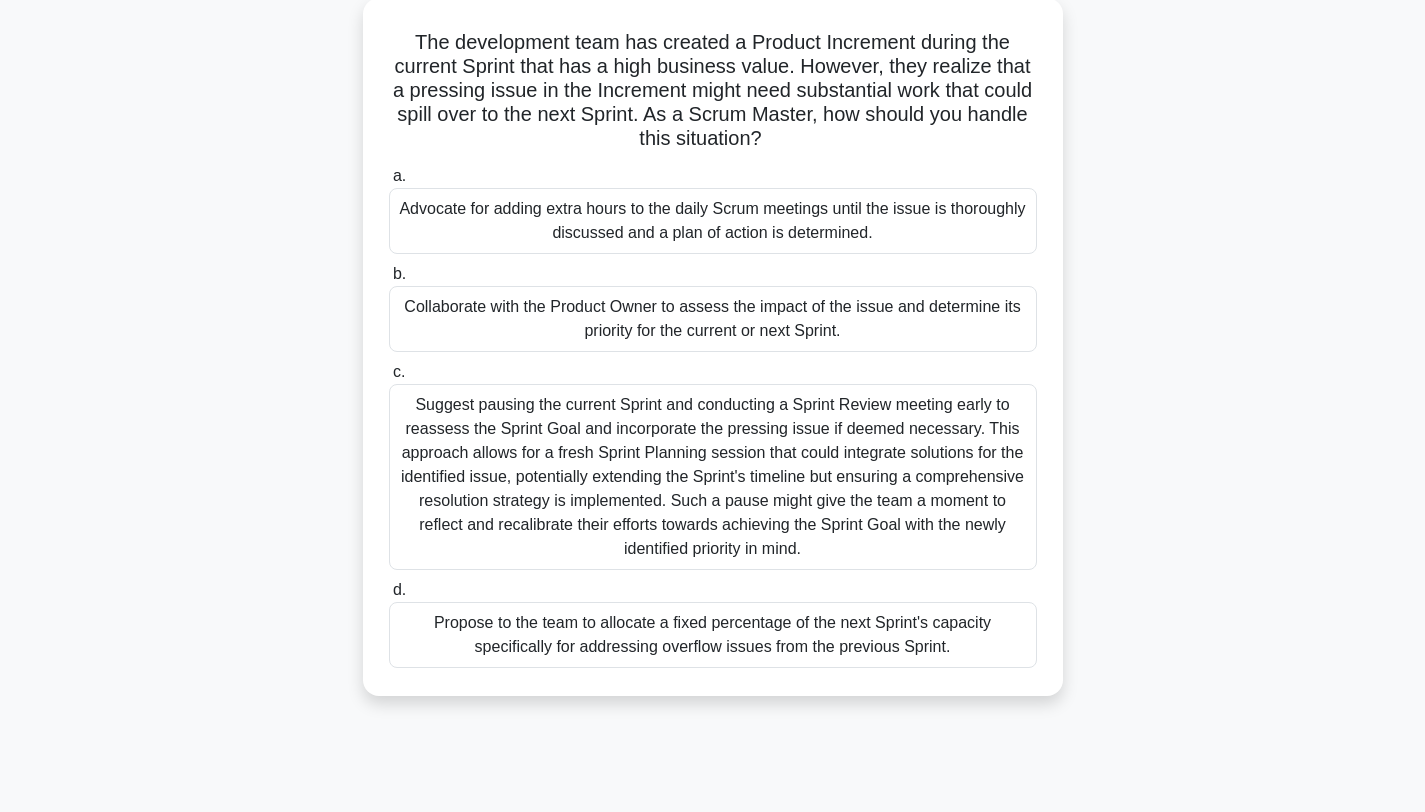 click on "Collaborate with the Product Owner to assess the impact of the issue and determine its priority for the current or next Sprint." at bounding box center [713, 319] 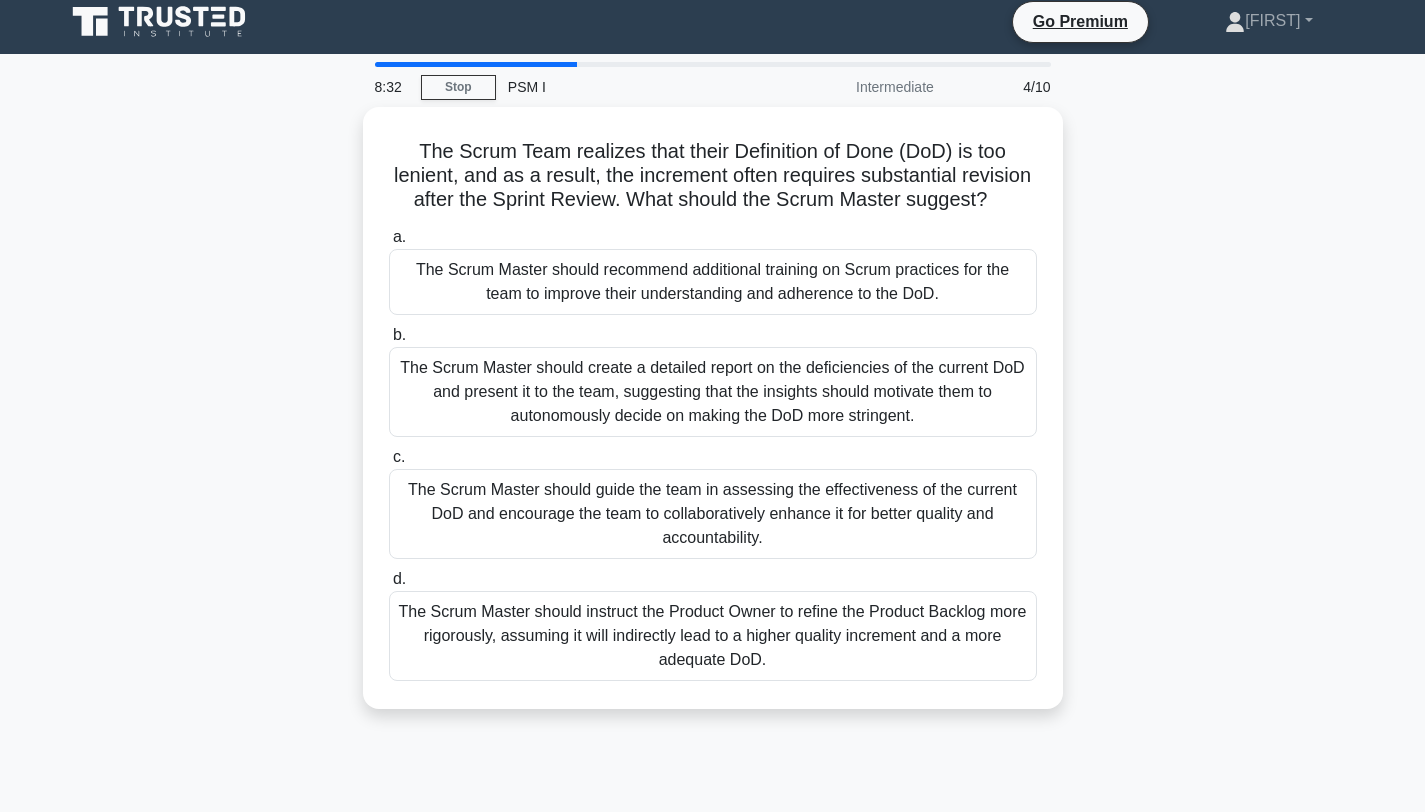 scroll, scrollTop: 0, scrollLeft: 0, axis: both 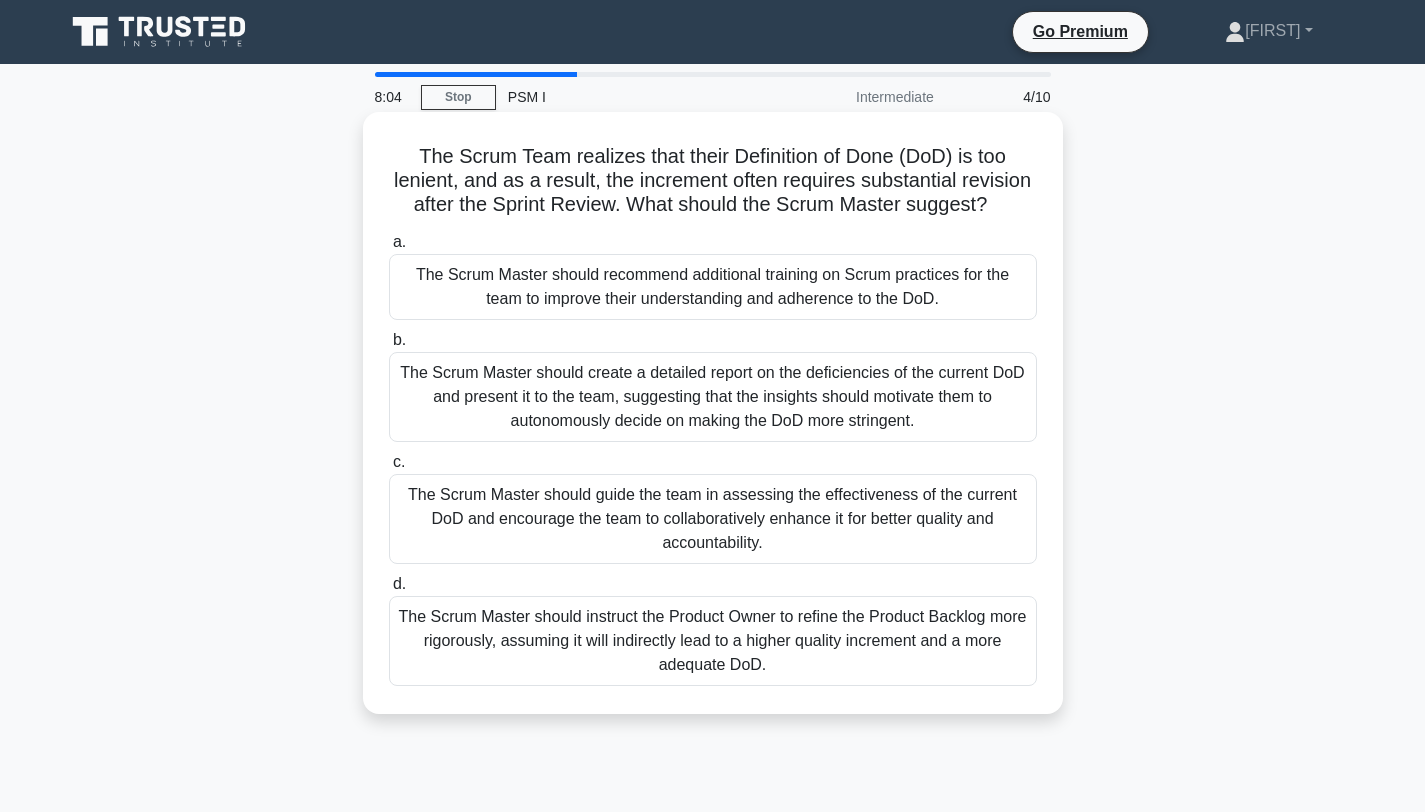 click on "The Scrum Master should guide the team in assessing the effectiveness of the current DoD and encourage the team to collaboratively enhance it for better quality and accountability." at bounding box center (713, 519) 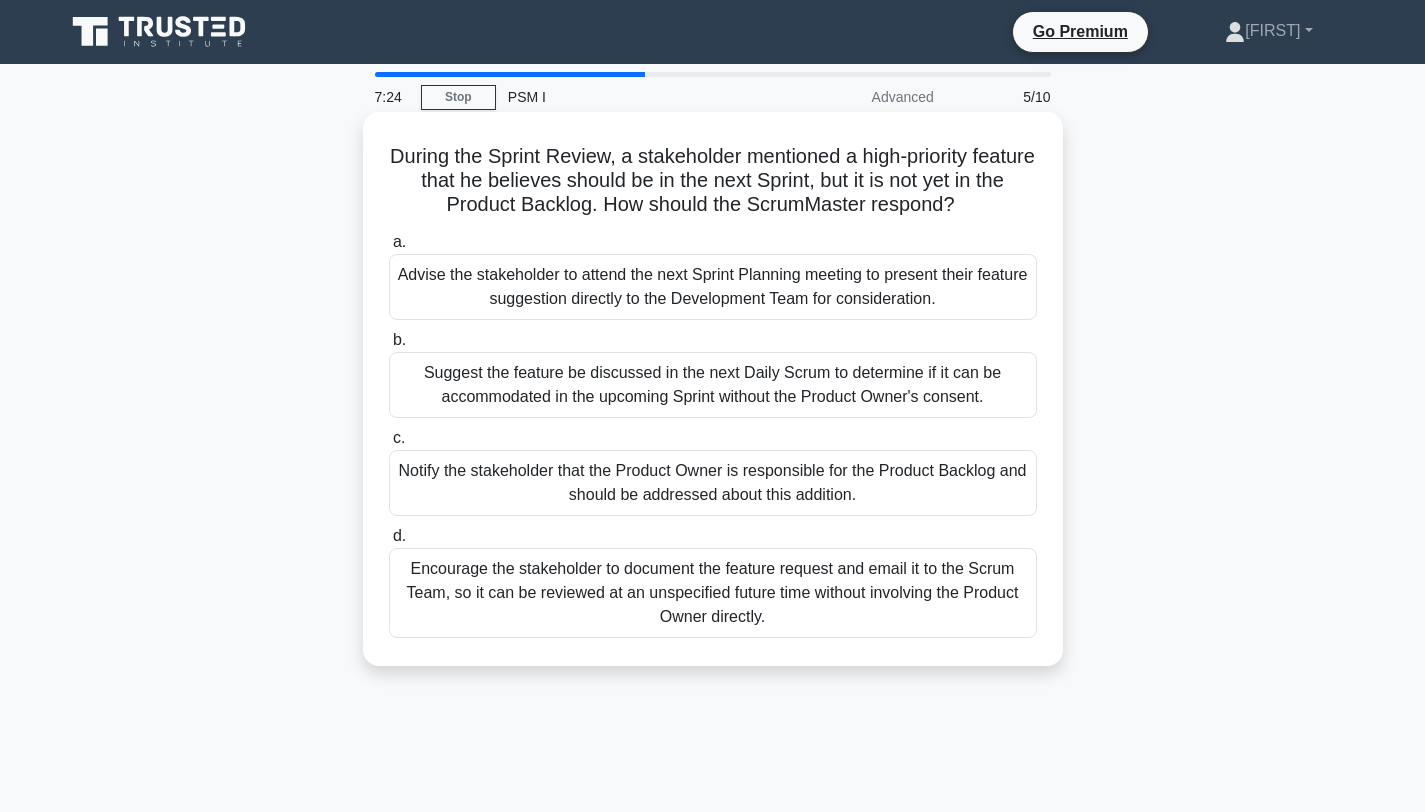 click on "Notify the stakeholder that the Product Owner is responsible for the Product Backlog and should be addressed about this addition." at bounding box center (713, 483) 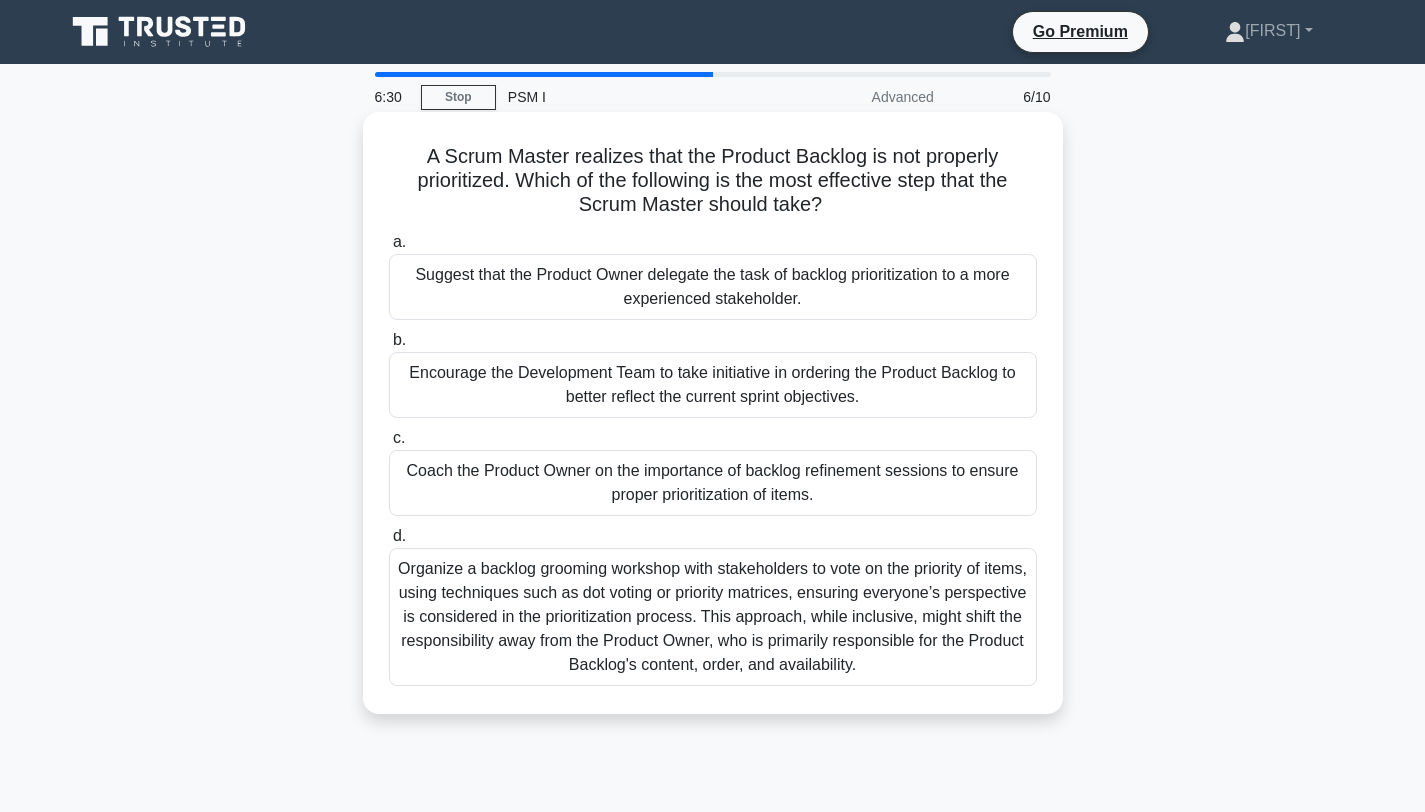 click on "Encourage the Development Team to take initiative in ordering the Product Backlog to better reflect the current sprint objectives." at bounding box center (713, 385) 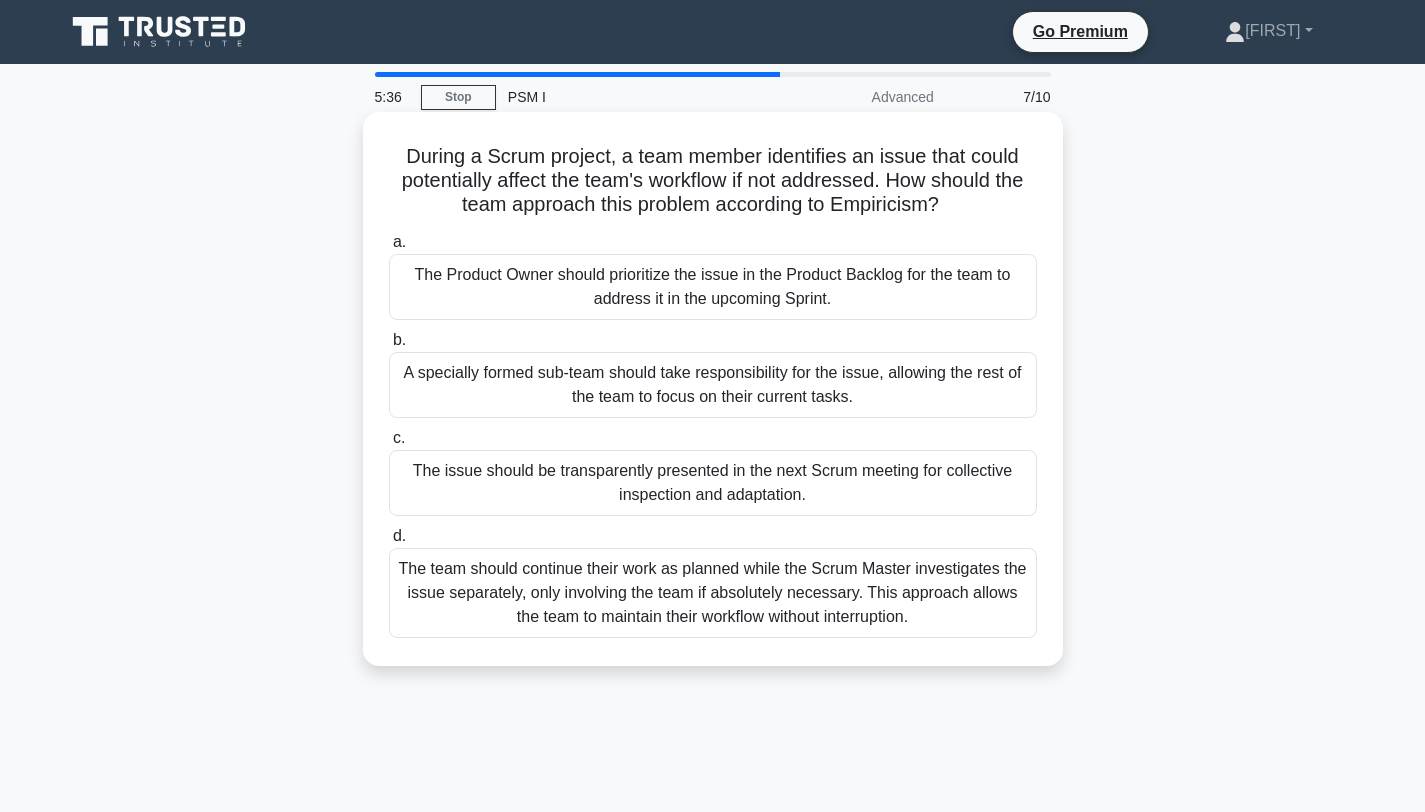 click on "The issue should be transparently presented in the next Scrum meeting for collective inspection and adaptation." at bounding box center (713, 483) 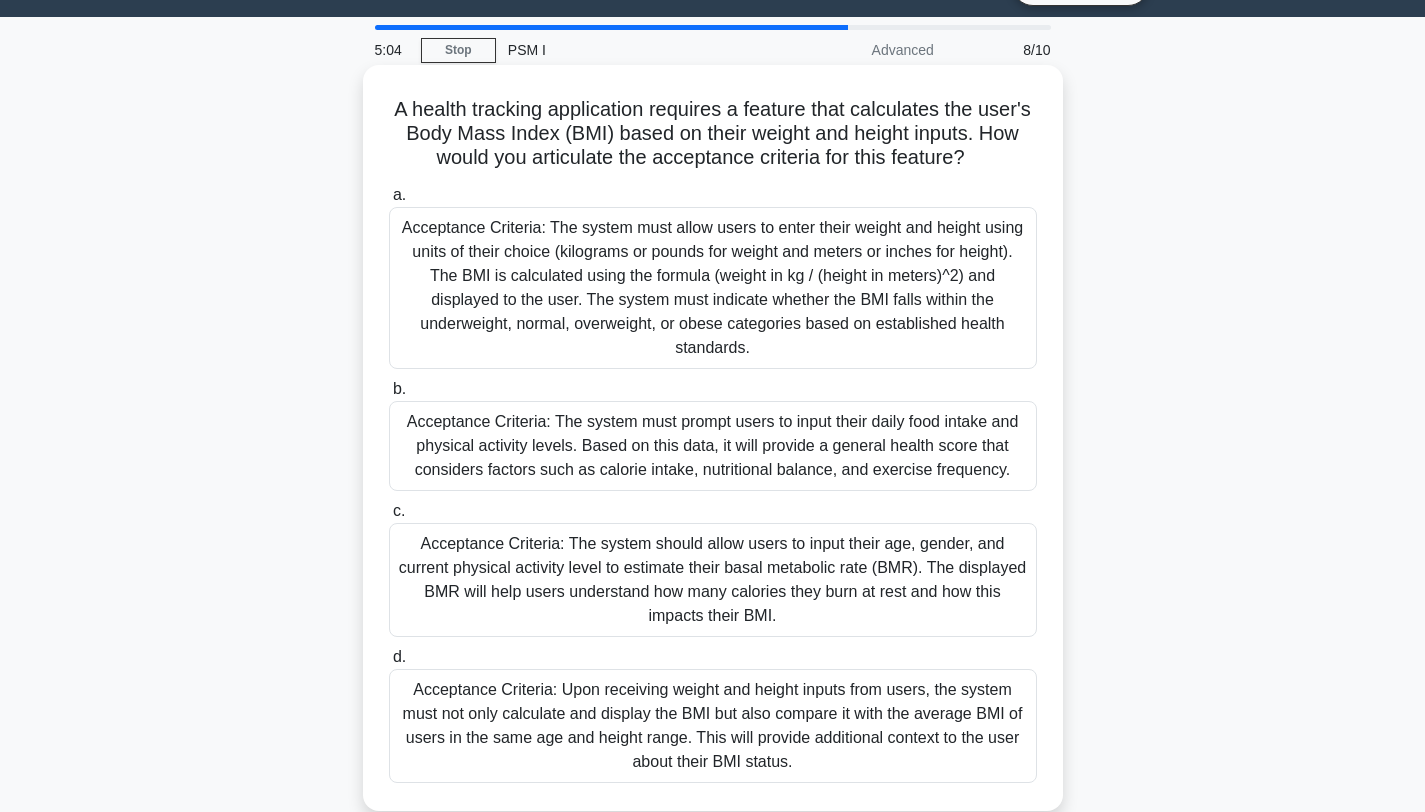 scroll, scrollTop: 59, scrollLeft: 0, axis: vertical 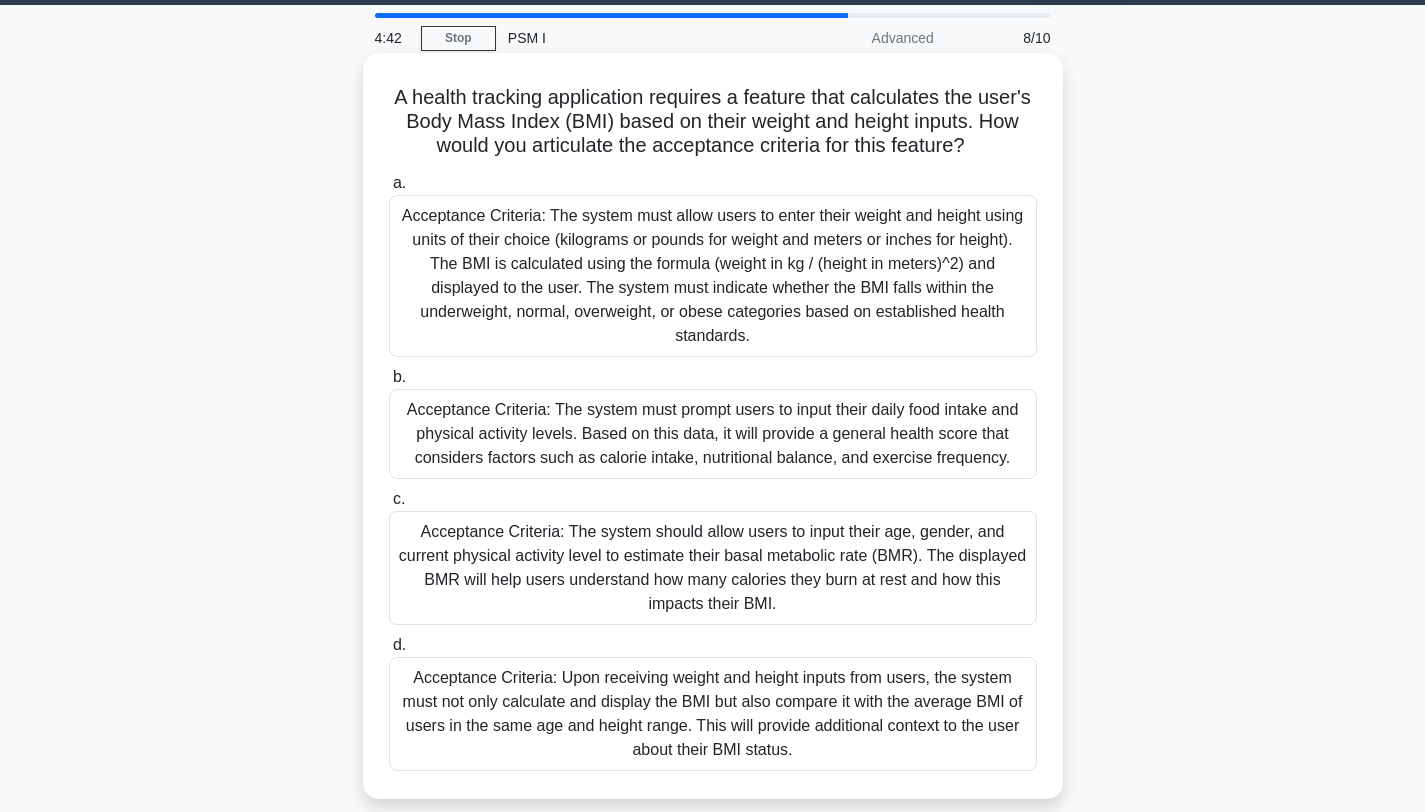 click on "Acceptance Criteria: Upon receiving weight and height inputs from users, the system must not only calculate and display the BMI but also compare it with the average BMI of users in the same age and height range. This will provide additional context to the user about their BMI status." at bounding box center (713, 714) 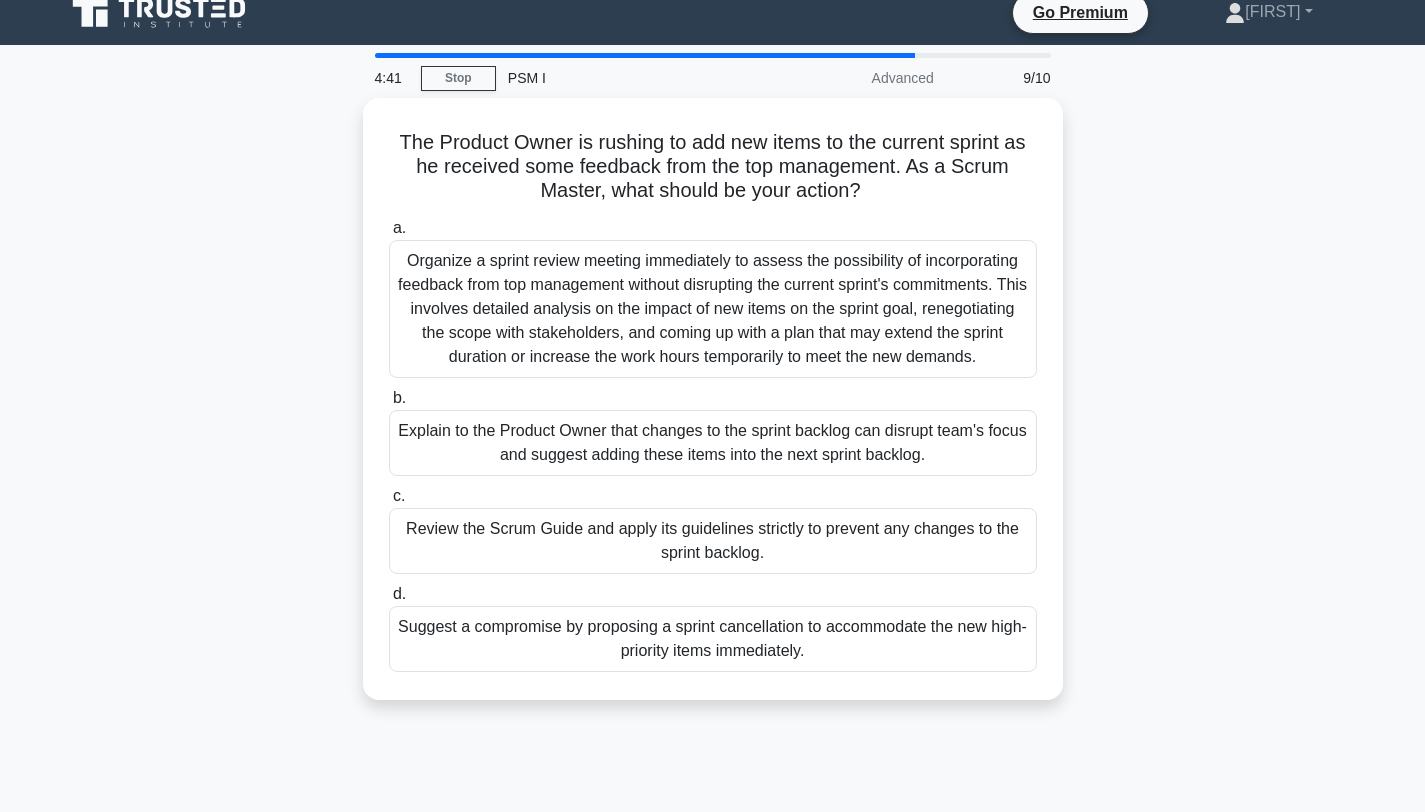 scroll, scrollTop: 0, scrollLeft: 0, axis: both 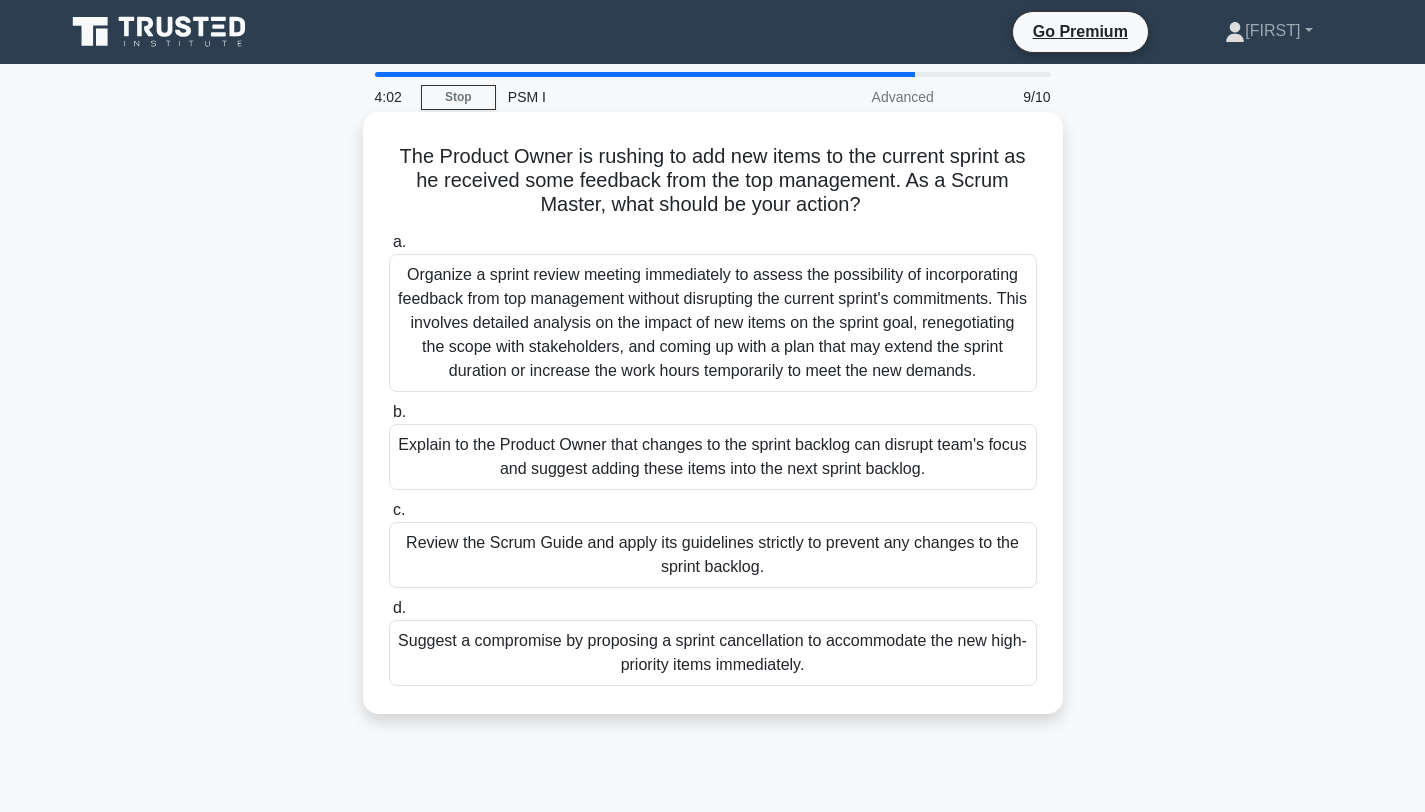 click on "Explain to the Product Owner that changes to the sprint backlog can disrupt team's focus and suggest adding these items into the next sprint backlog." at bounding box center (713, 457) 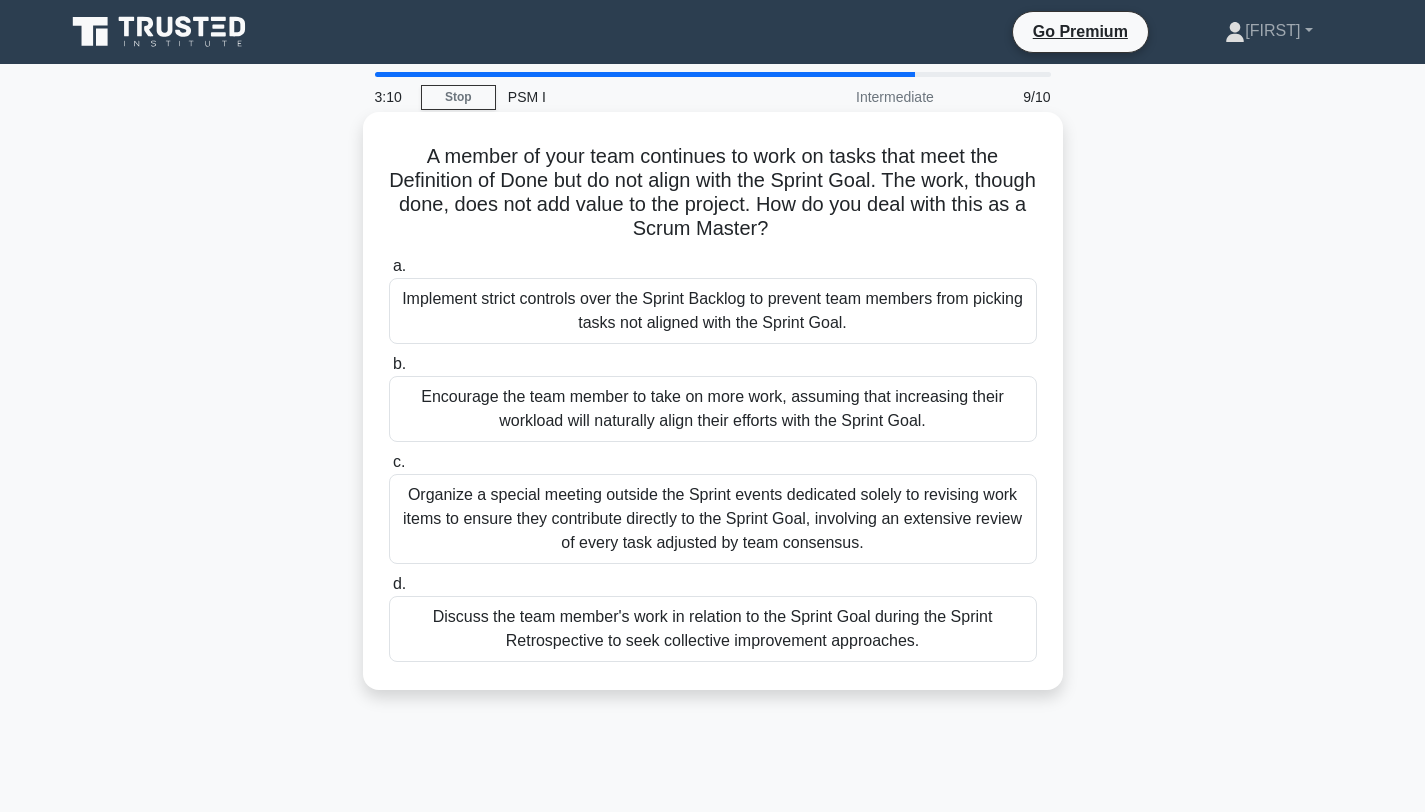 click on "Discuss the team member's work in relation to the Sprint Goal during the Sprint Retrospective to seek collective improvement approaches." at bounding box center (713, 629) 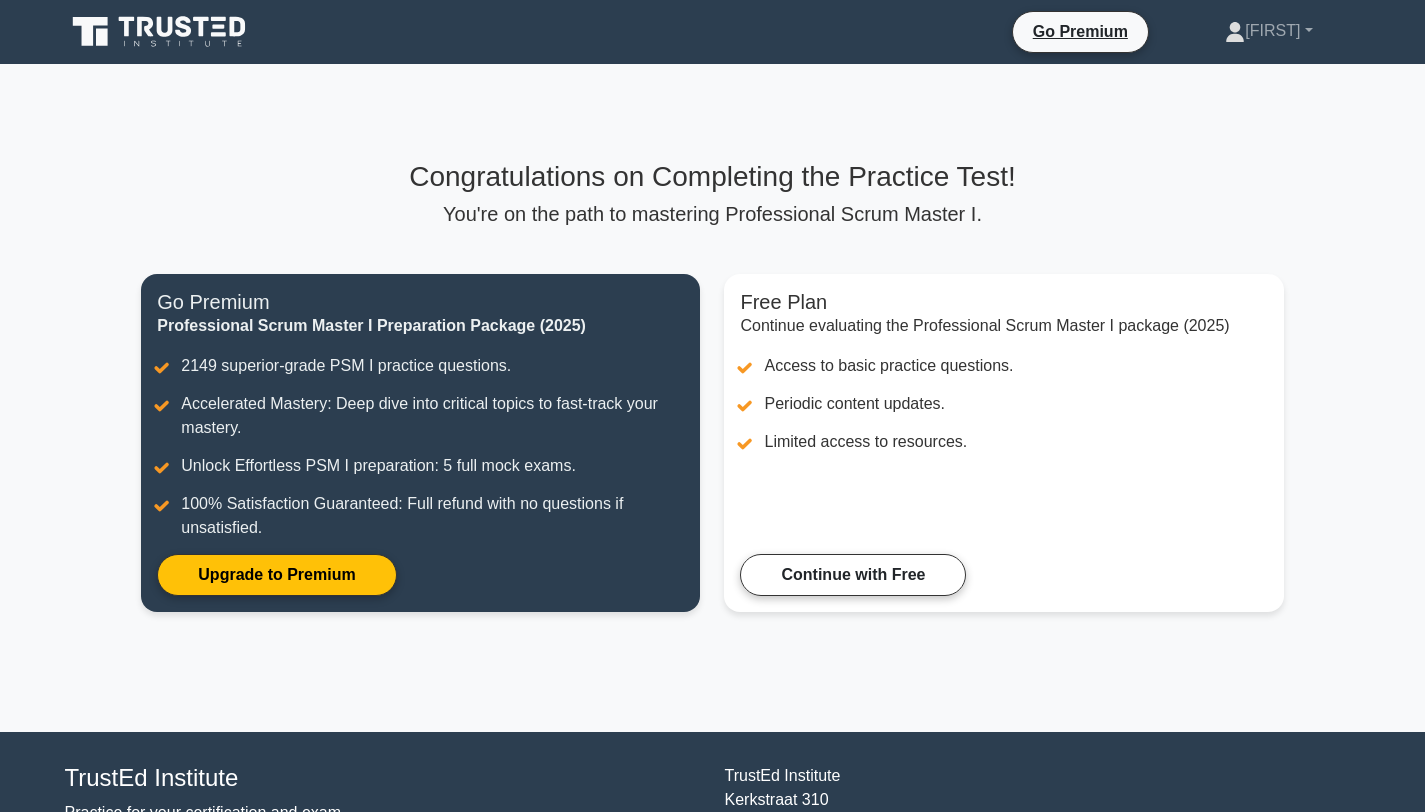 scroll, scrollTop: 0, scrollLeft: 0, axis: both 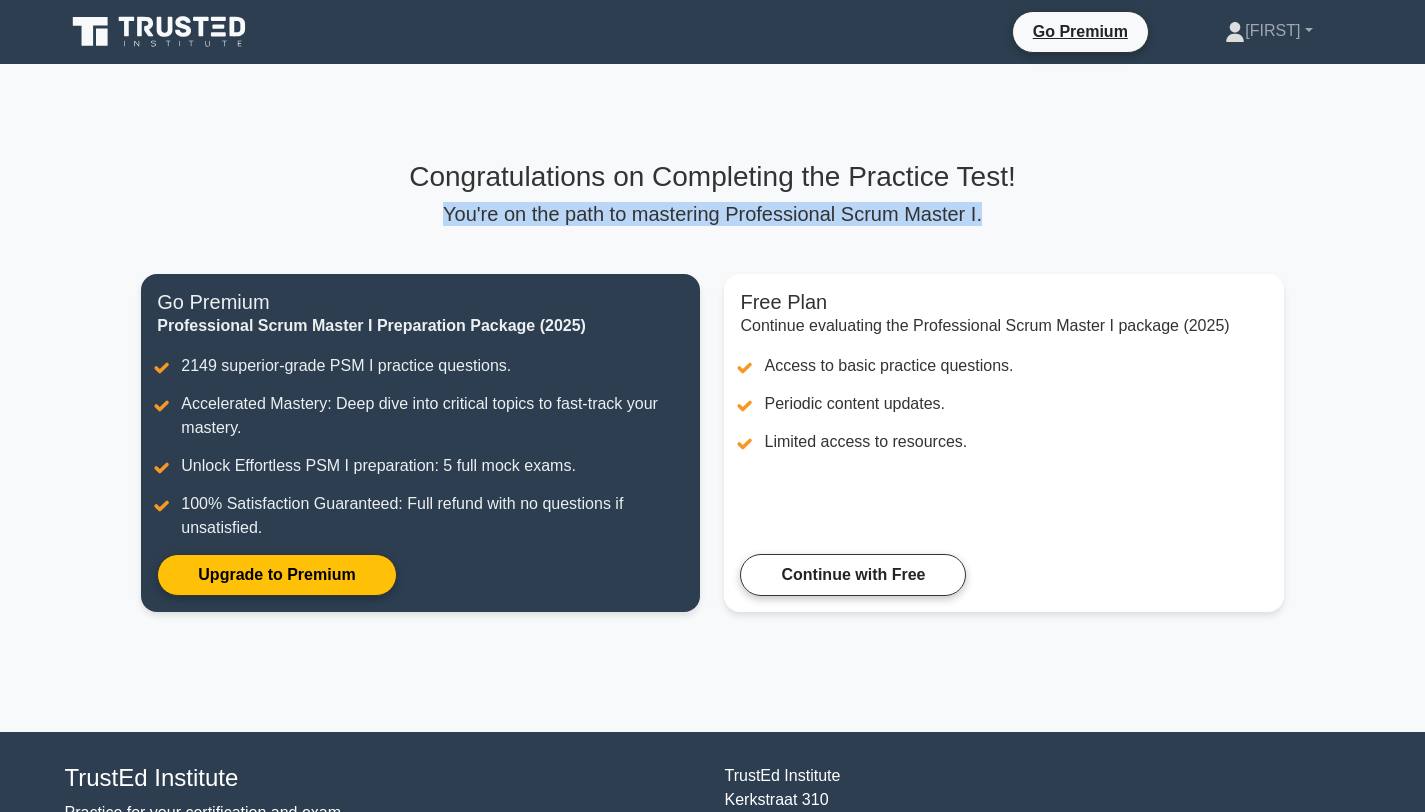 drag, startPoint x: 446, startPoint y: 211, endPoint x: 987, endPoint y: 220, distance: 541.0748 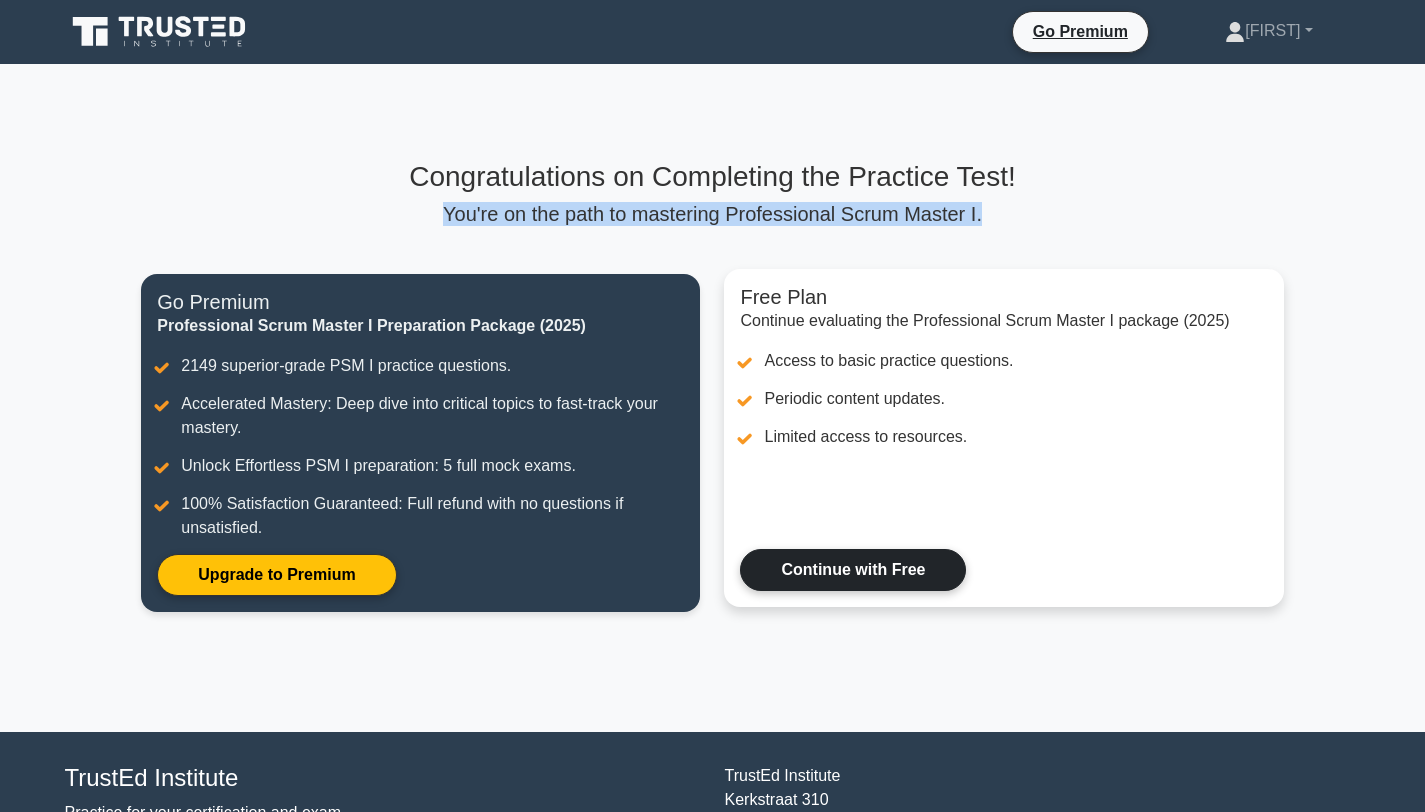 click on "Continue with Free" at bounding box center (853, 570) 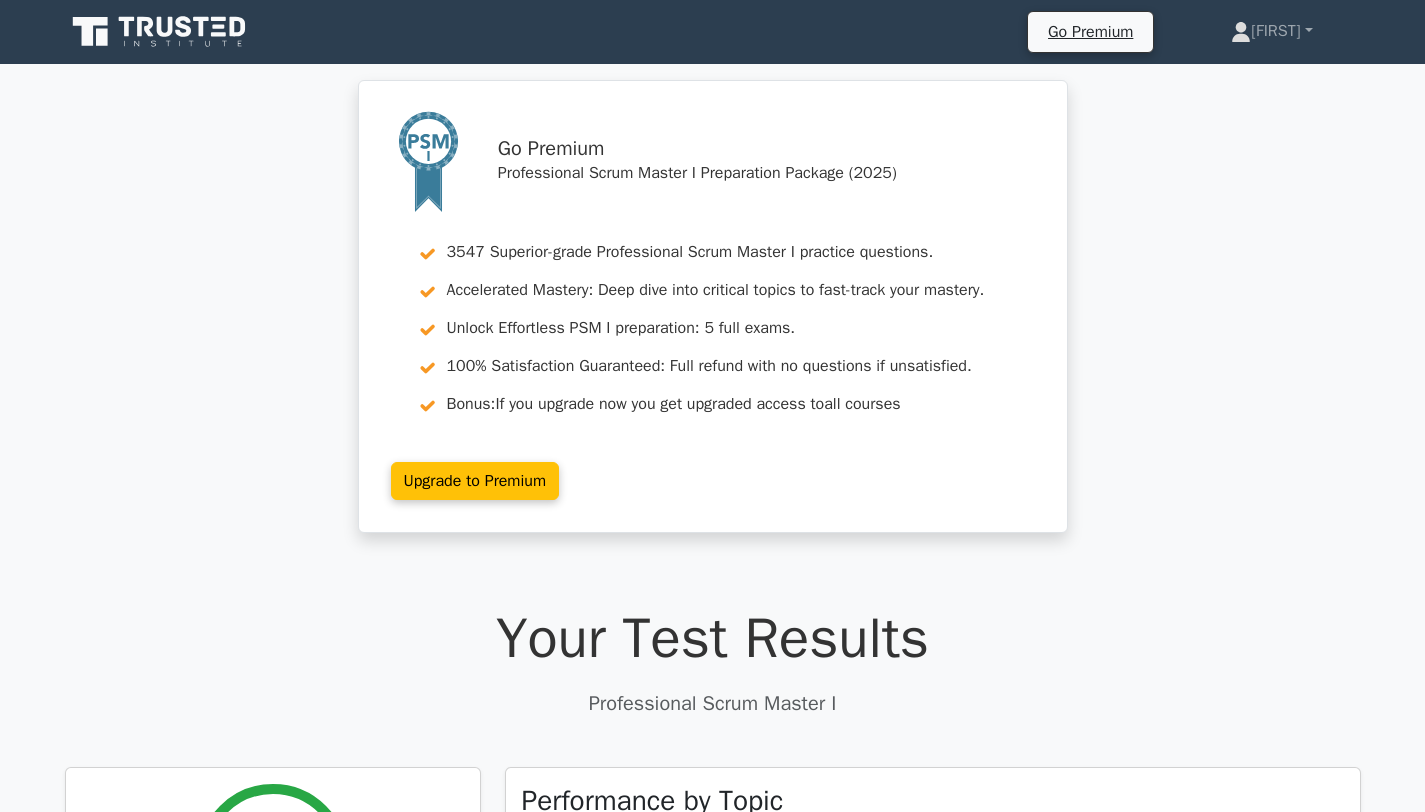 scroll, scrollTop: 0, scrollLeft: 0, axis: both 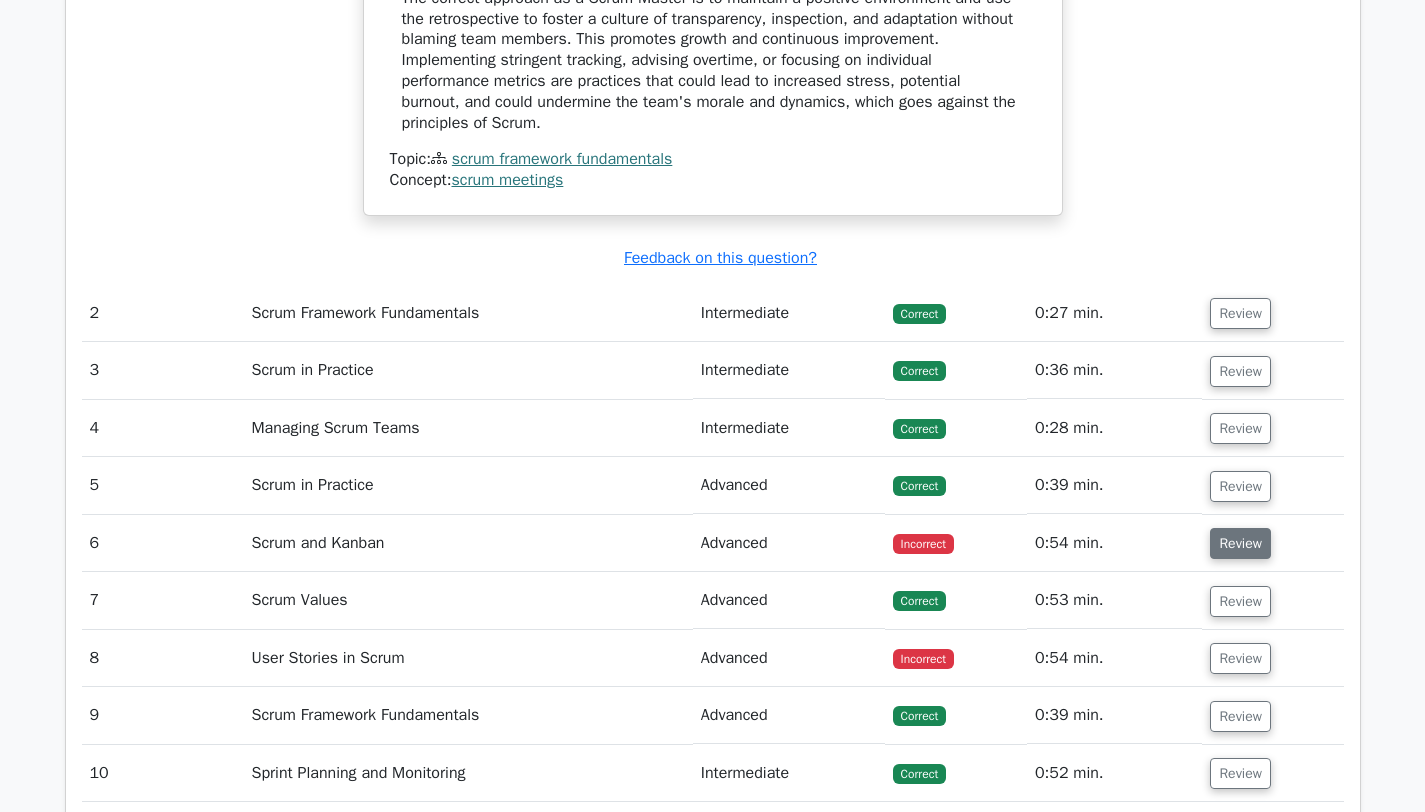 click on "Review" at bounding box center (1240, 543) 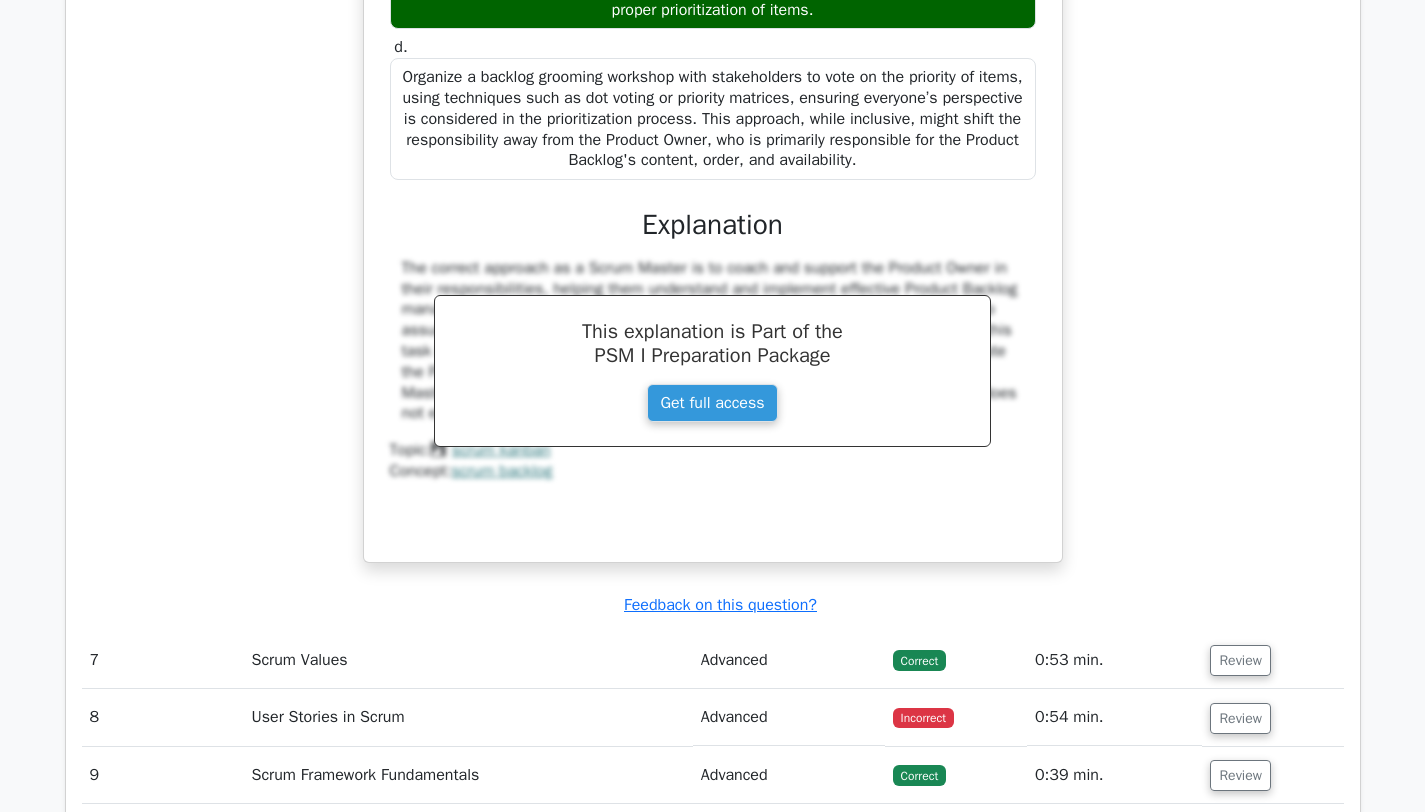 scroll, scrollTop: 3487, scrollLeft: 0, axis: vertical 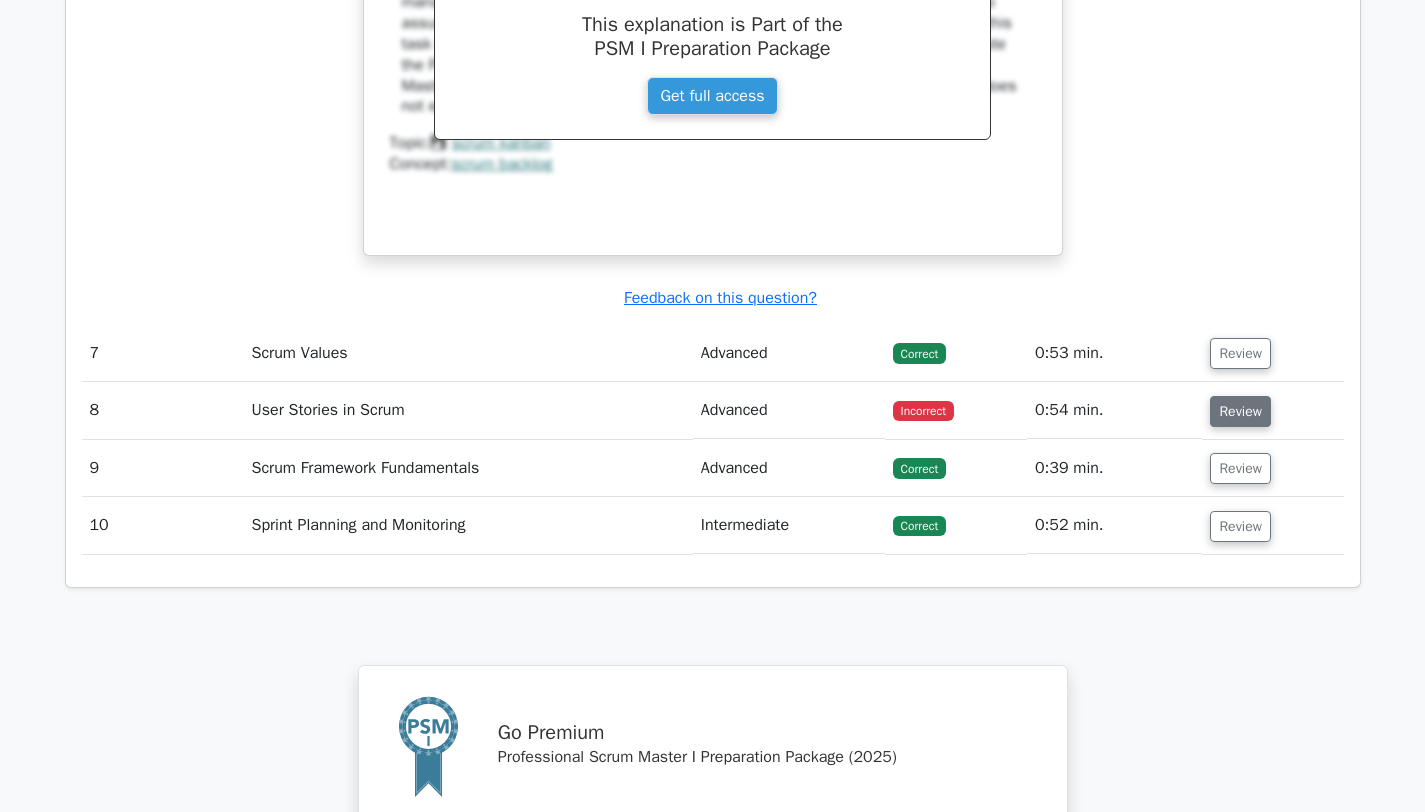 click on "Review" at bounding box center (1240, 411) 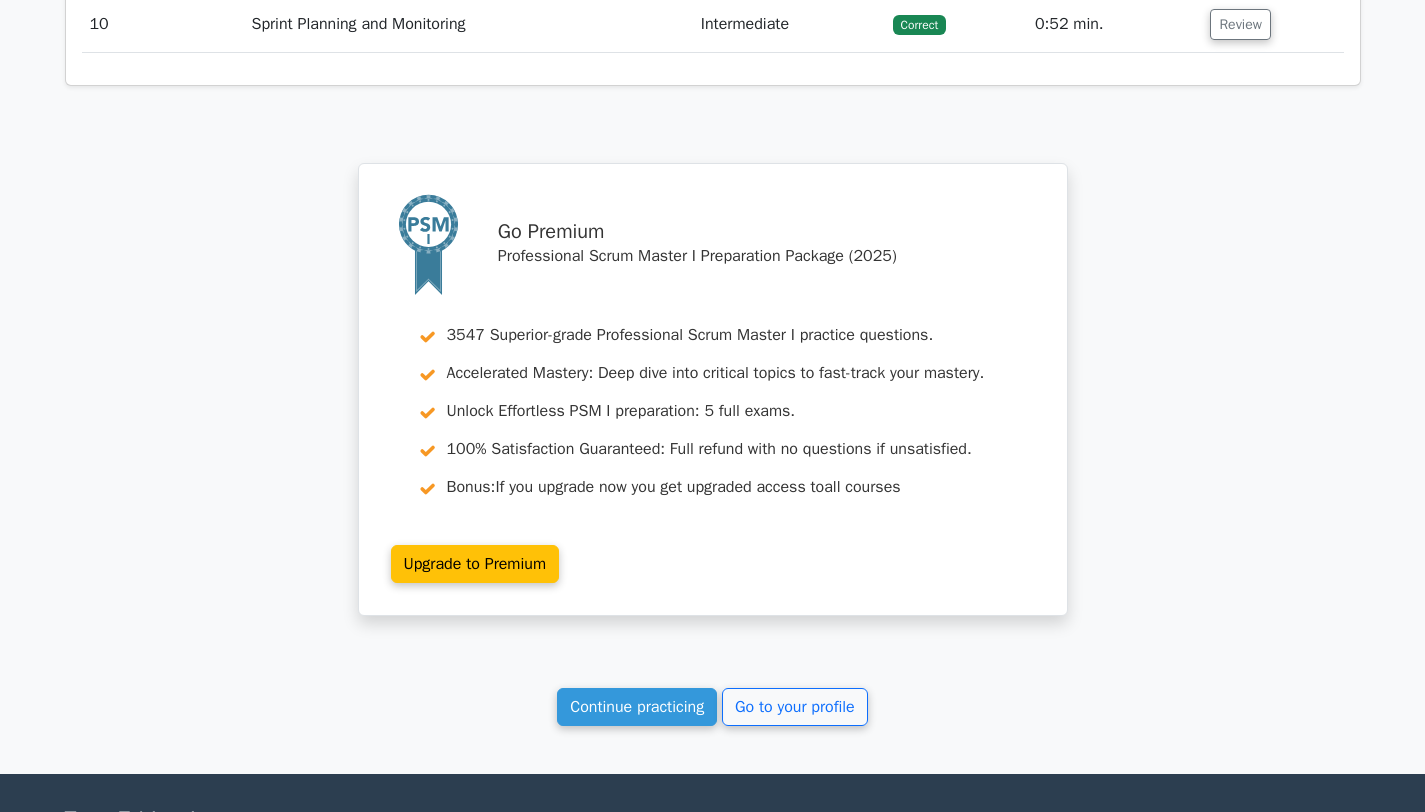 scroll, scrollTop: 5206, scrollLeft: 0, axis: vertical 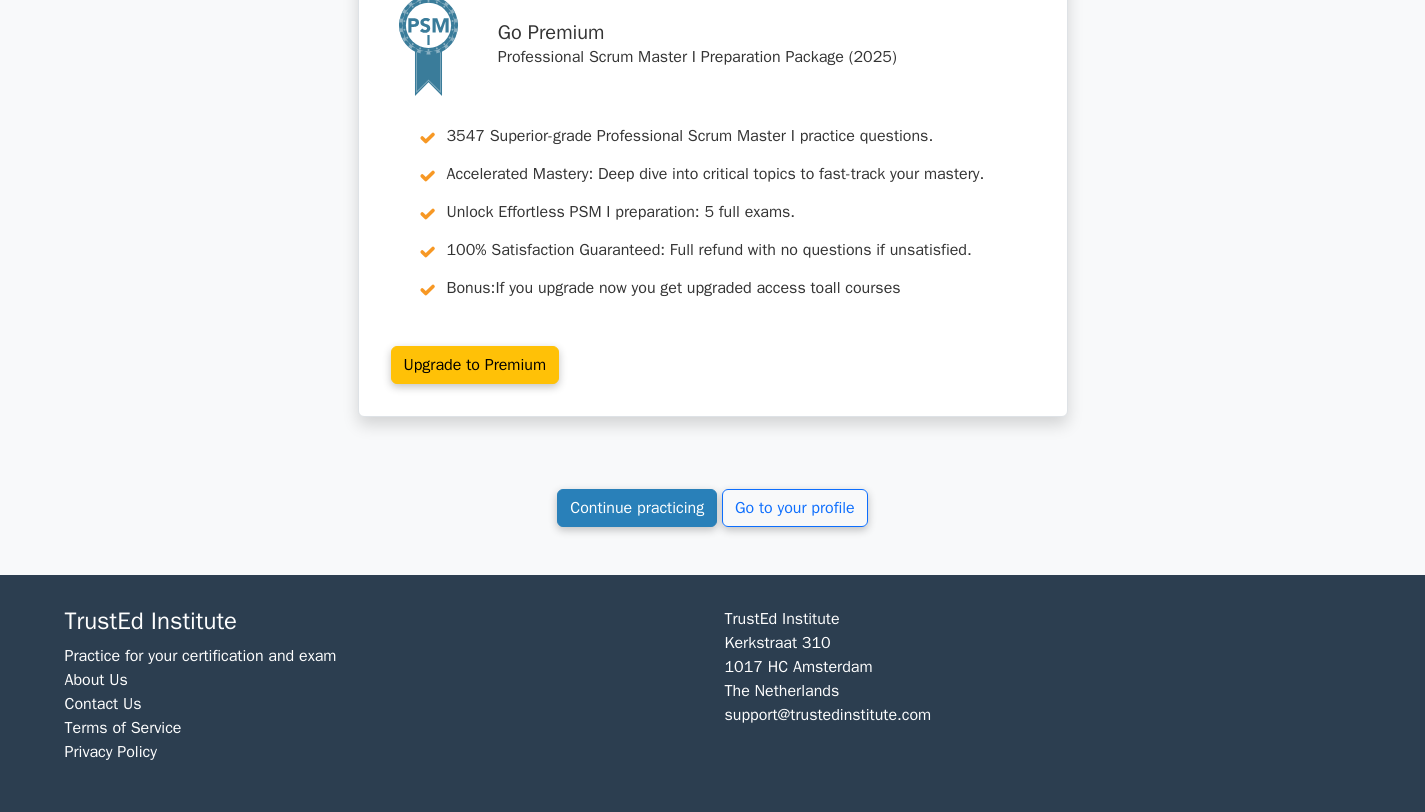 click on "Continue practicing" at bounding box center (637, 508) 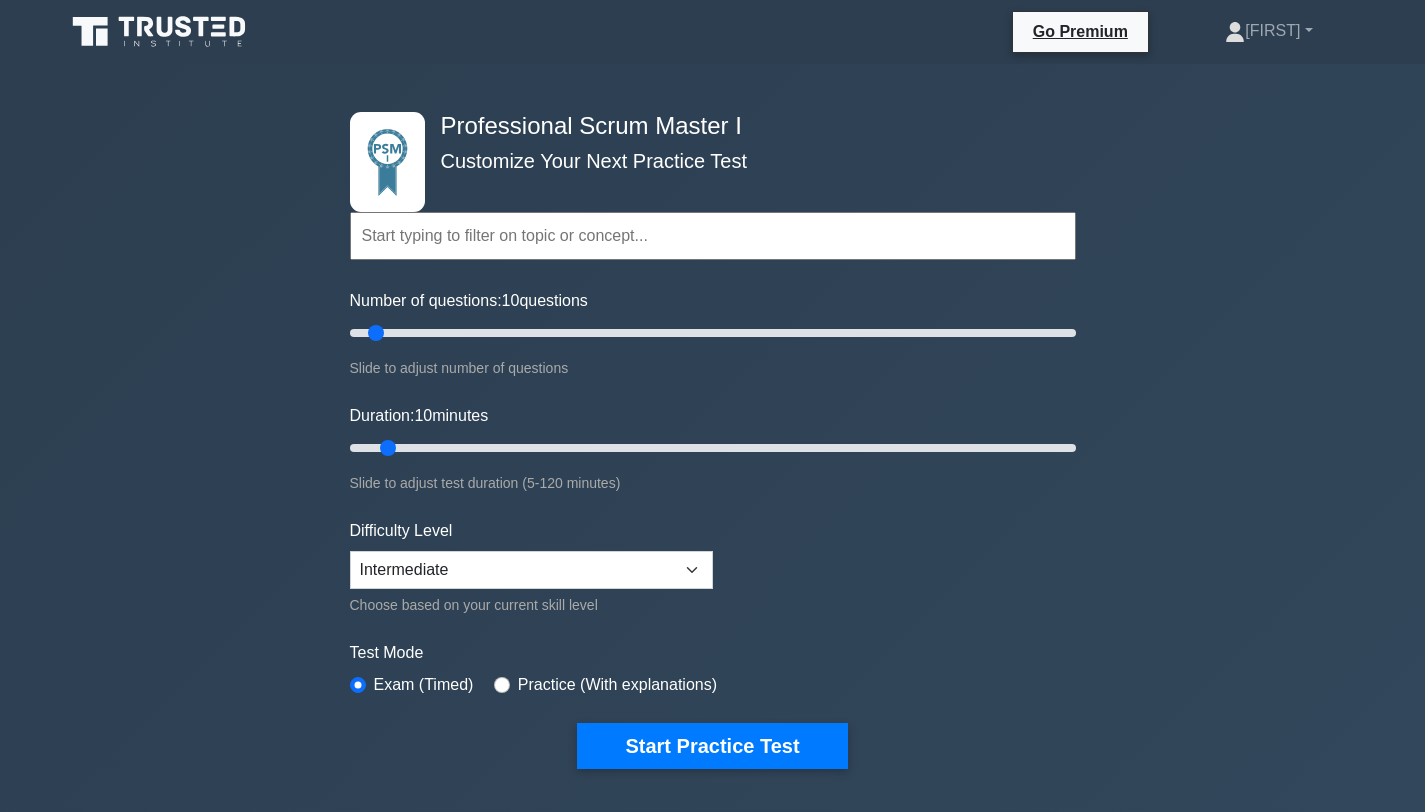 scroll, scrollTop: 0, scrollLeft: 0, axis: both 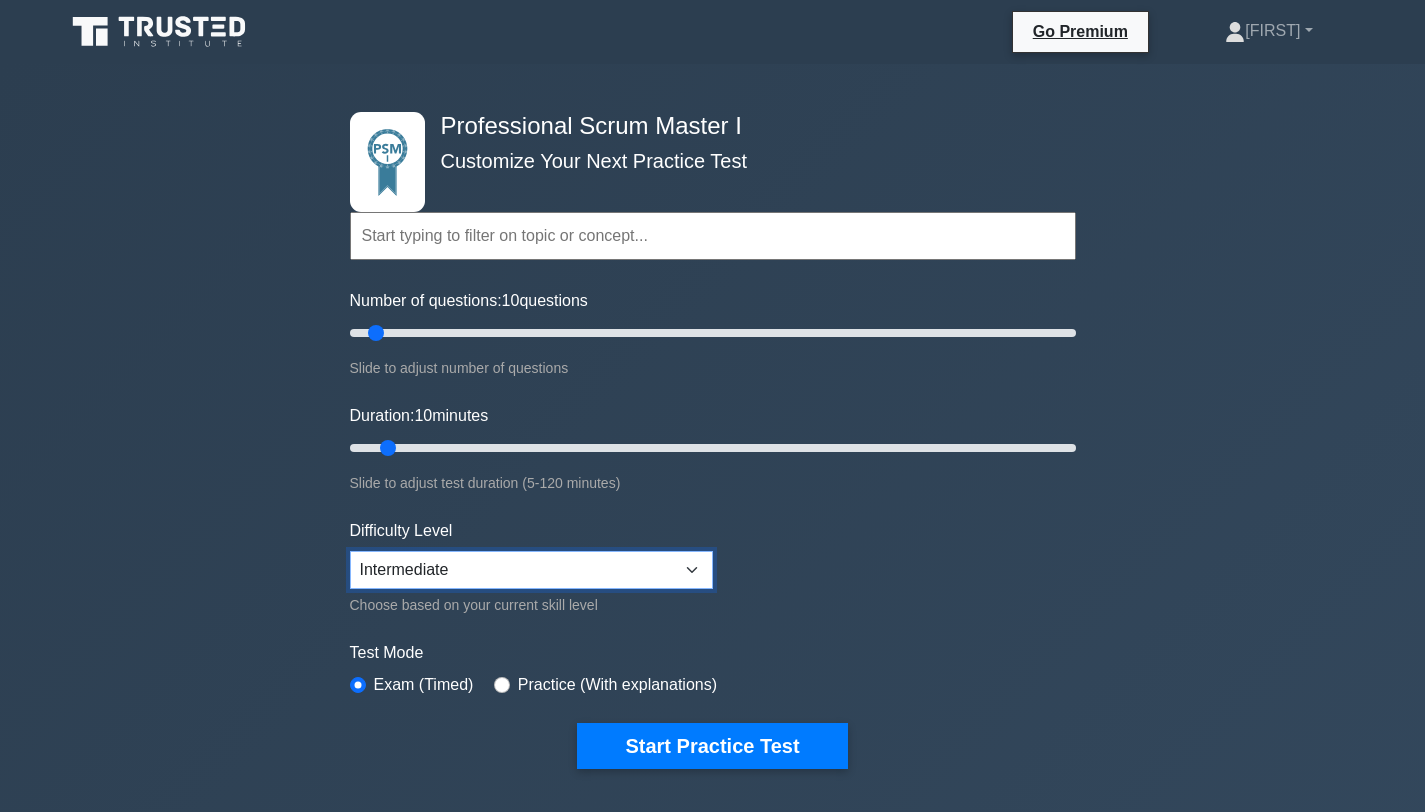 click on "Beginner
Intermediate
Expert" at bounding box center [531, 570] 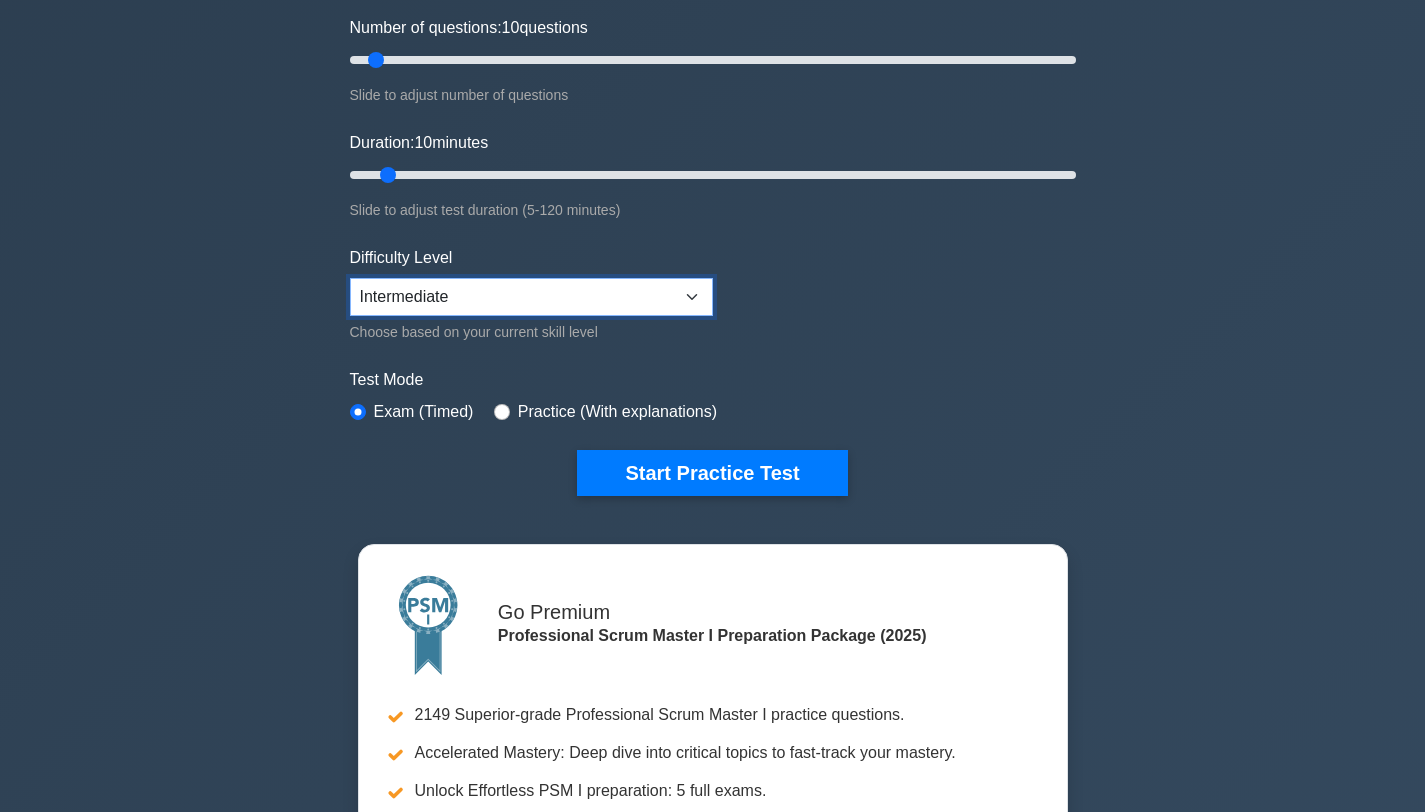 scroll, scrollTop: 277, scrollLeft: 0, axis: vertical 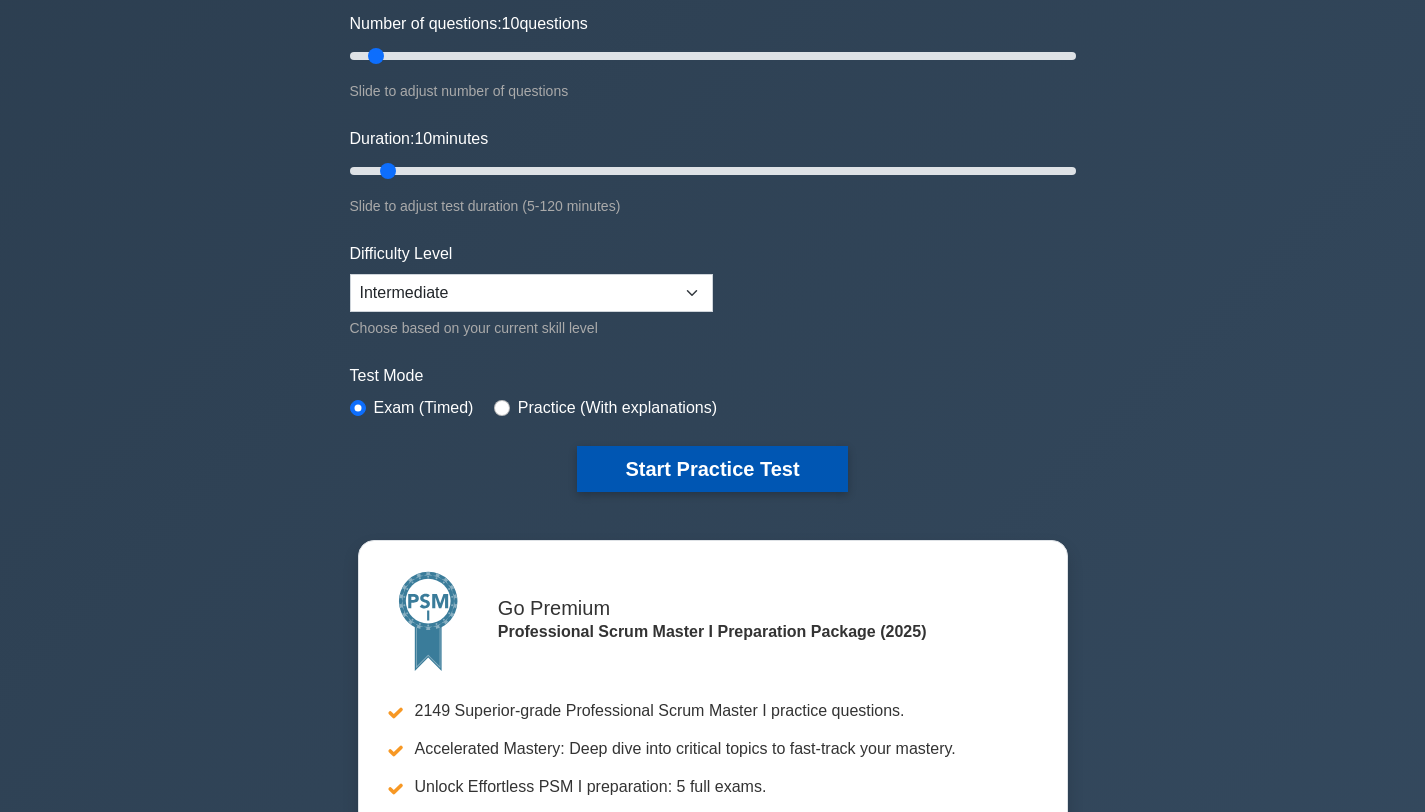 click on "Start Practice Test" at bounding box center (712, 469) 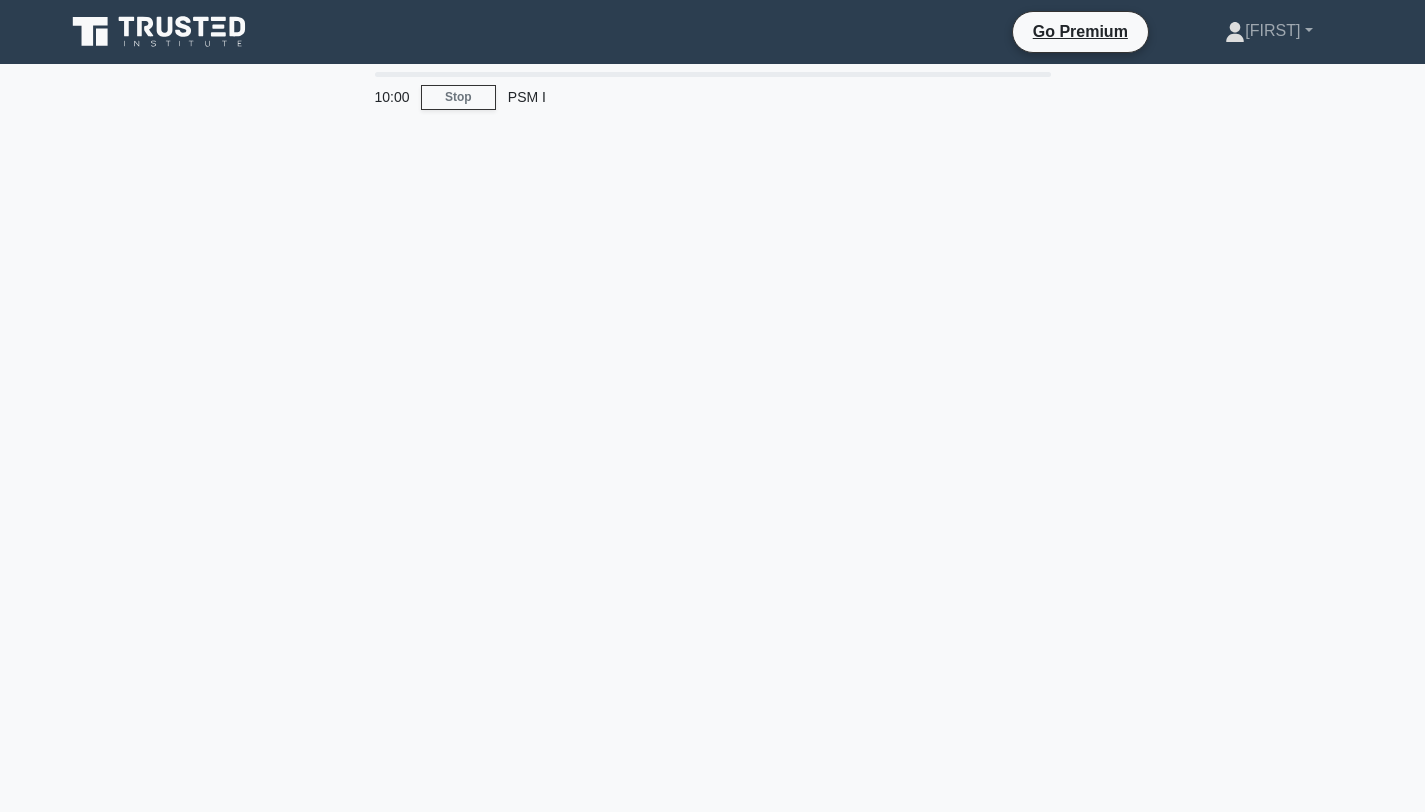 scroll, scrollTop: 0, scrollLeft: 0, axis: both 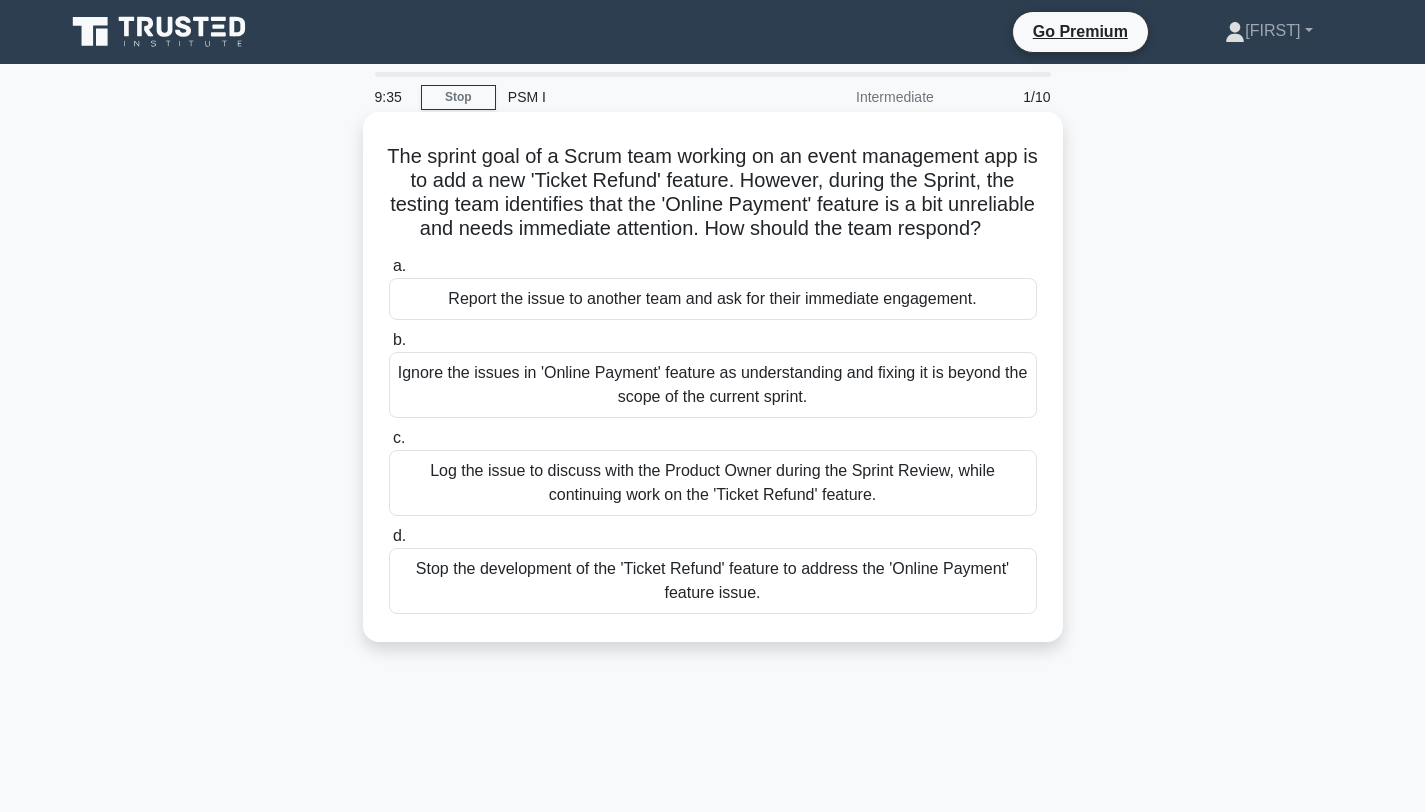 click on "Log the issue to discuss with the Product Owner during the Sprint Review, while continuing work on the 'Ticket Refund' feature." at bounding box center [713, 483] 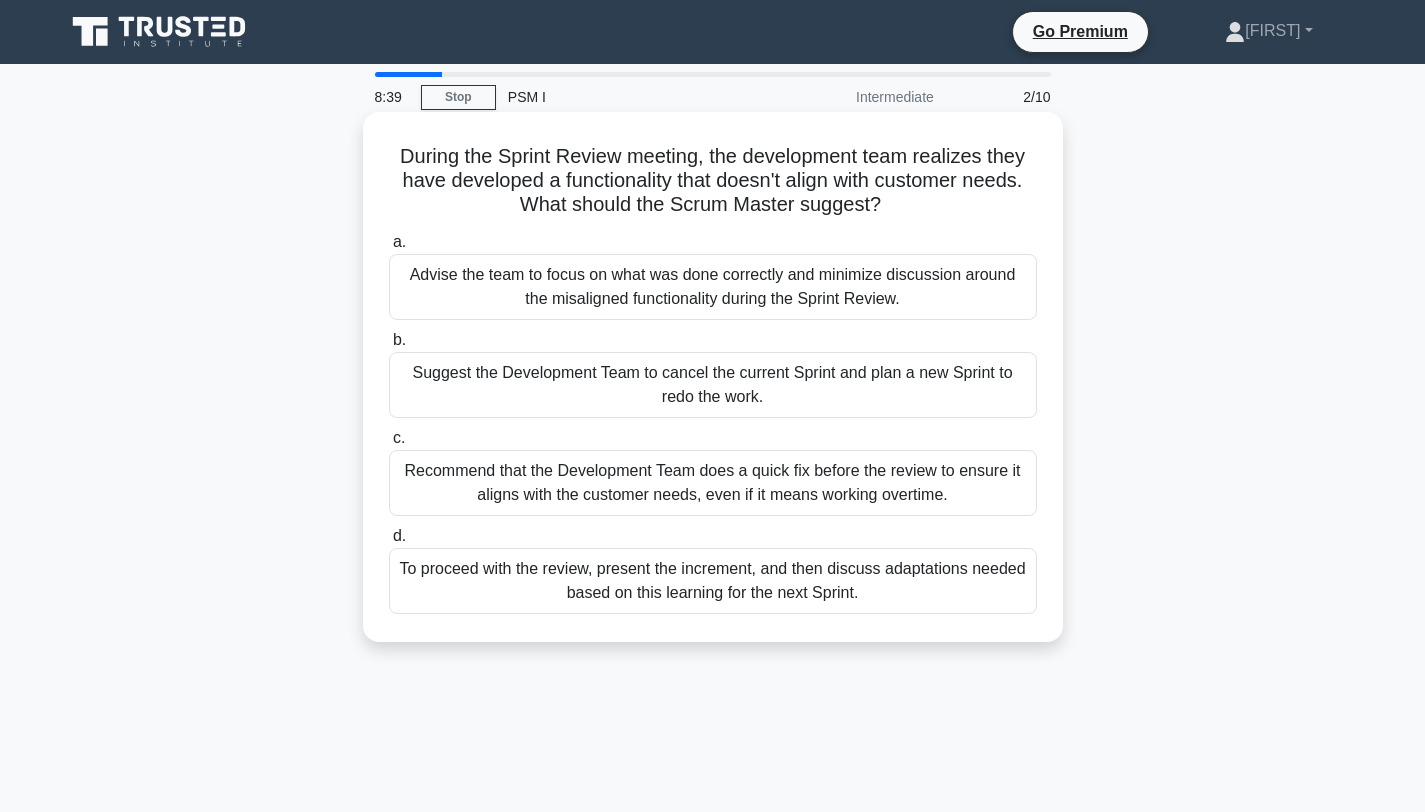 click on "To proceed with the review, present the increment, and then discuss adaptations needed based on this learning for the next Sprint." at bounding box center (713, 581) 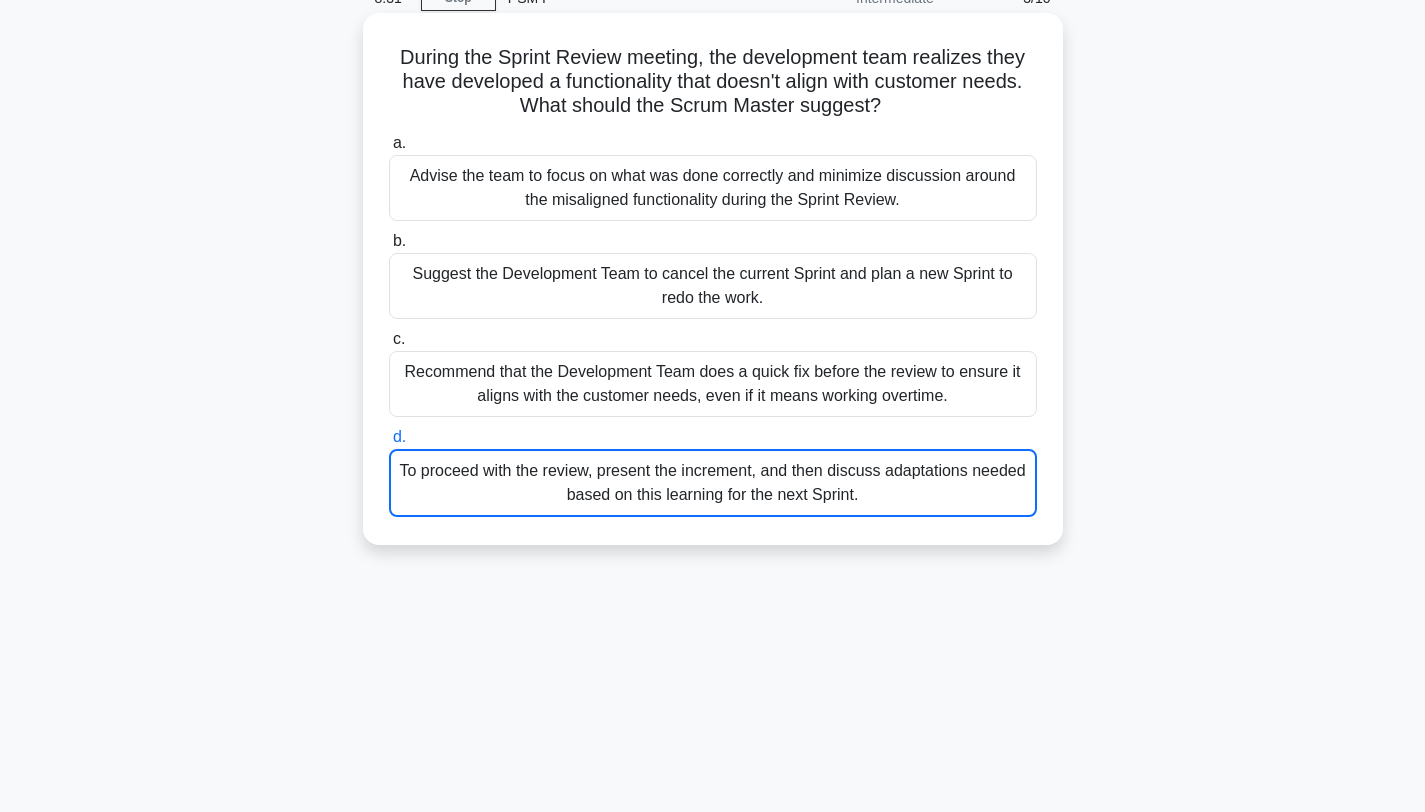 scroll, scrollTop: 0, scrollLeft: 0, axis: both 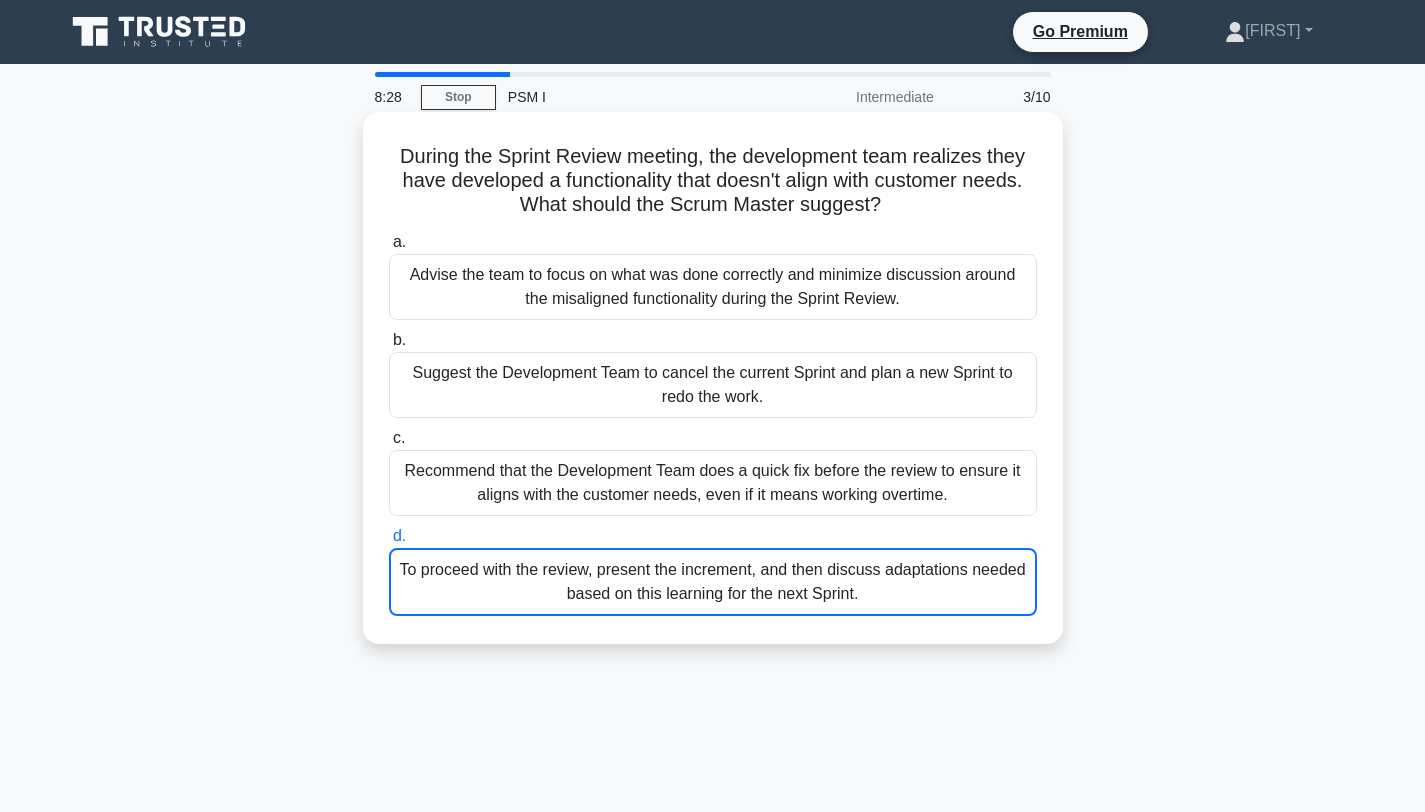 click on "To proceed with the review, present the increment, and then discuss adaptations needed based on this learning for the next Sprint." at bounding box center (713, 582) 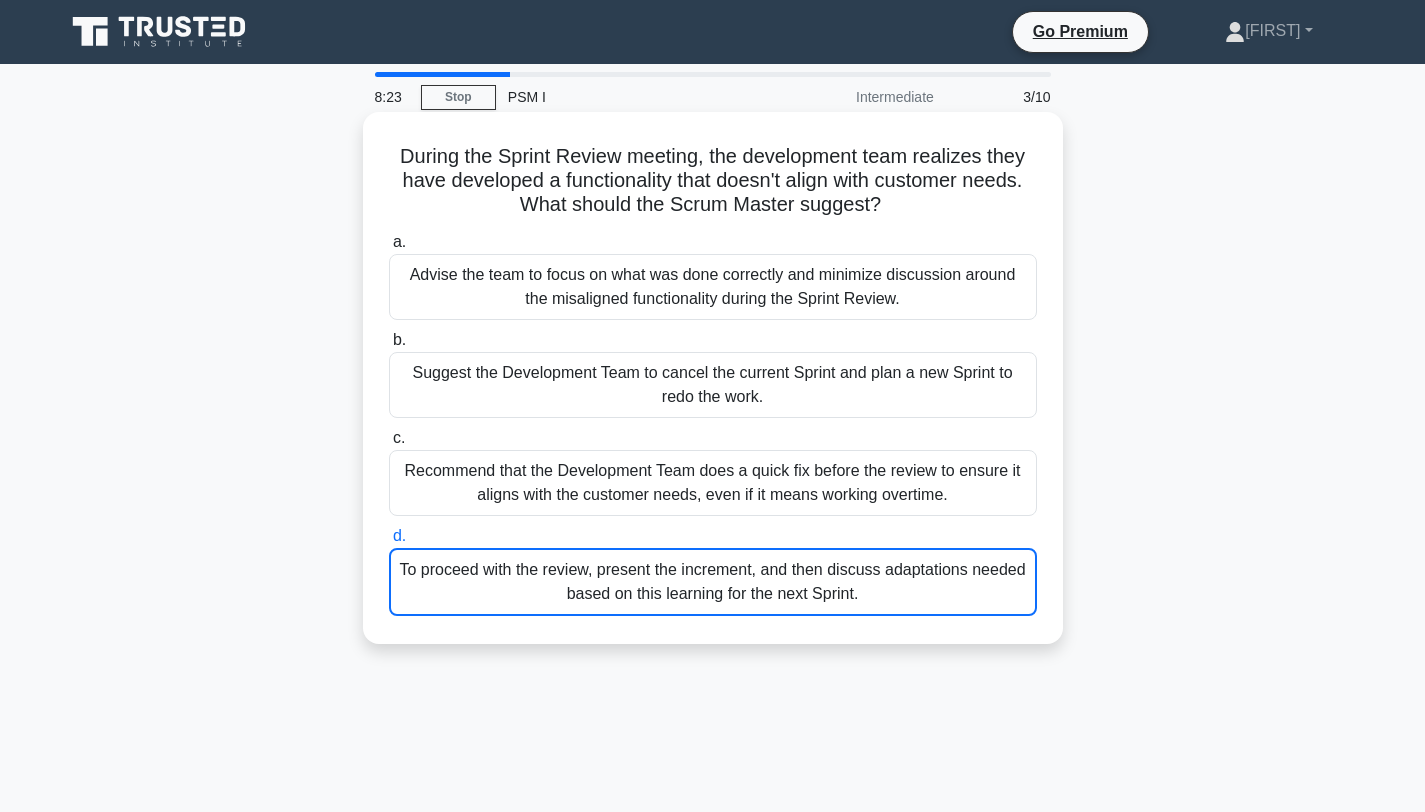 click on "Recommend that the Development Team does a quick fix before the review to ensure it aligns with the customer needs, even if it means working overtime." at bounding box center (713, 483) 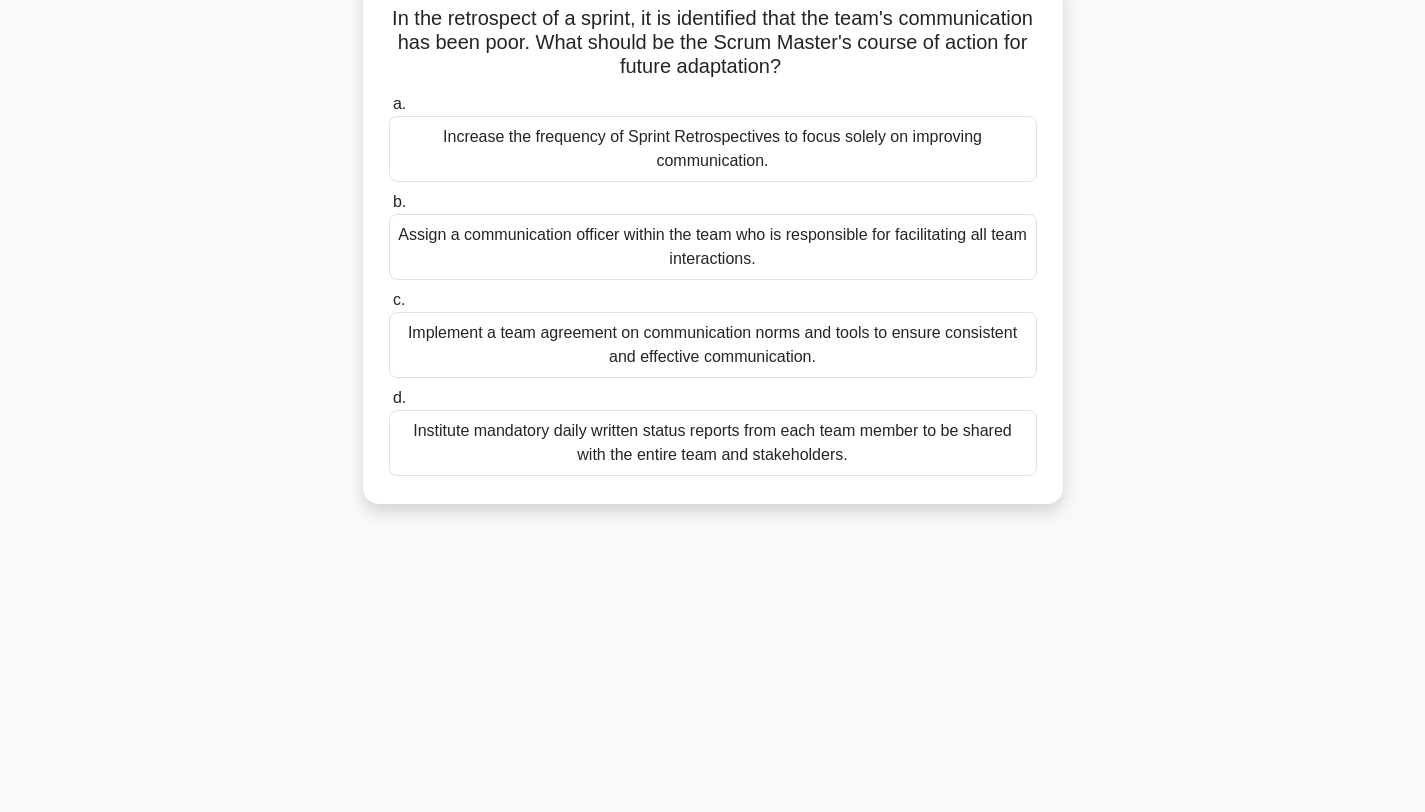 scroll, scrollTop: 0, scrollLeft: 0, axis: both 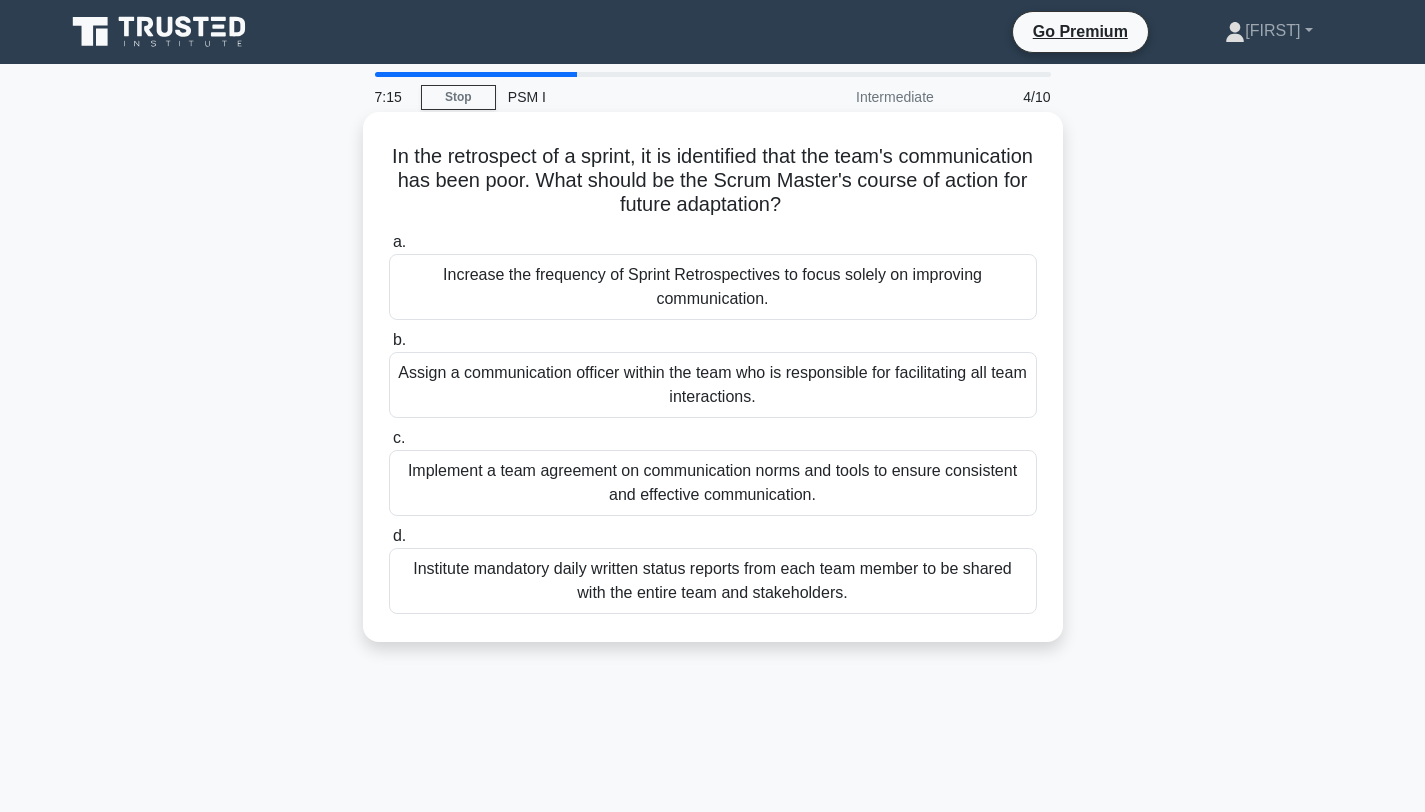 click on "Implement a team agreement on communication norms and tools to ensure consistent and effective communication." at bounding box center [713, 483] 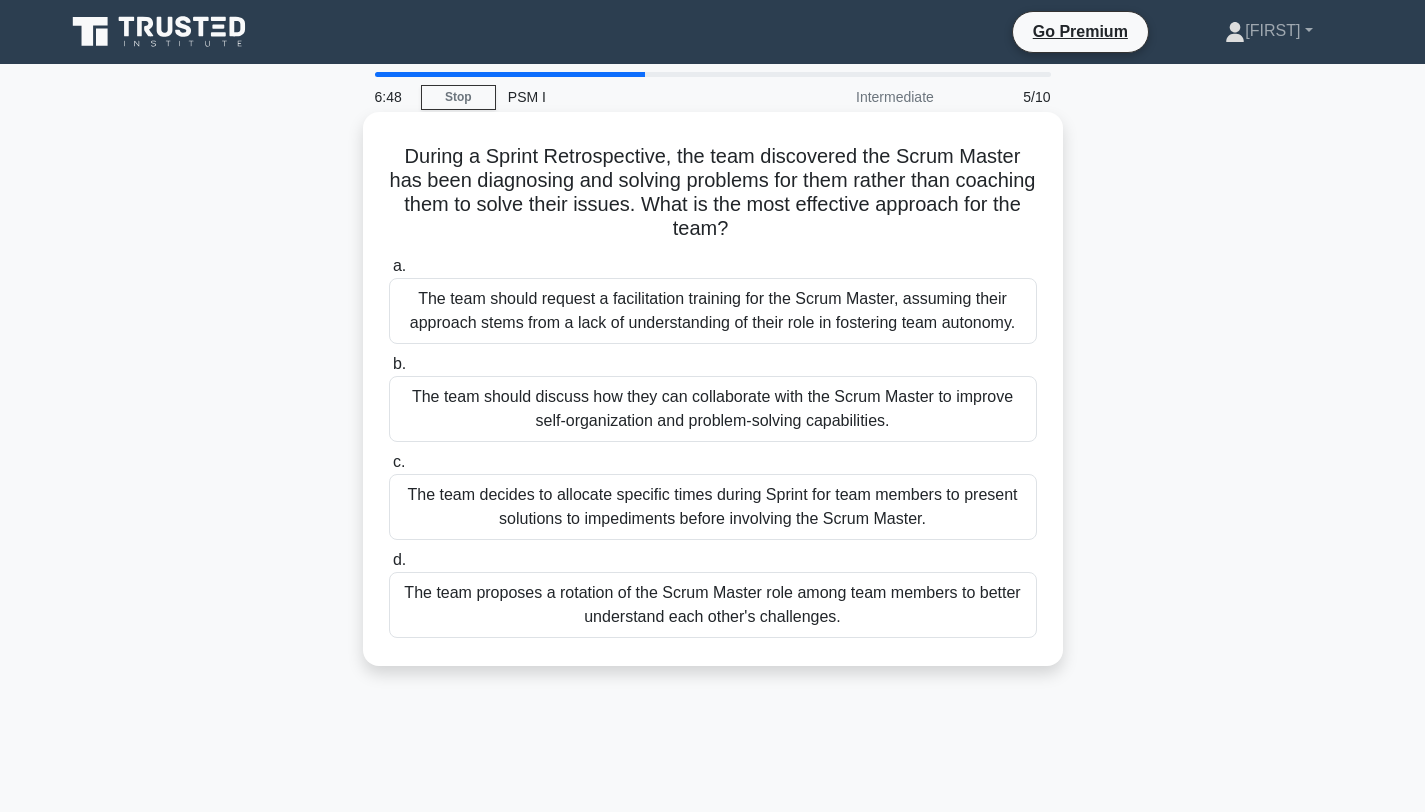 click on "The team should discuss how they can collaborate with the Scrum Master to improve self-organization and problem-solving capabilities." at bounding box center (713, 409) 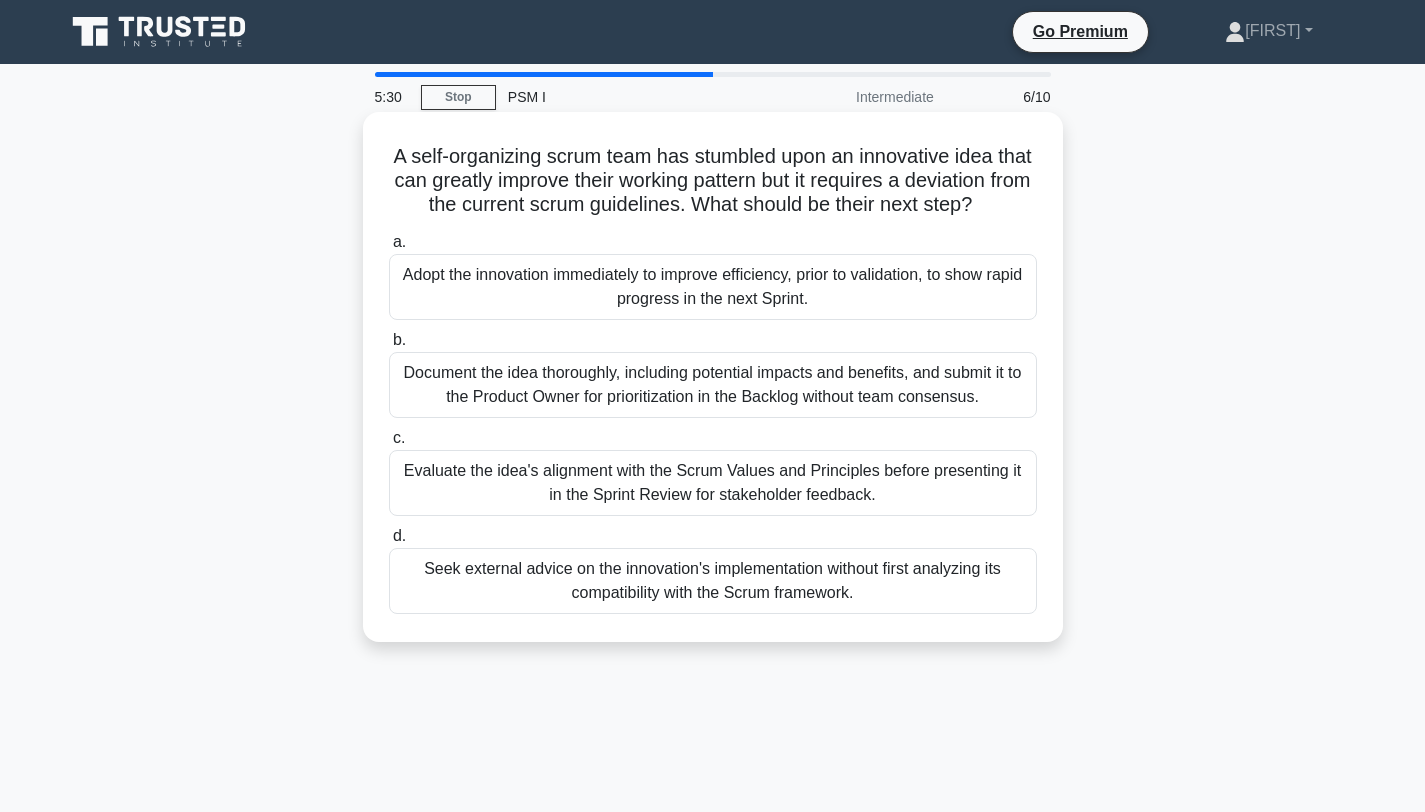 click on "Adopt the innovation immediately to improve efficiency, prior to validation, to show rapid progress in the next Sprint." at bounding box center (713, 287) 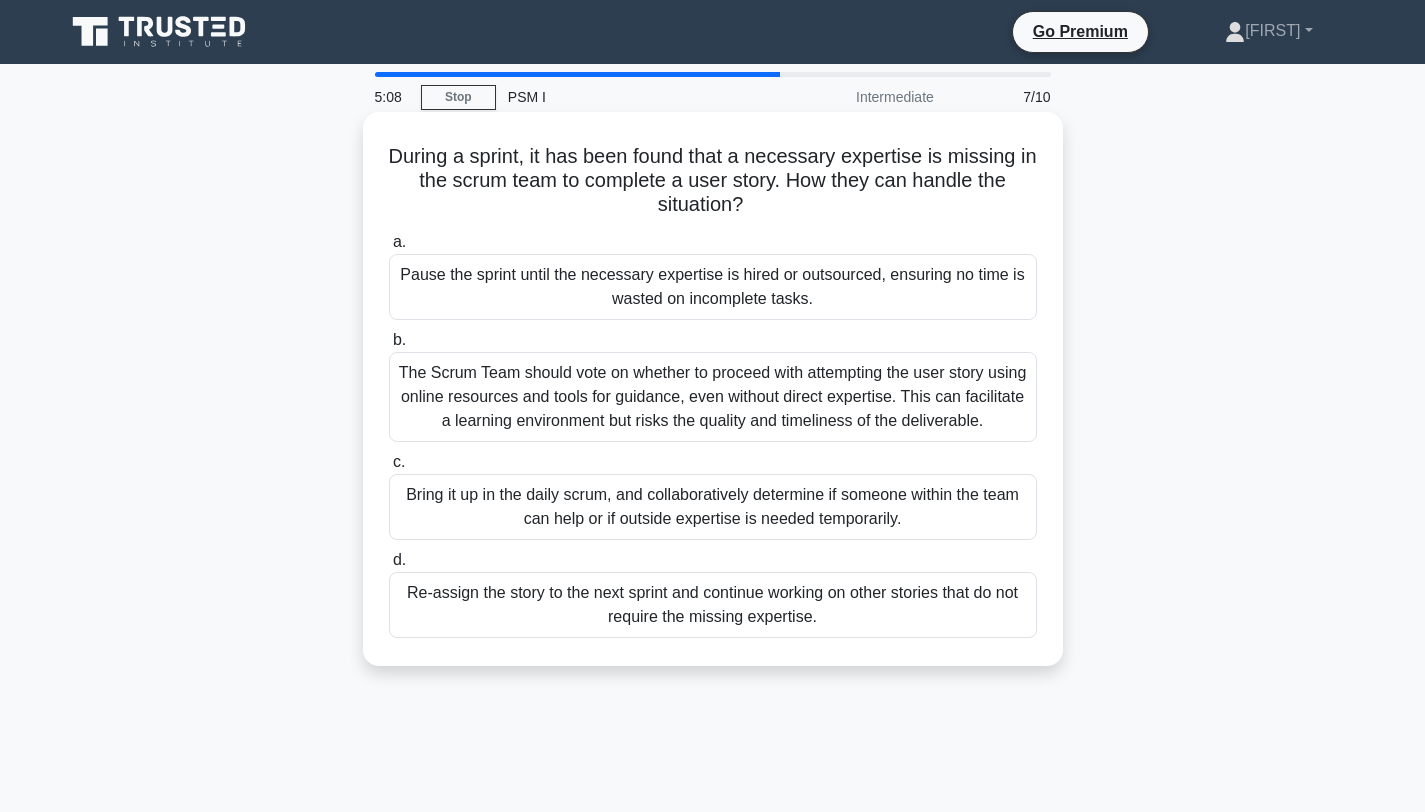 click on "Bring it up in the daily scrum, and collaboratively determine if someone within the team can help or if outside expertise is needed temporarily." at bounding box center [713, 507] 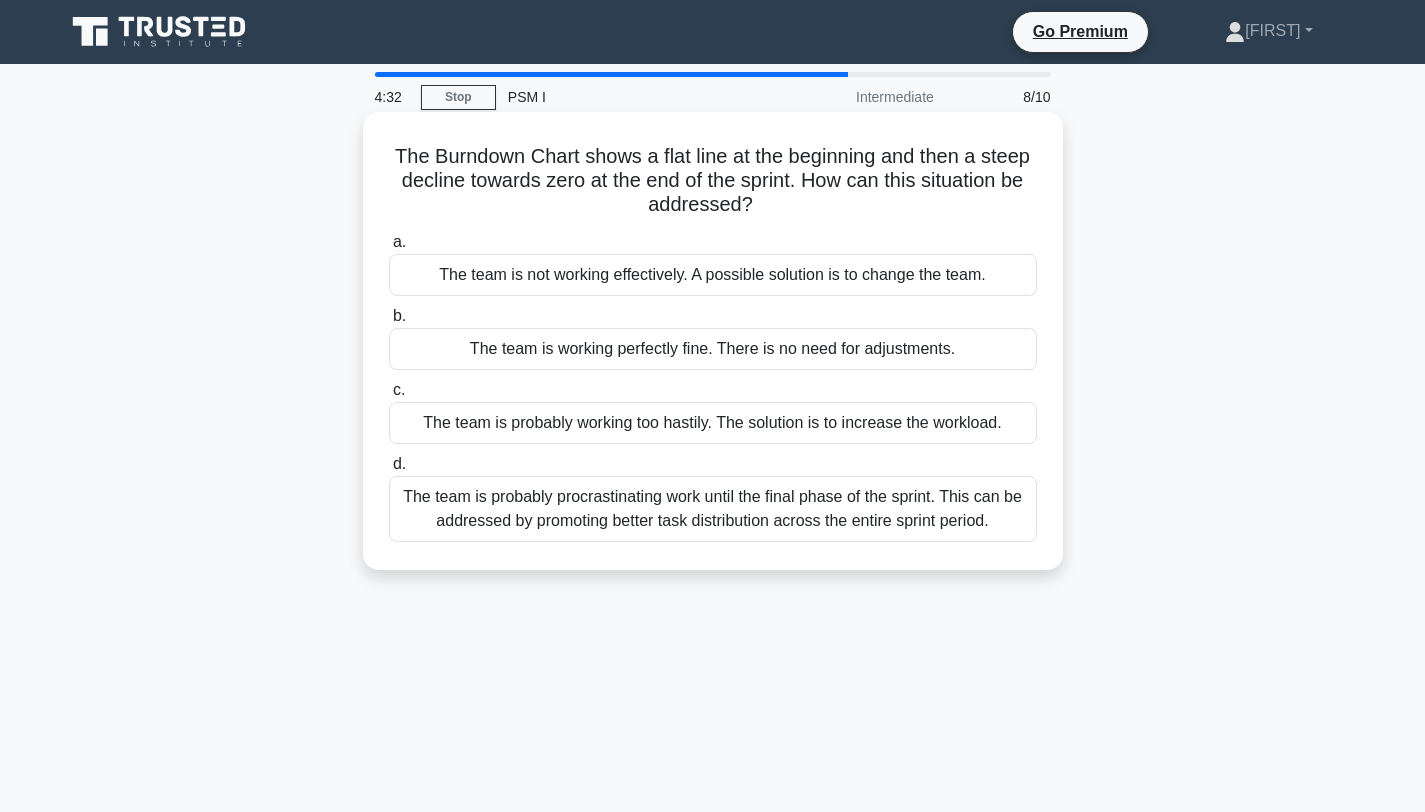 drag, startPoint x: 395, startPoint y: 147, endPoint x: 775, endPoint y: 219, distance: 386.7609 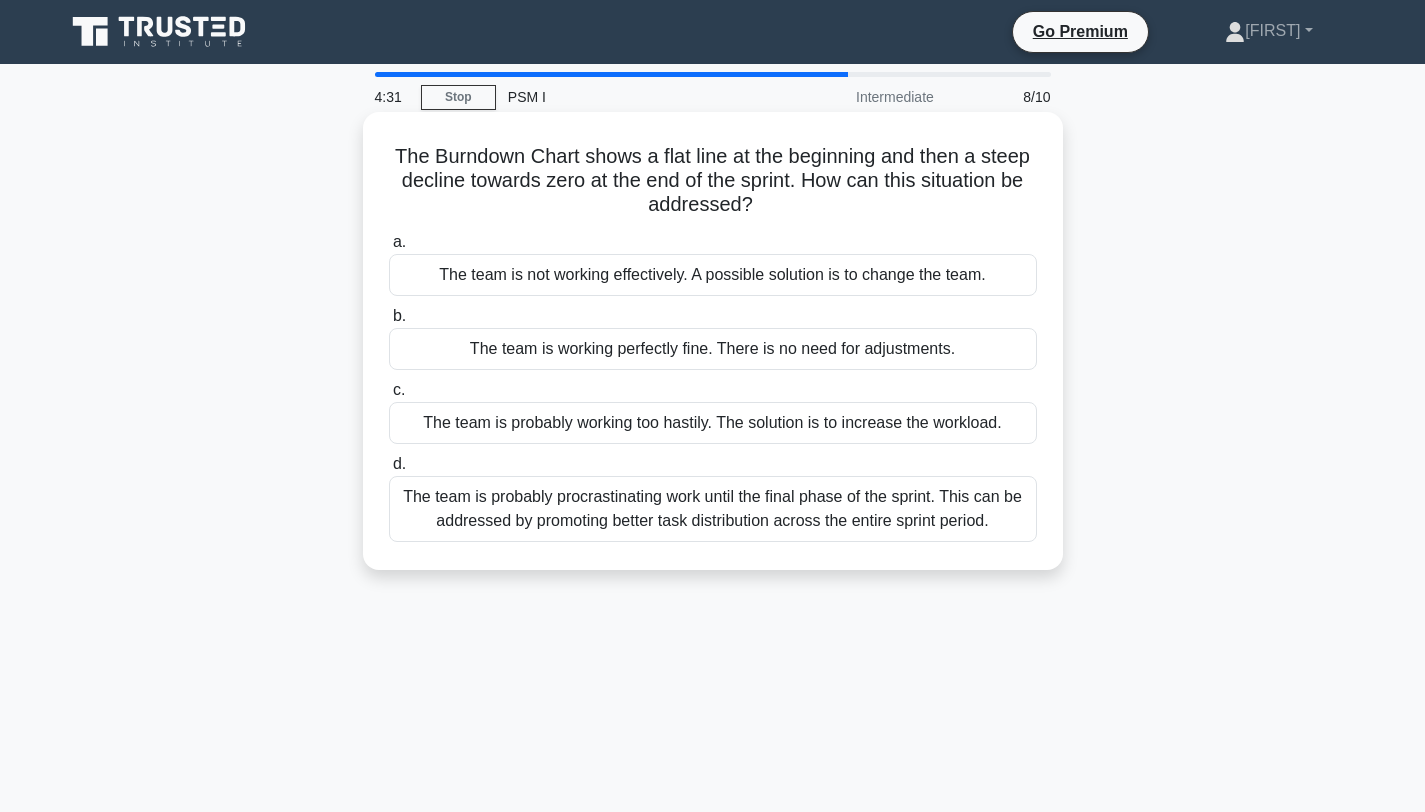 copy on "The Burndown Chart shows a flat line at the beginning and then a steep decline towards zero at the end of the sprint. How can this situation be addressed?" 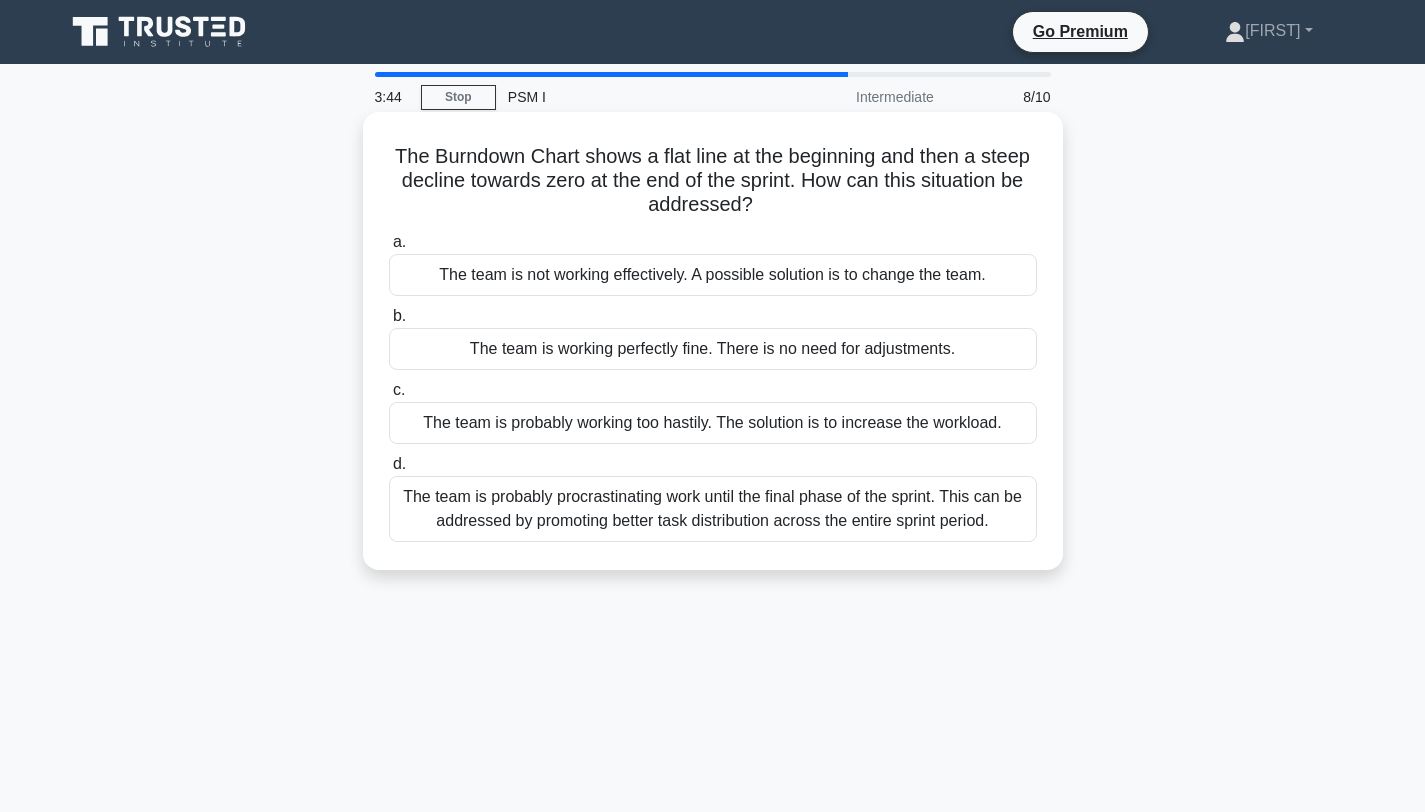 click on "The team is working perfectly fine. There is no need for adjustments." at bounding box center [713, 349] 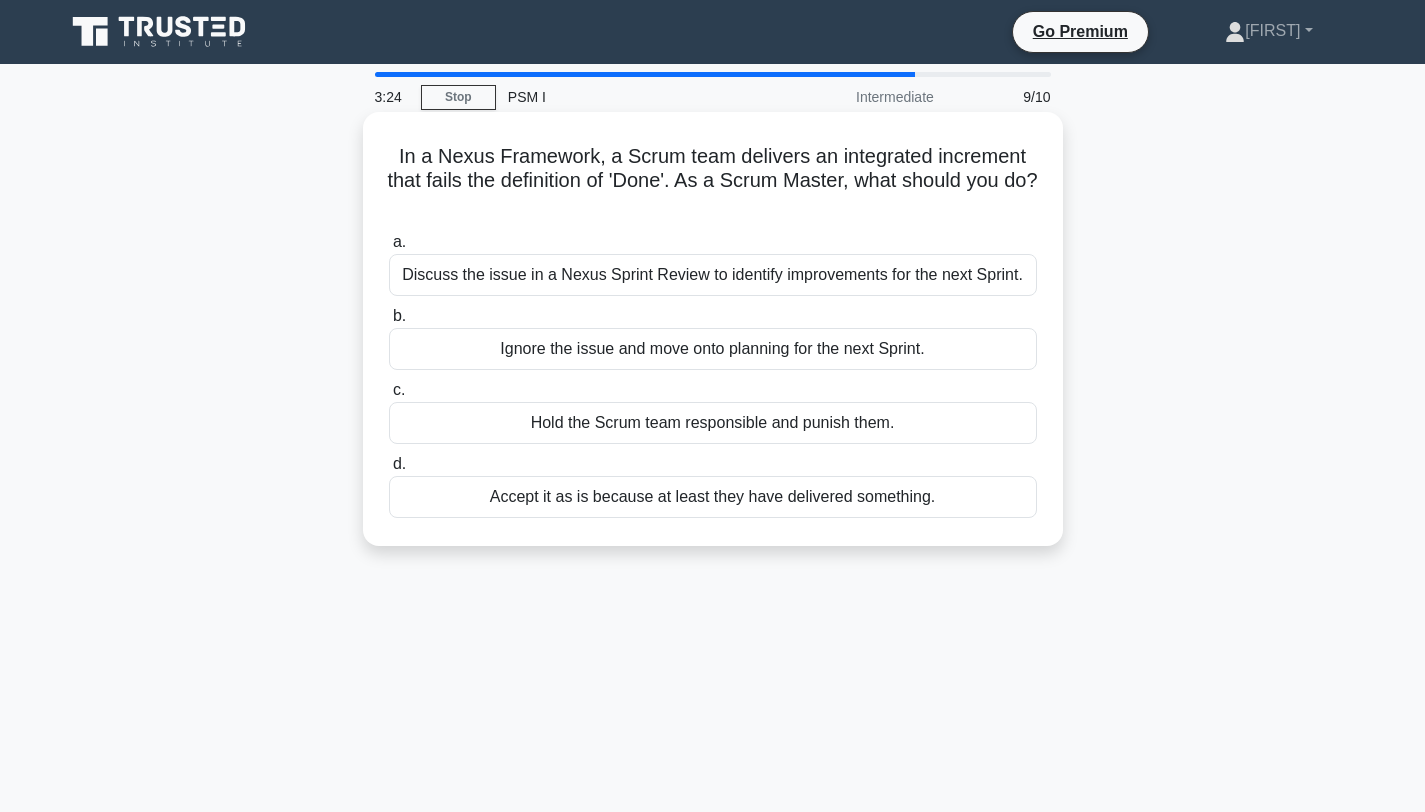 click on "Discuss the issue in a Nexus Sprint Review to identify improvements for the next Sprint." at bounding box center (713, 275) 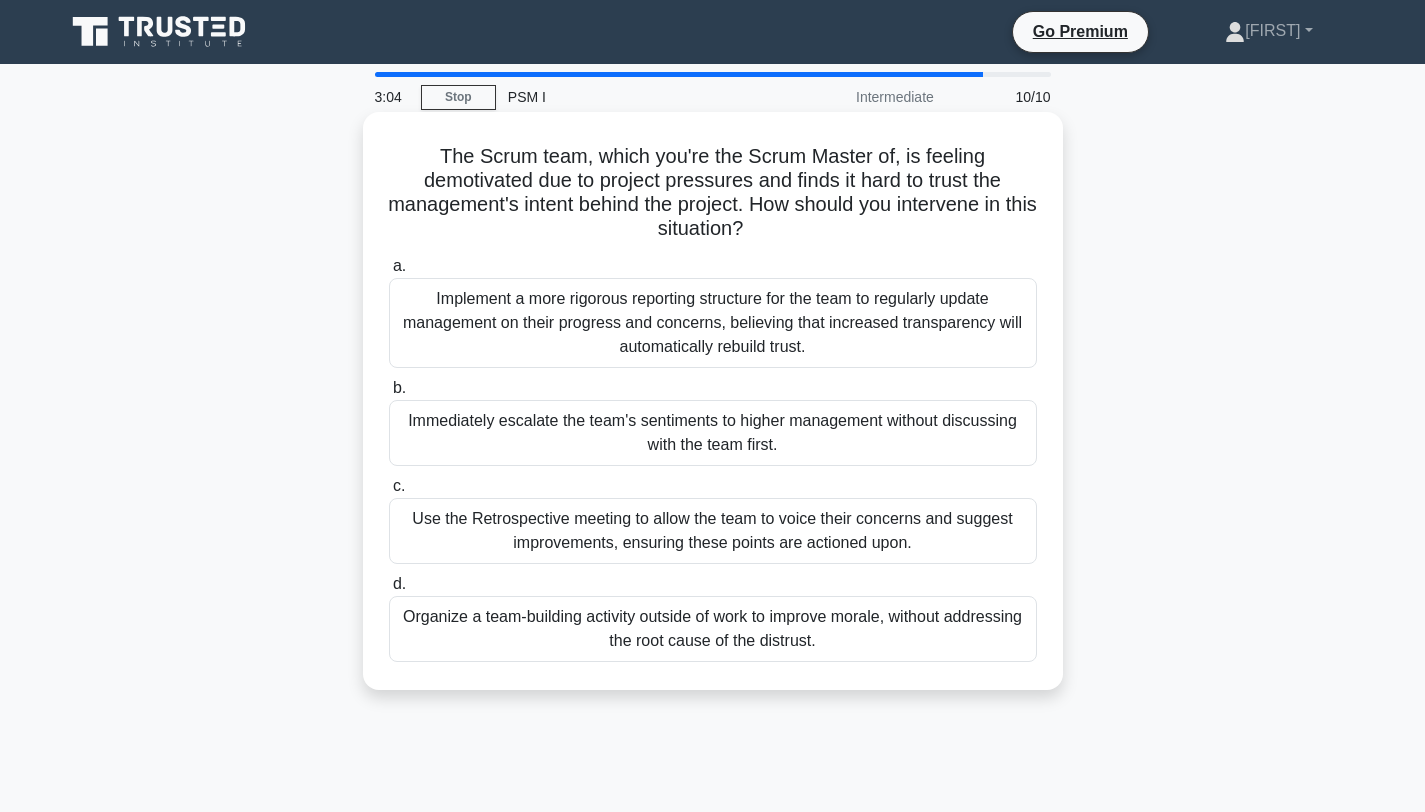 click on "Use the Retrospective meeting to allow the team to voice their concerns and suggest improvements, ensuring these points are actioned upon." at bounding box center [713, 531] 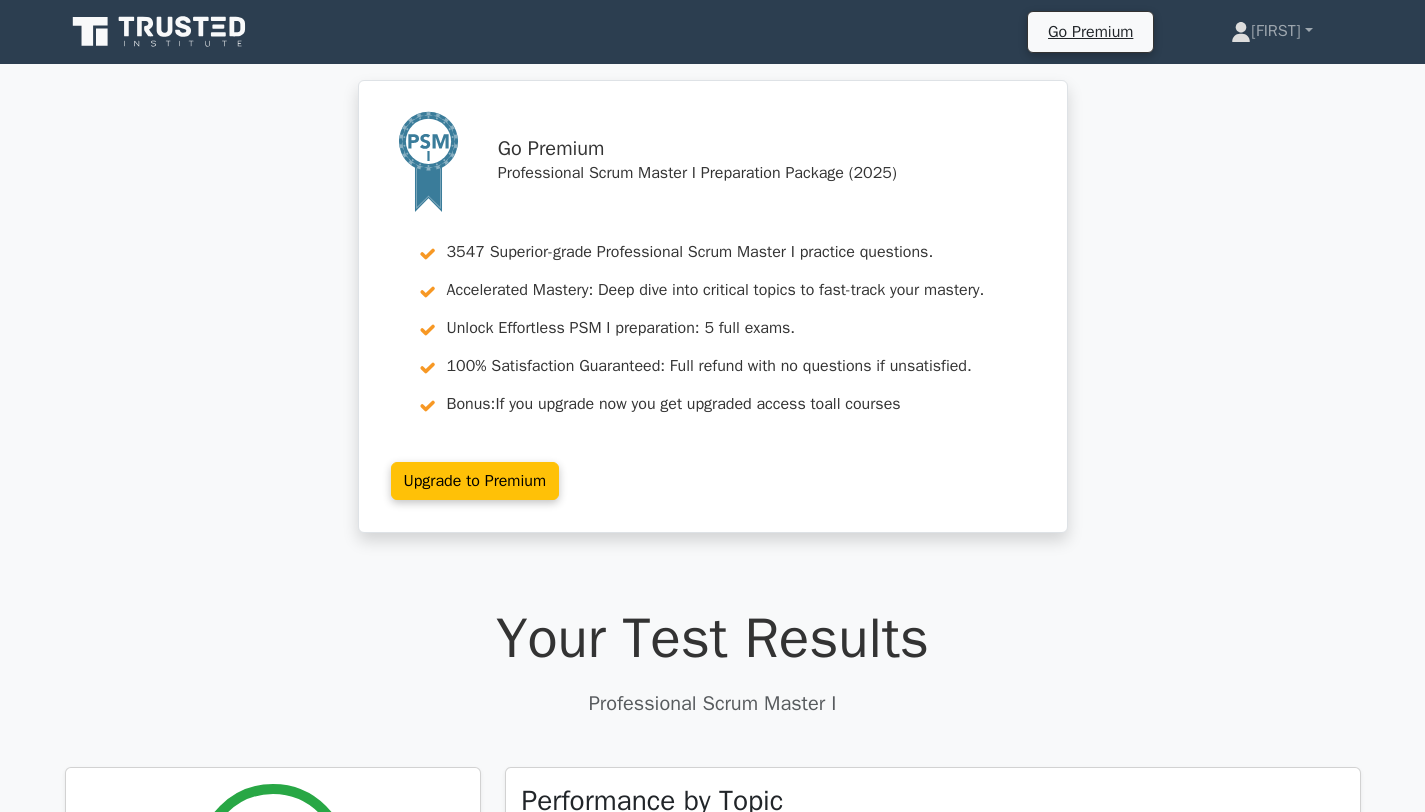 scroll, scrollTop: 0, scrollLeft: 0, axis: both 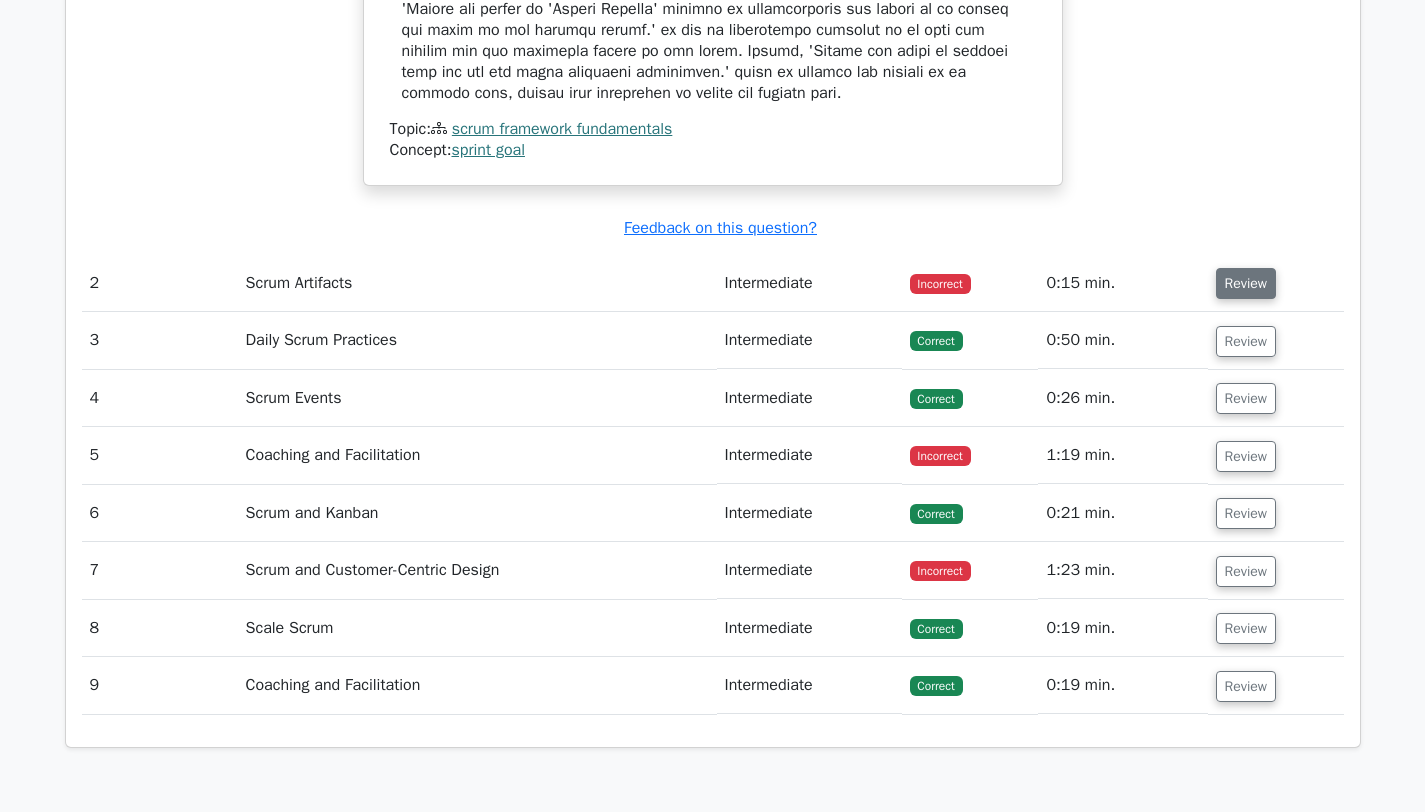 click on "Review" at bounding box center [1246, 283] 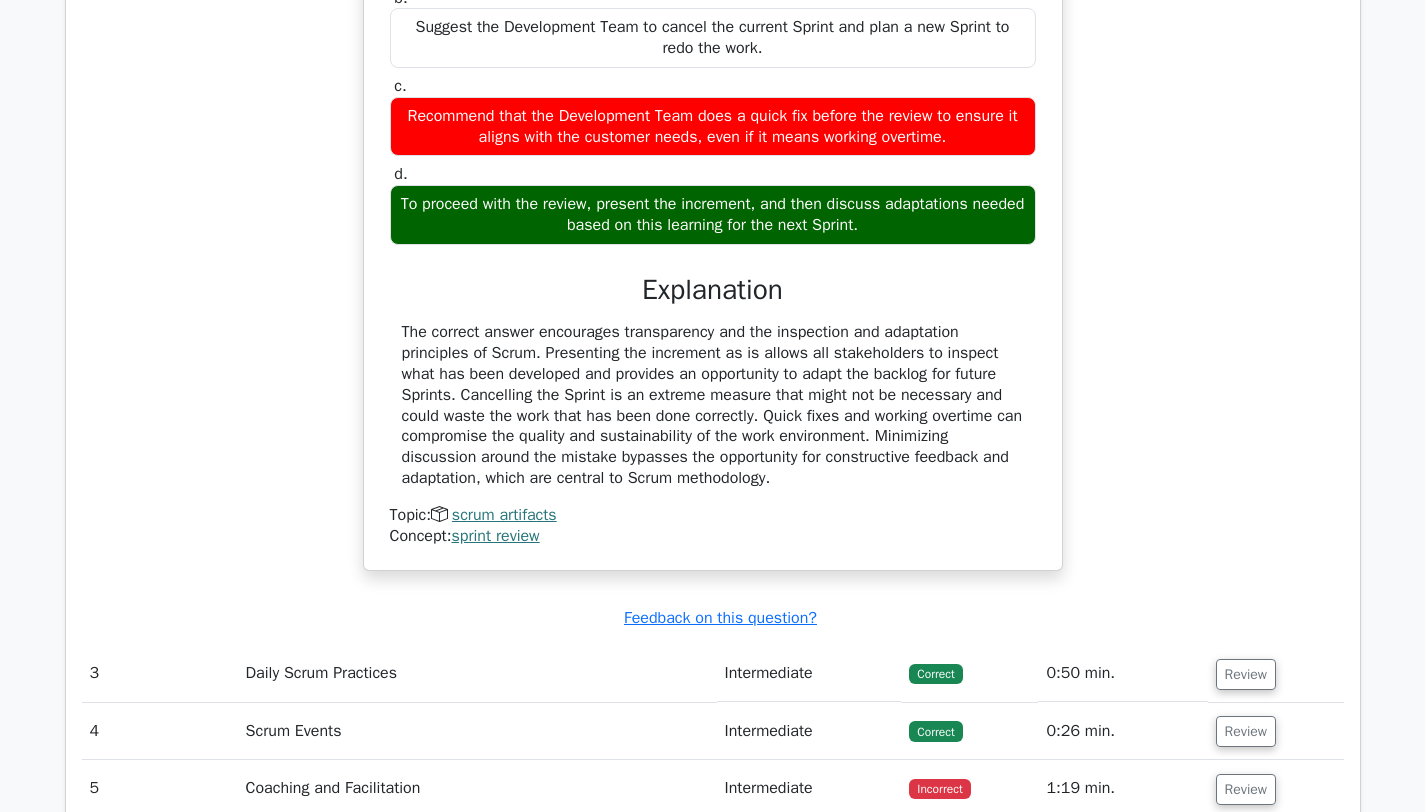 scroll, scrollTop: 3285, scrollLeft: 0, axis: vertical 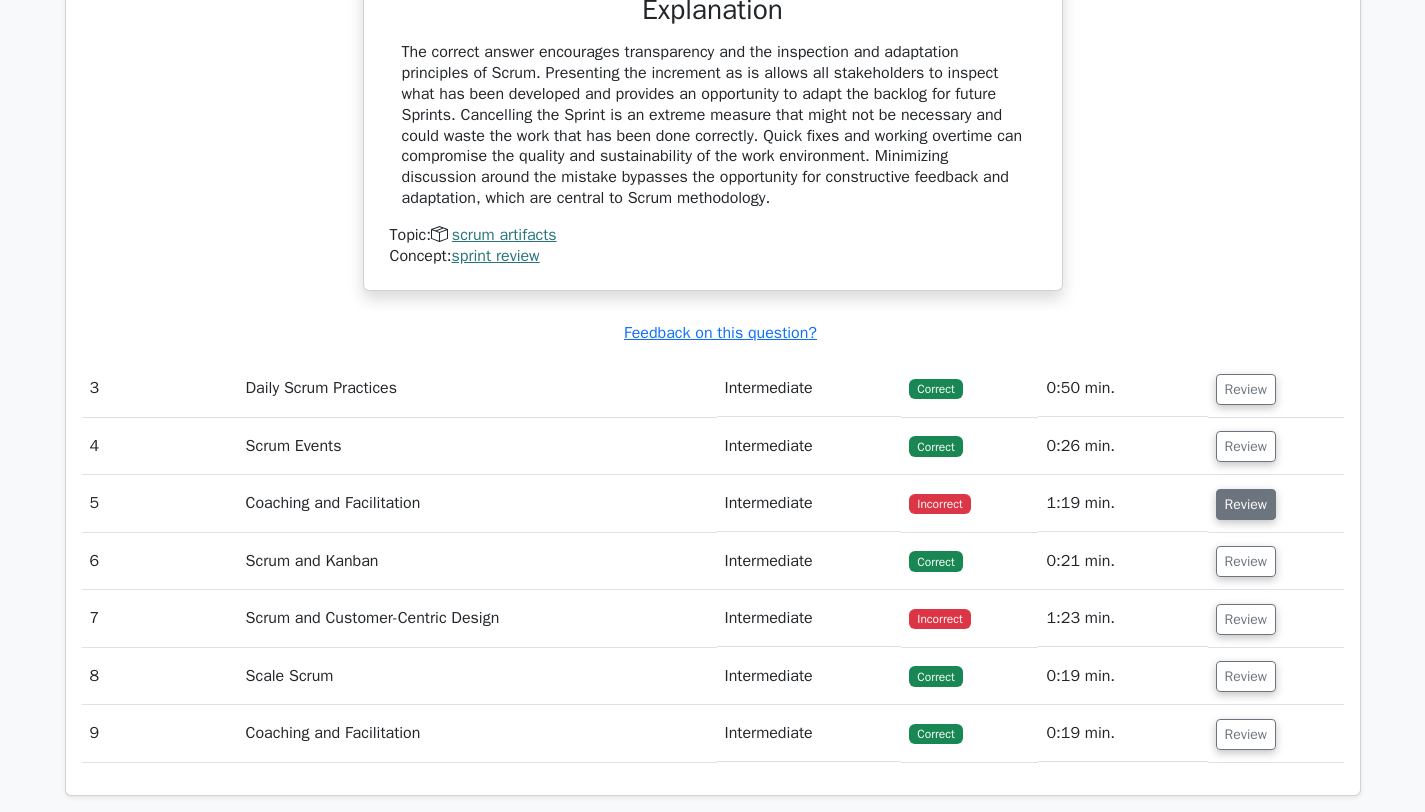click on "Review" at bounding box center (1246, 504) 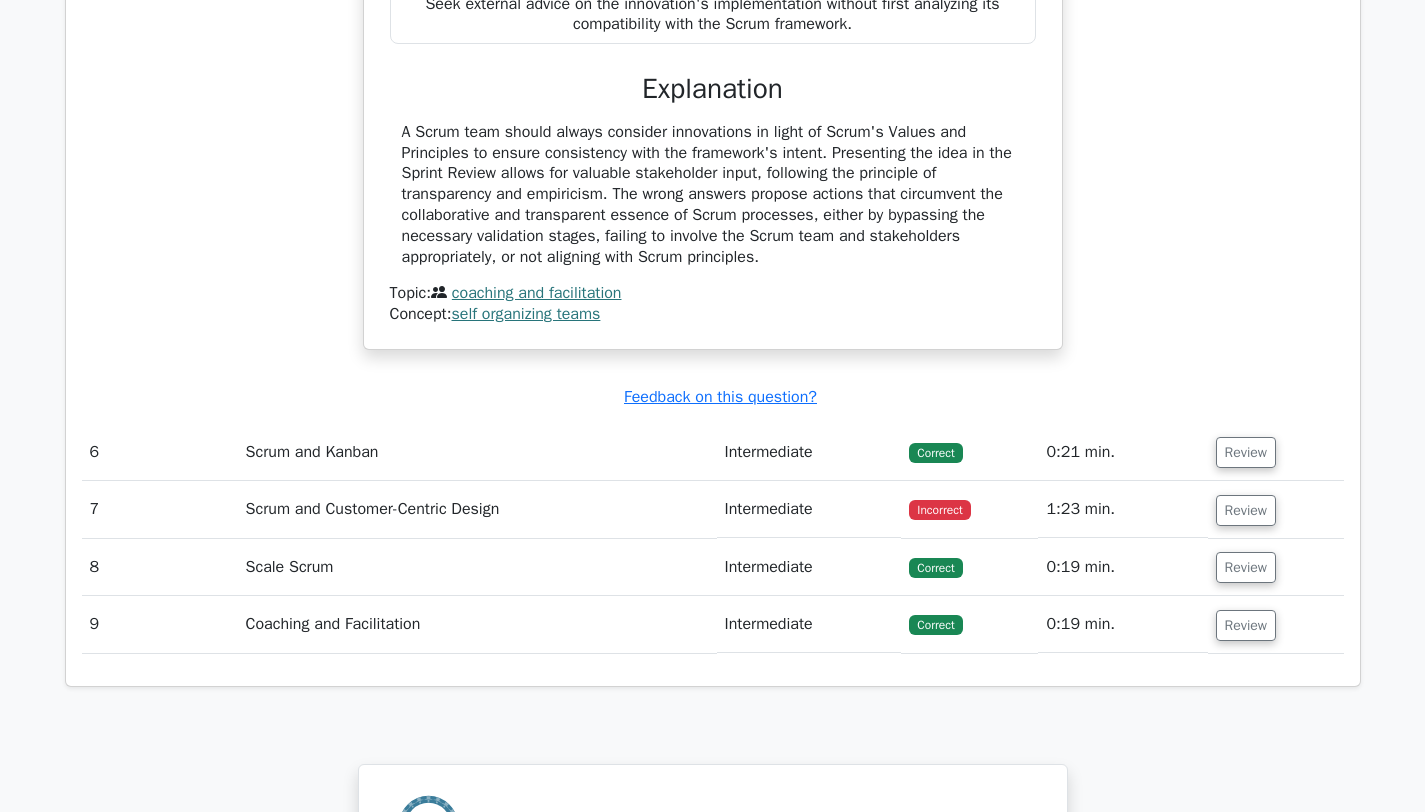 scroll, scrollTop: 4312, scrollLeft: 0, axis: vertical 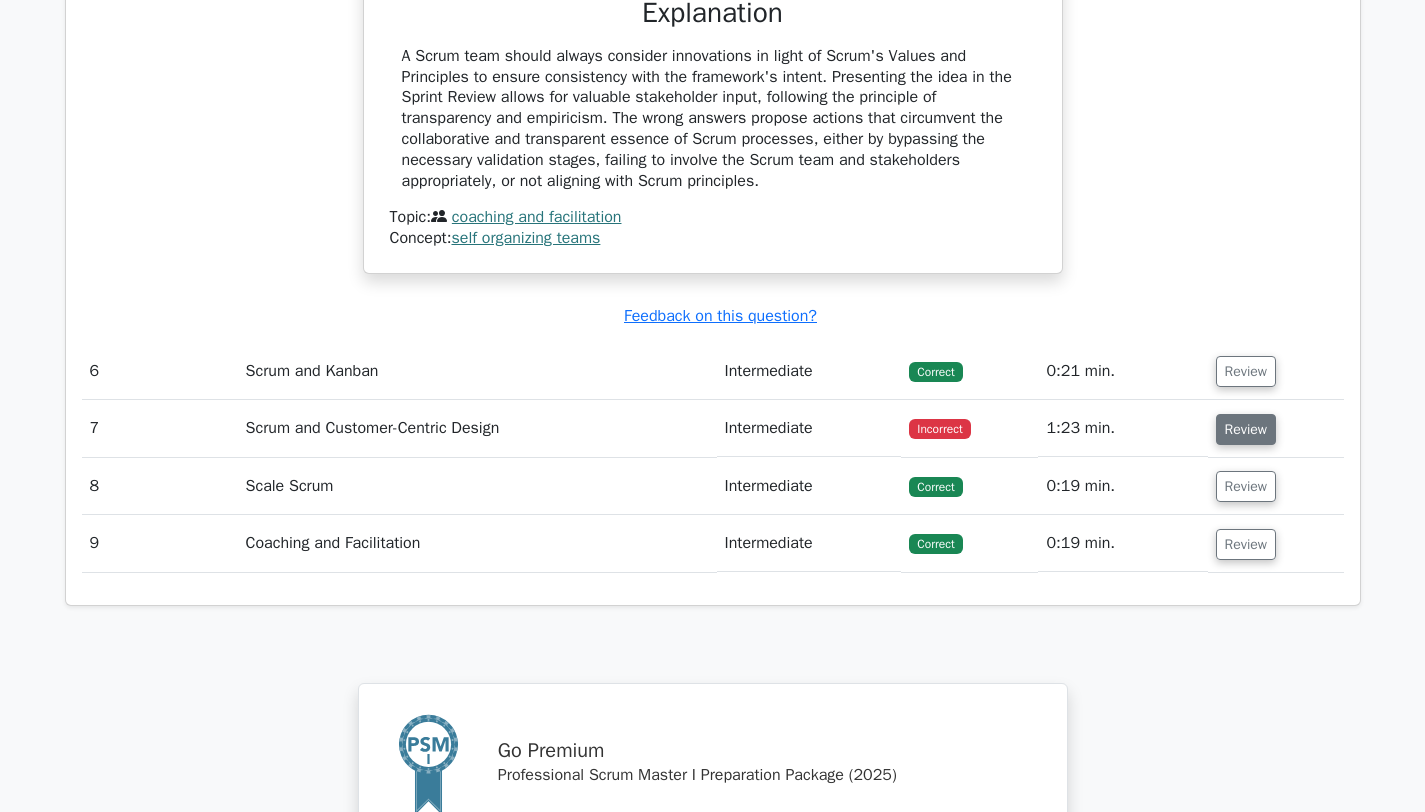 click on "Review" at bounding box center (1246, 429) 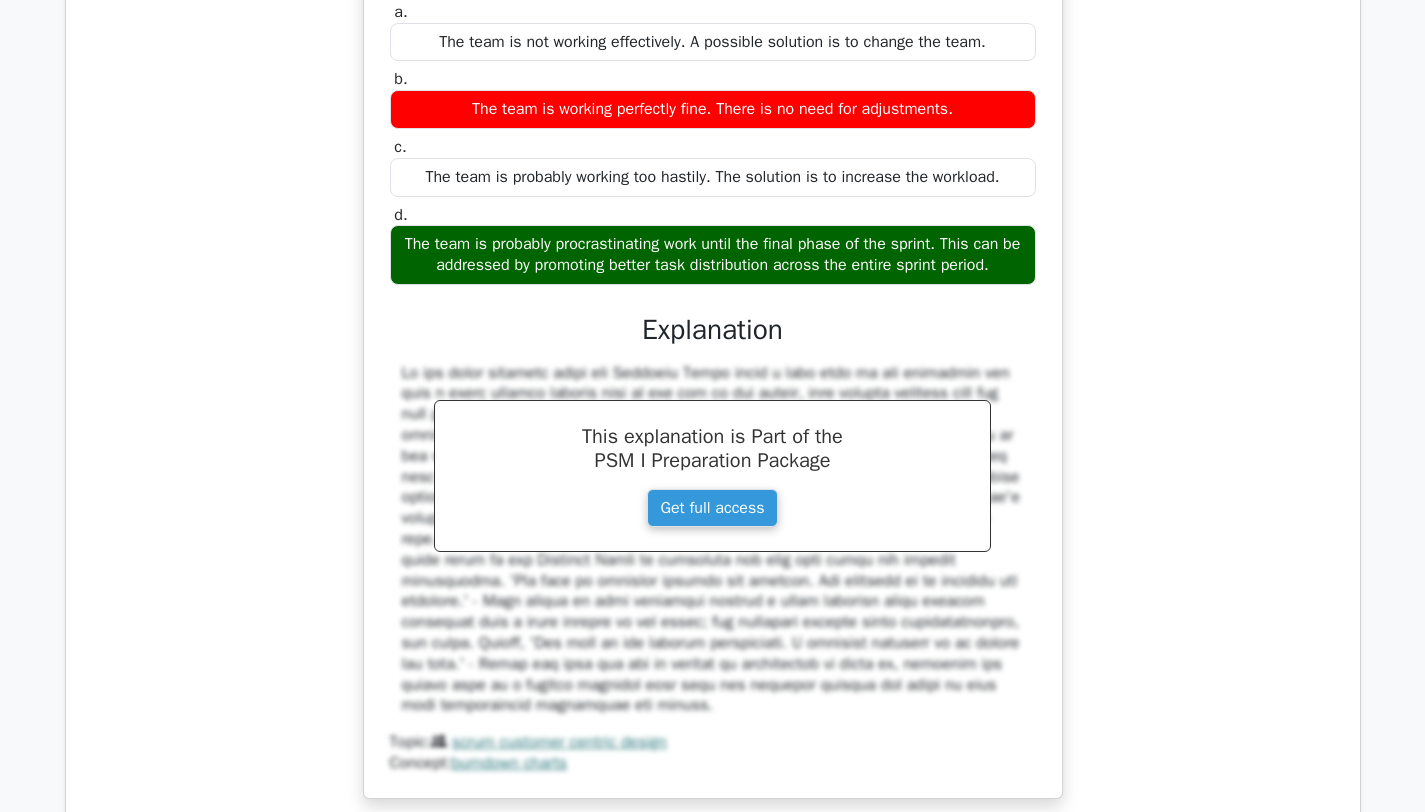 scroll, scrollTop: 4525, scrollLeft: 0, axis: vertical 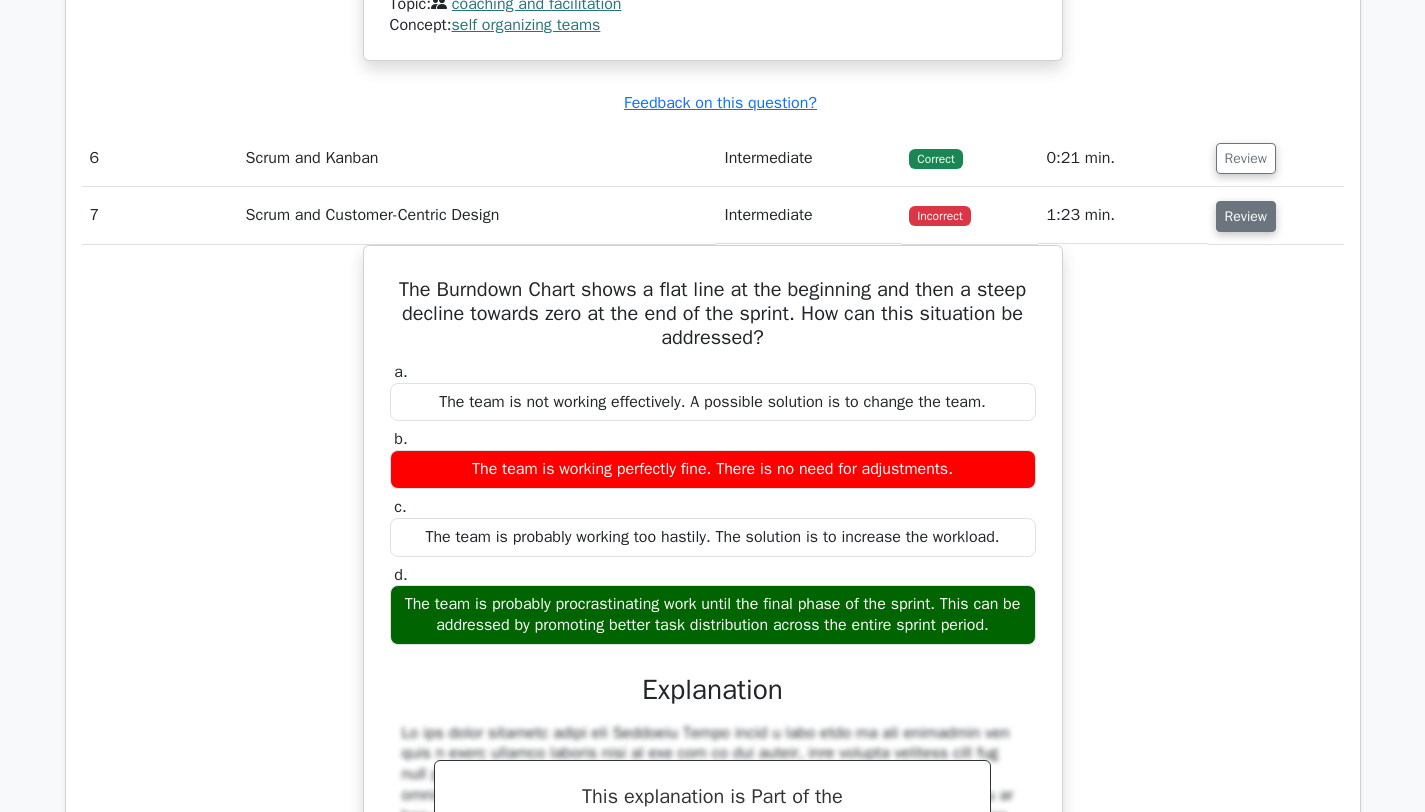 click on "Review" at bounding box center (1246, 216) 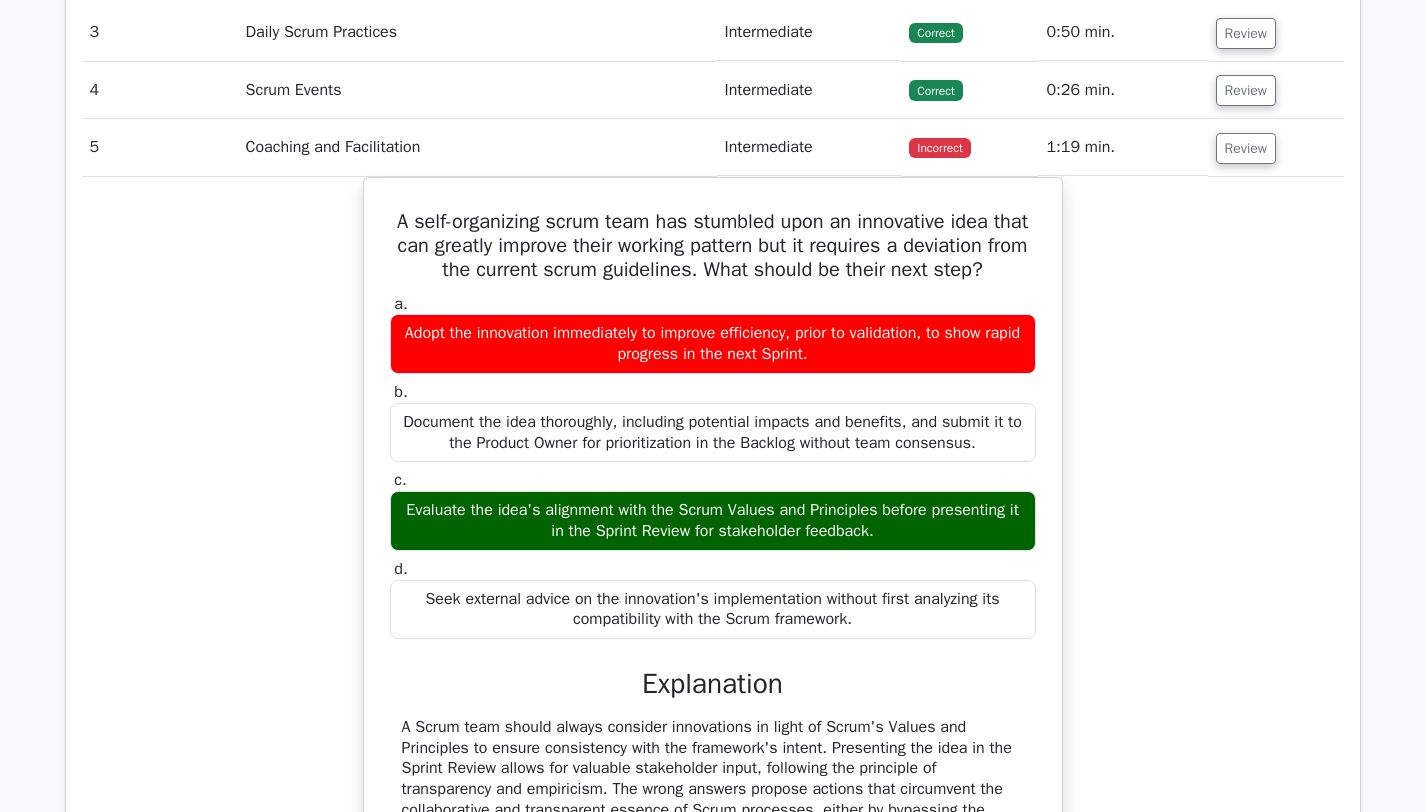scroll, scrollTop: 3552, scrollLeft: 0, axis: vertical 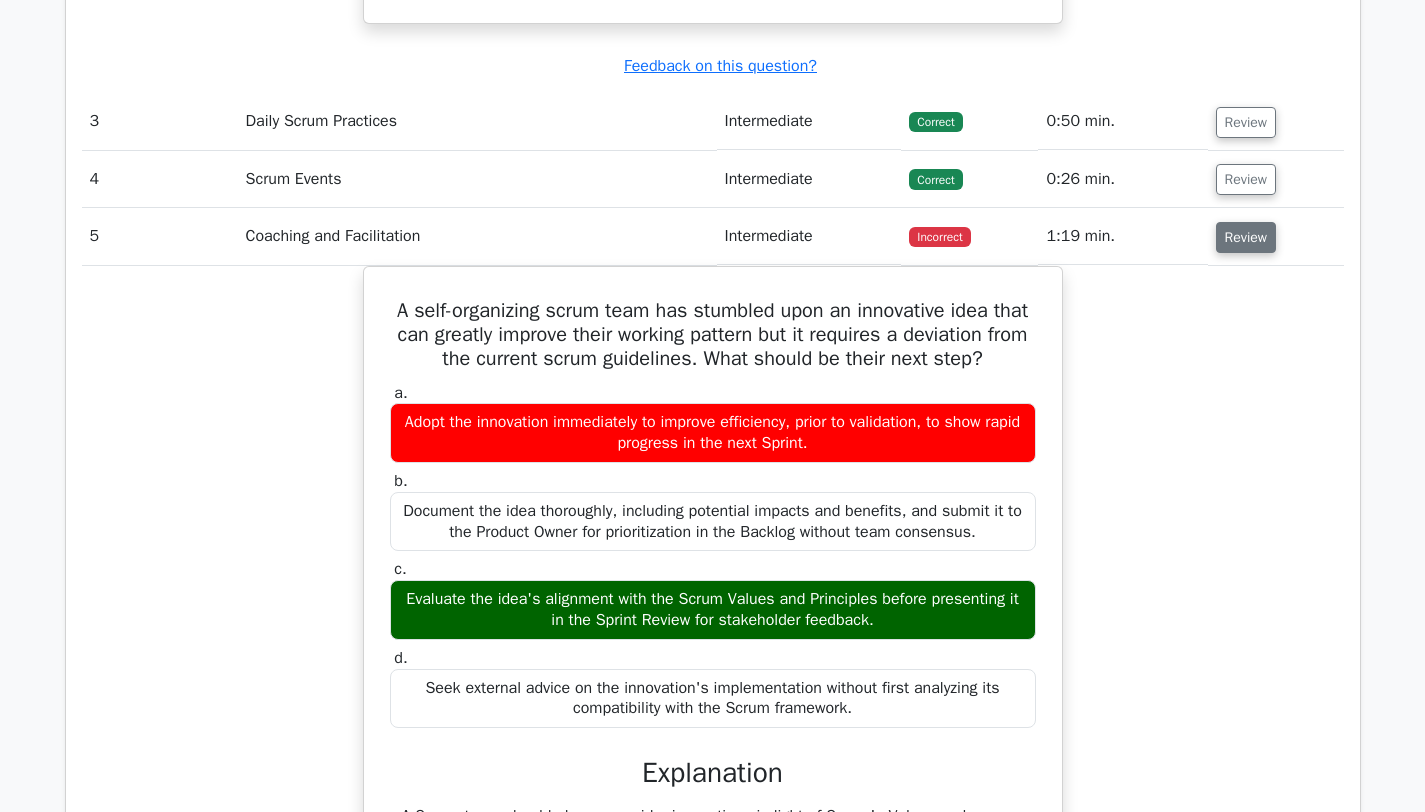 click on "Review" at bounding box center [1246, 237] 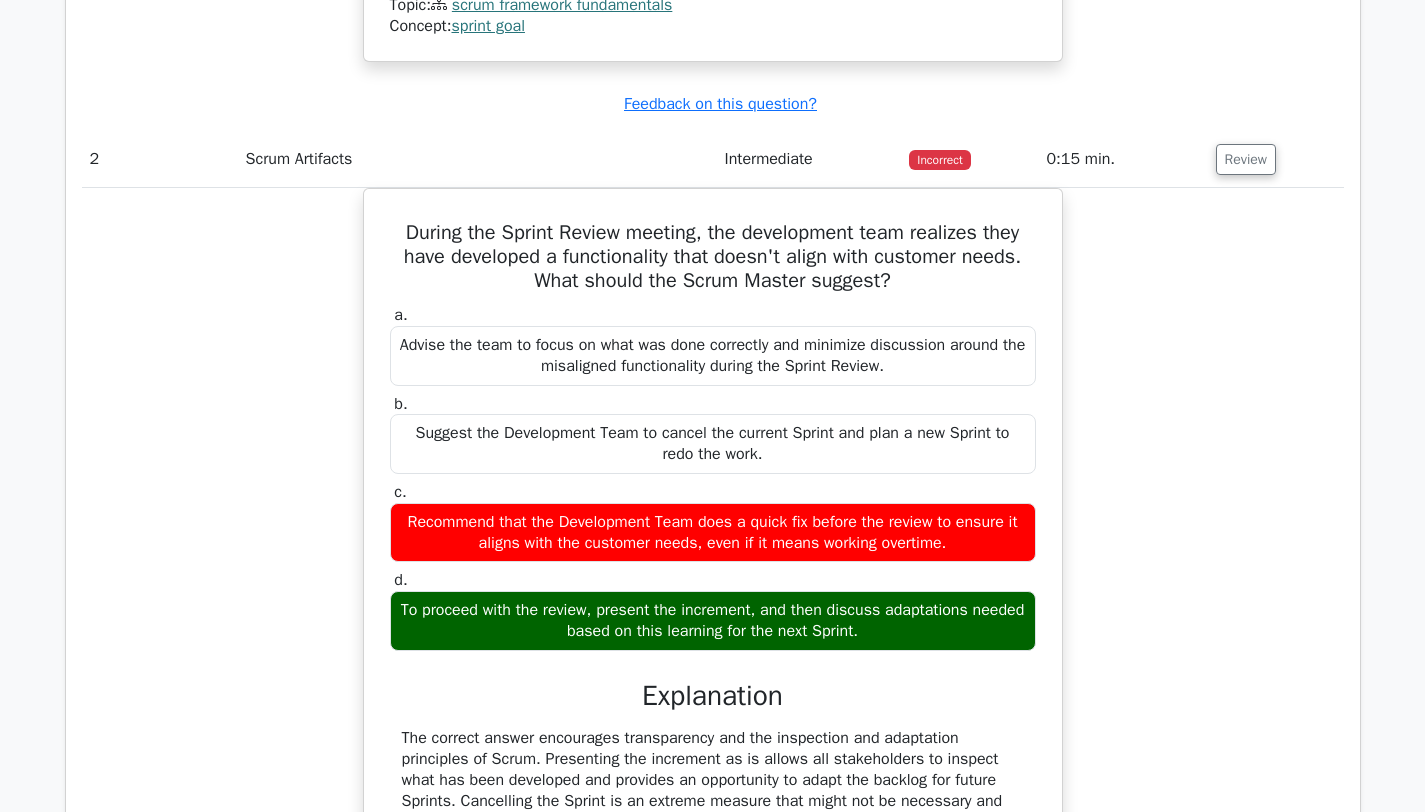 scroll, scrollTop: 2398, scrollLeft: 0, axis: vertical 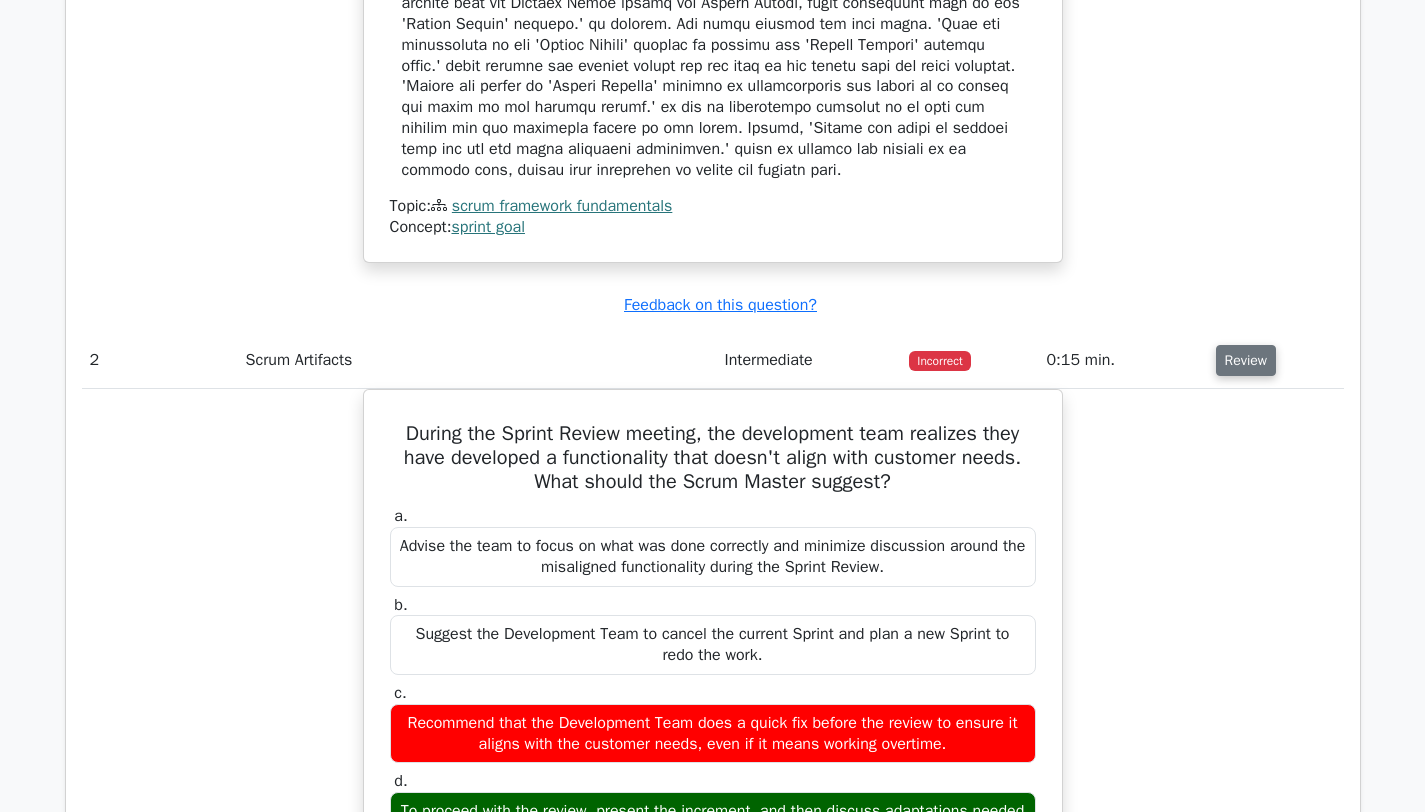 click on "Review" at bounding box center [1246, 360] 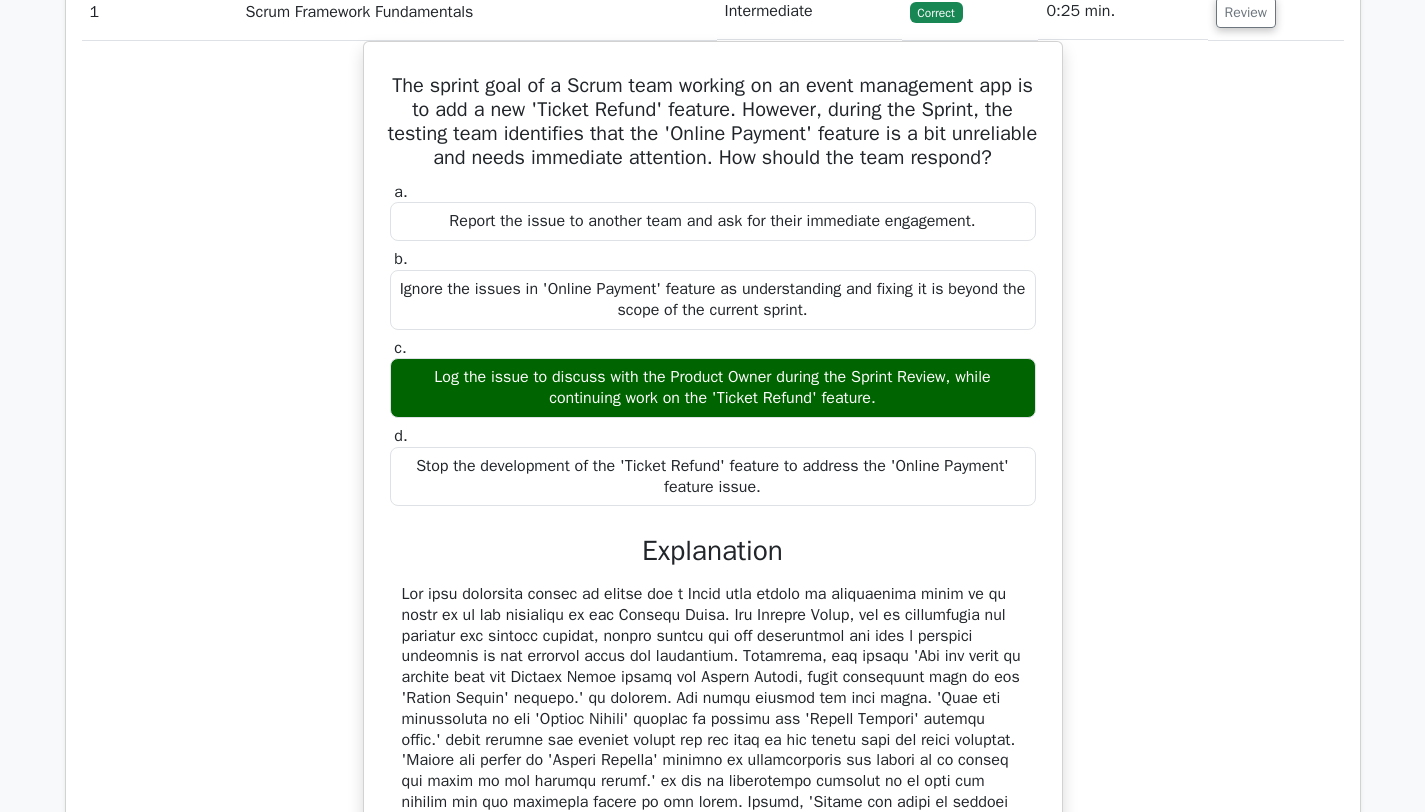 scroll, scrollTop: 1456, scrollLeft: 0, axis: vertical 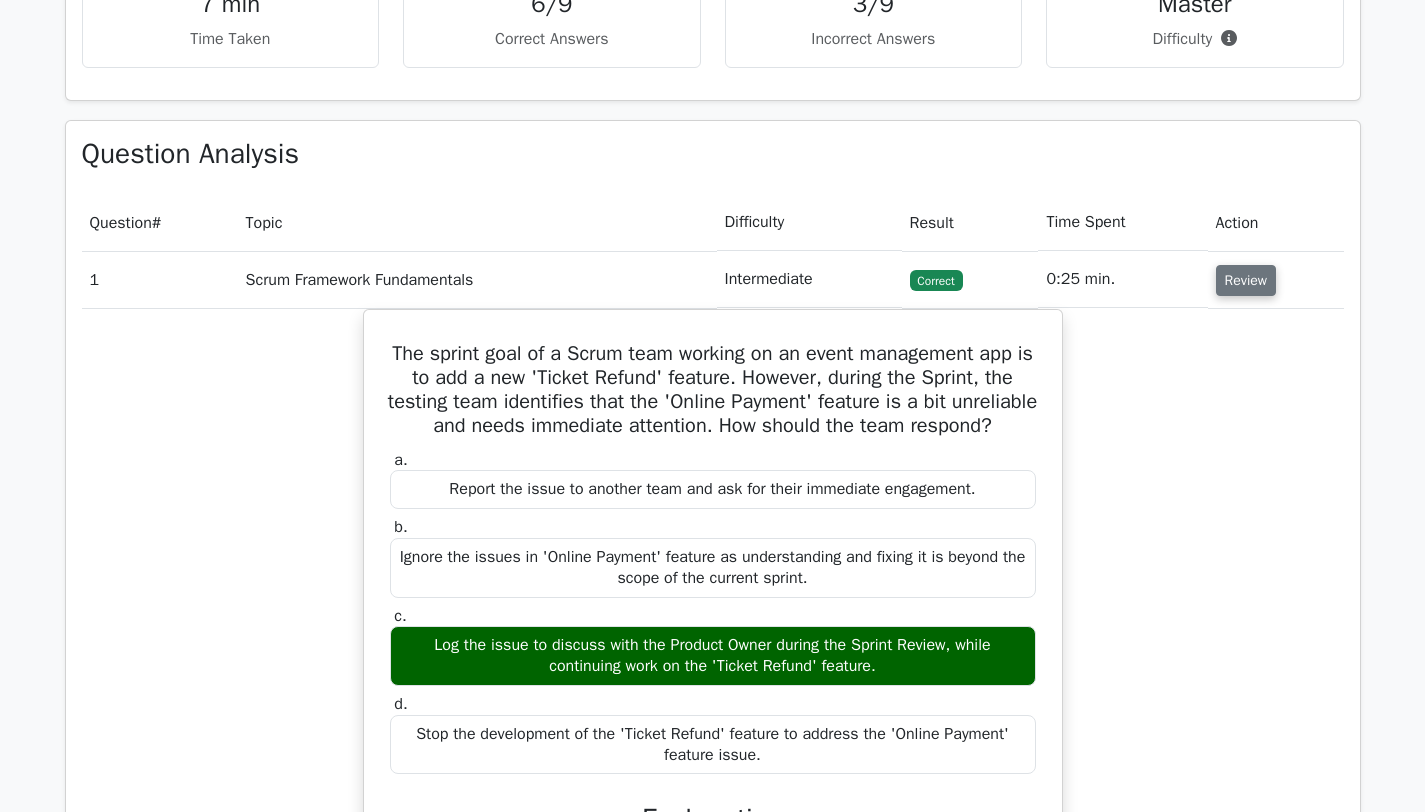 click on "Review" at bounding box center (1246, 280) 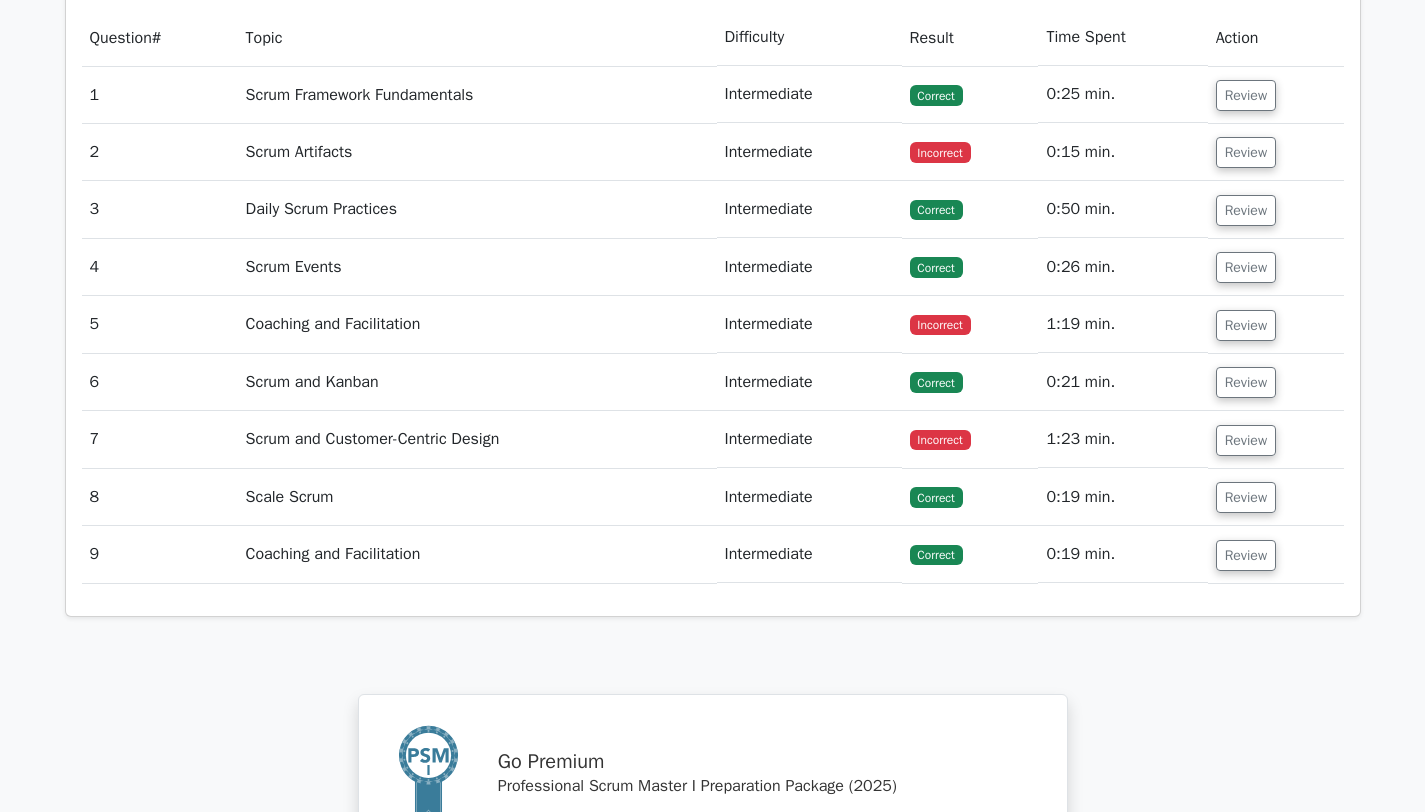 scroll, scrollTop: 1747, scrollLeft: 0, axis: vertical 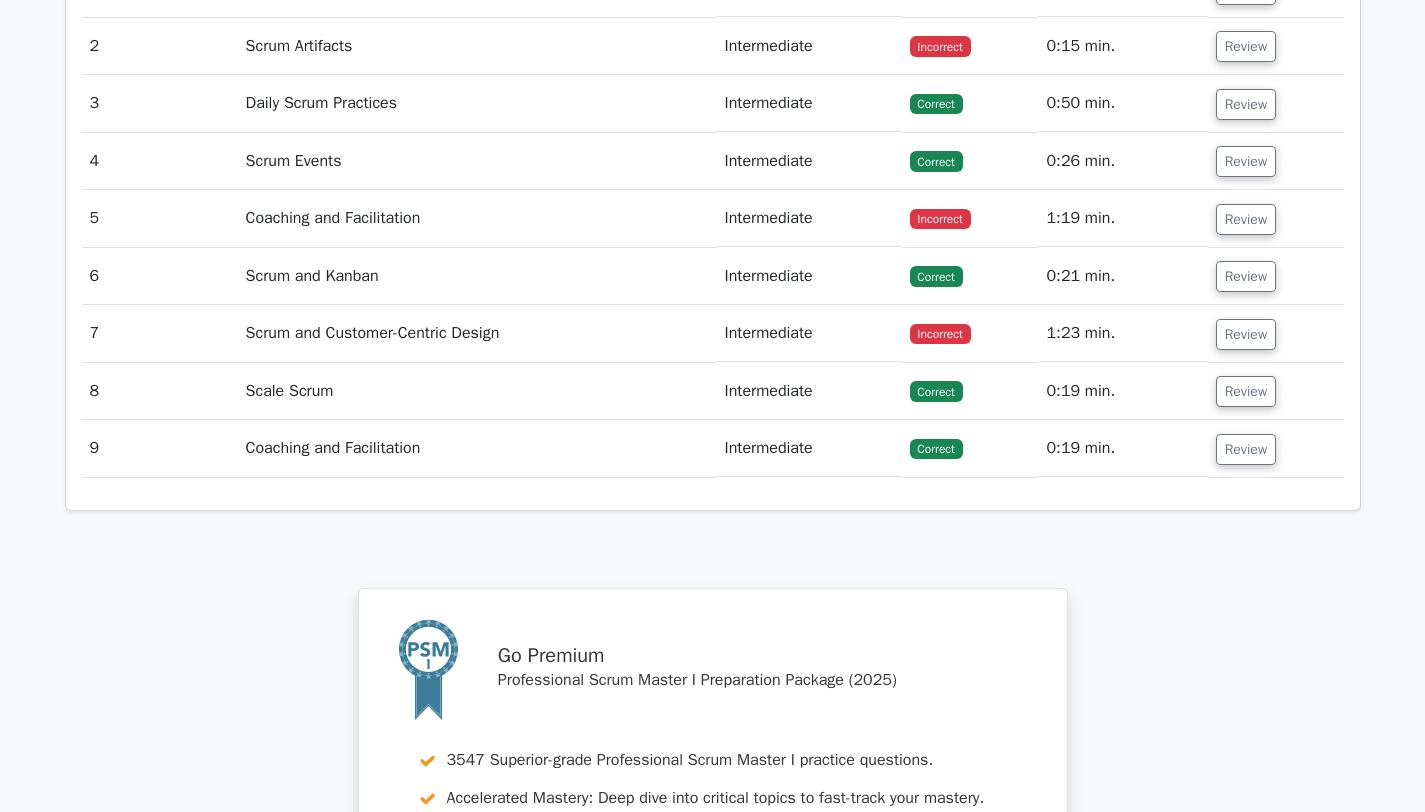 click on "Coaching and Facilitation" at bounding box center [477, 448] 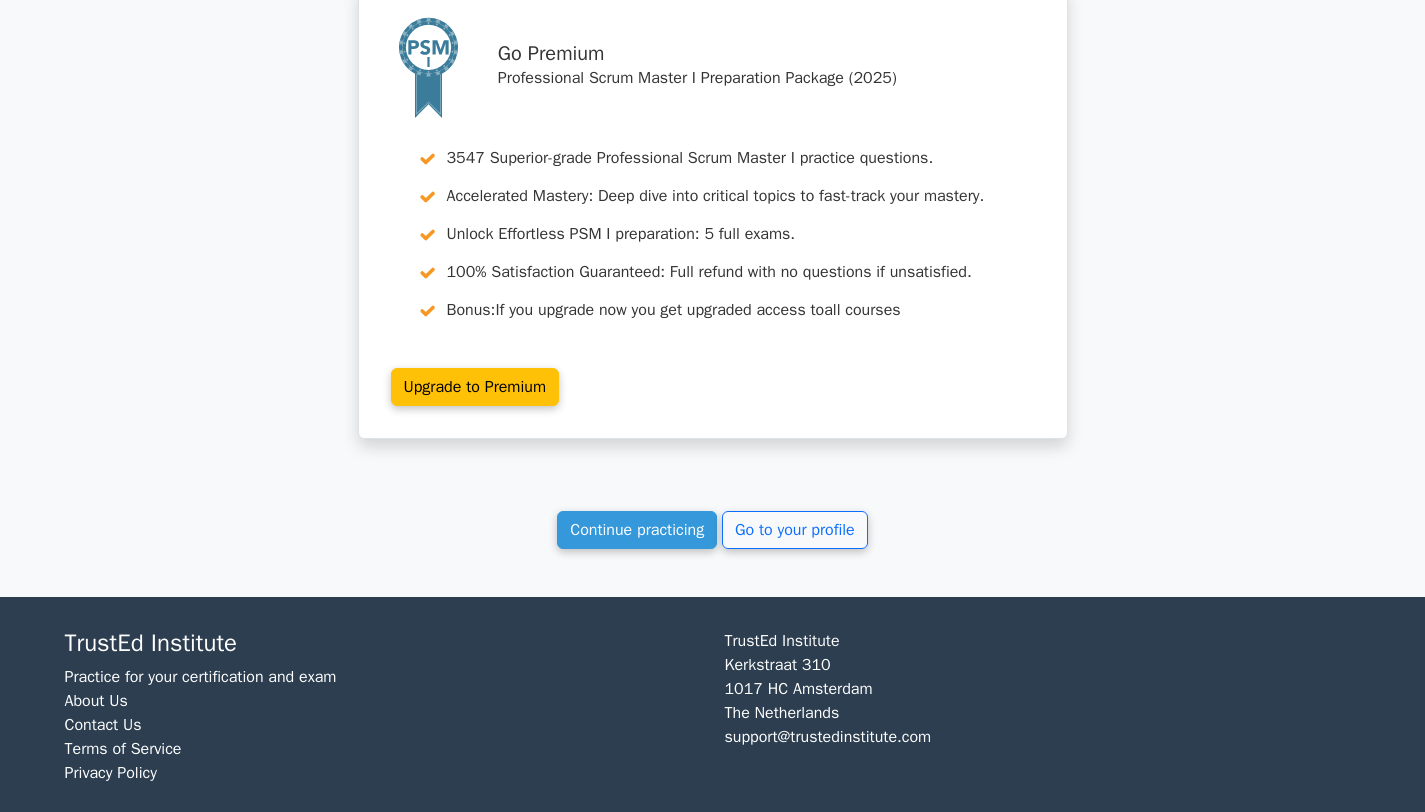 scroll, scrollTop: 2370, scrollLeft: 0, axis: vertical 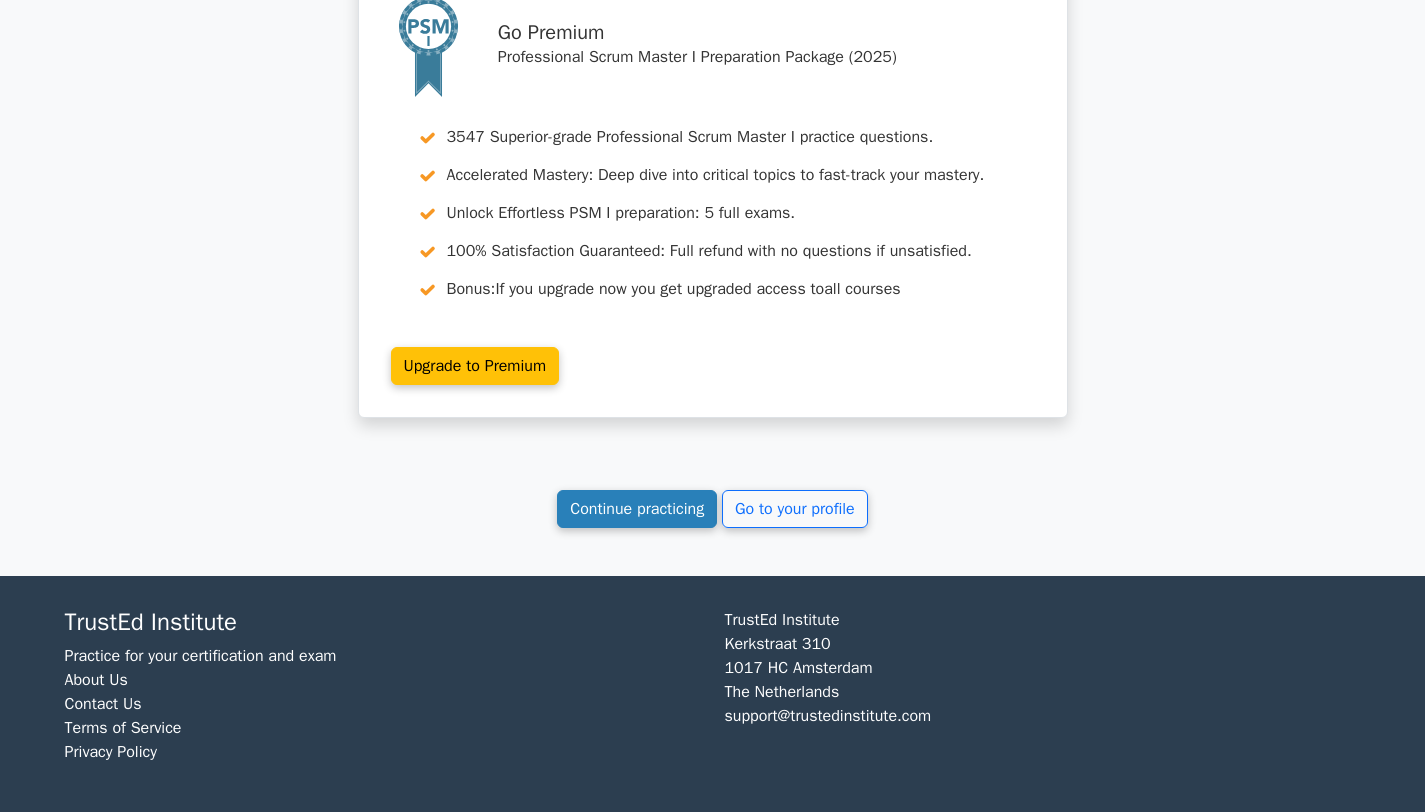 click on "Continue practicing" at bounding box center (637, 509) 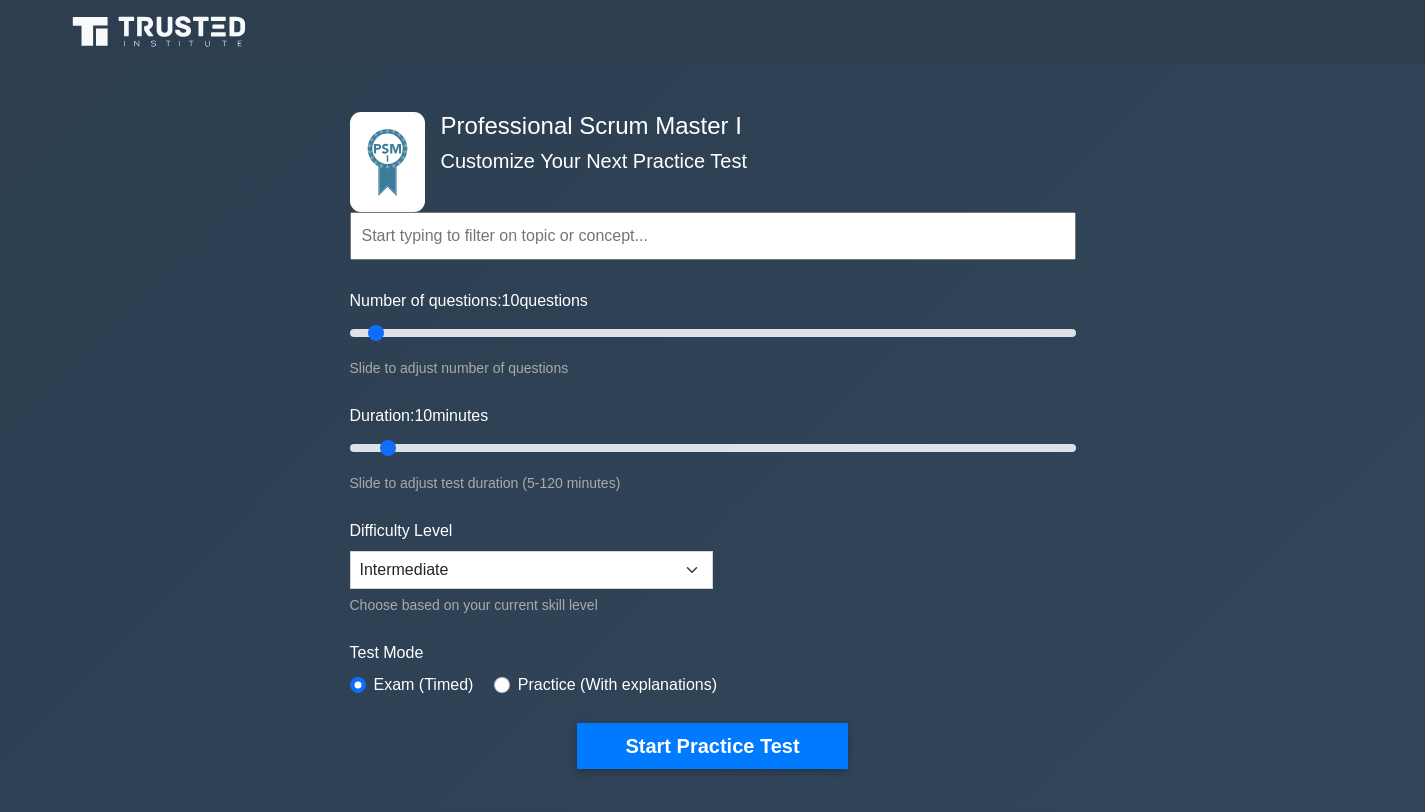 scroll, scrollTop: 0, scrollLeft: 0, axis: both 